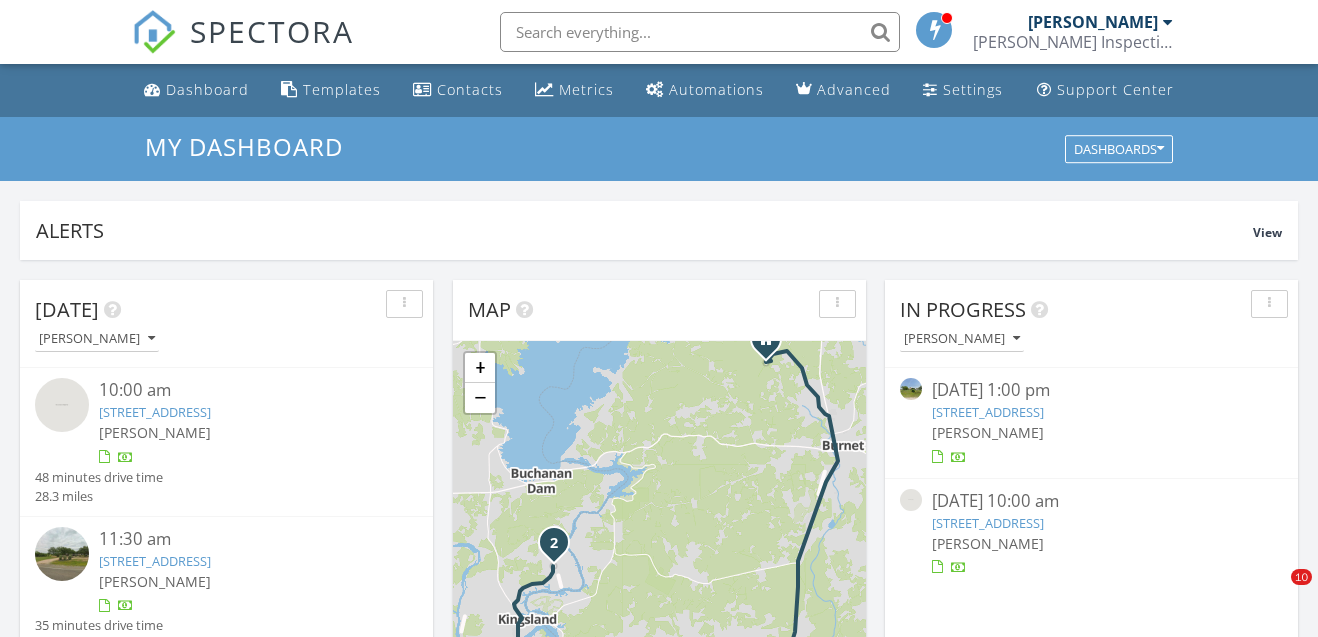 scroll, scrollTop: 933, scrollLeft: 0, axis: vertical 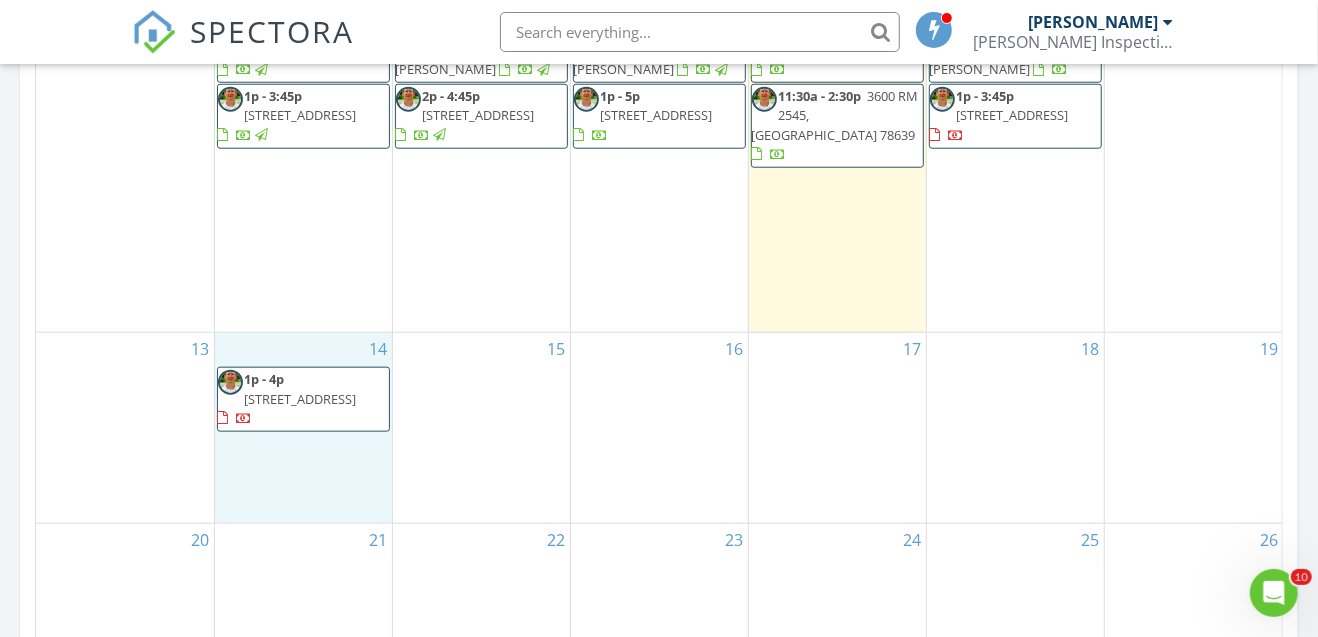 click on "14
1p - 4p
154 W Pine Dr, Granite Shoals 78654" at bounding box center (303, 427) 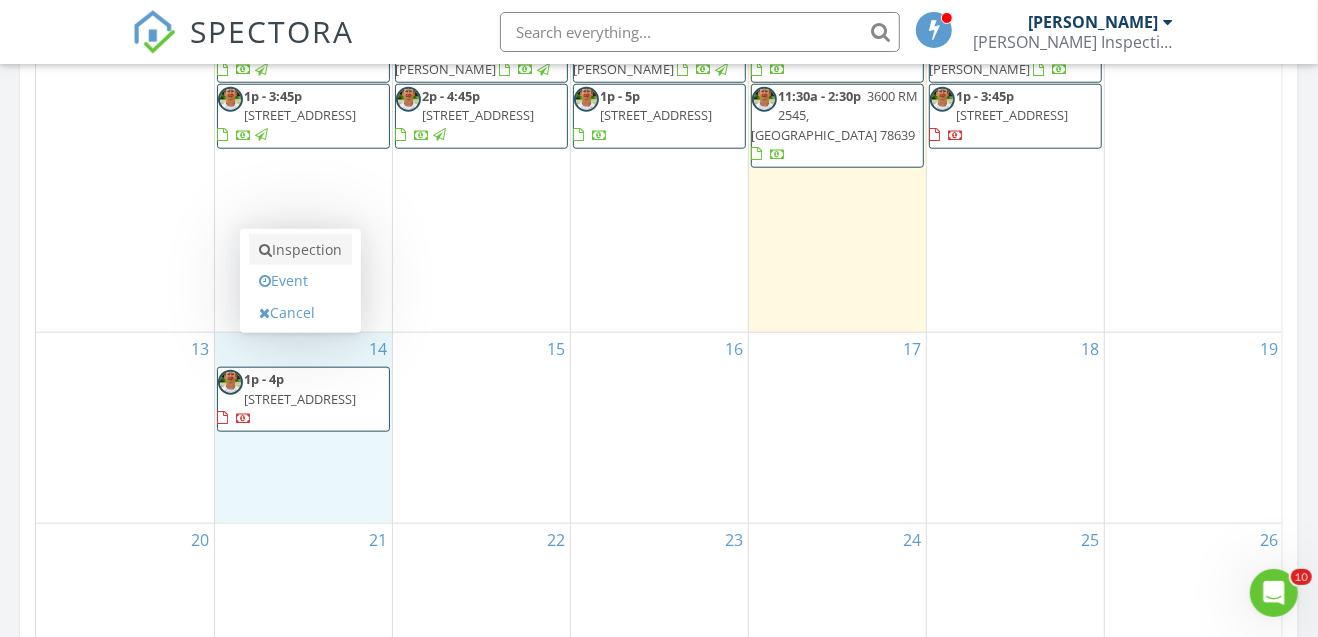 click on "Inspection" at bounding box center [300, 250] 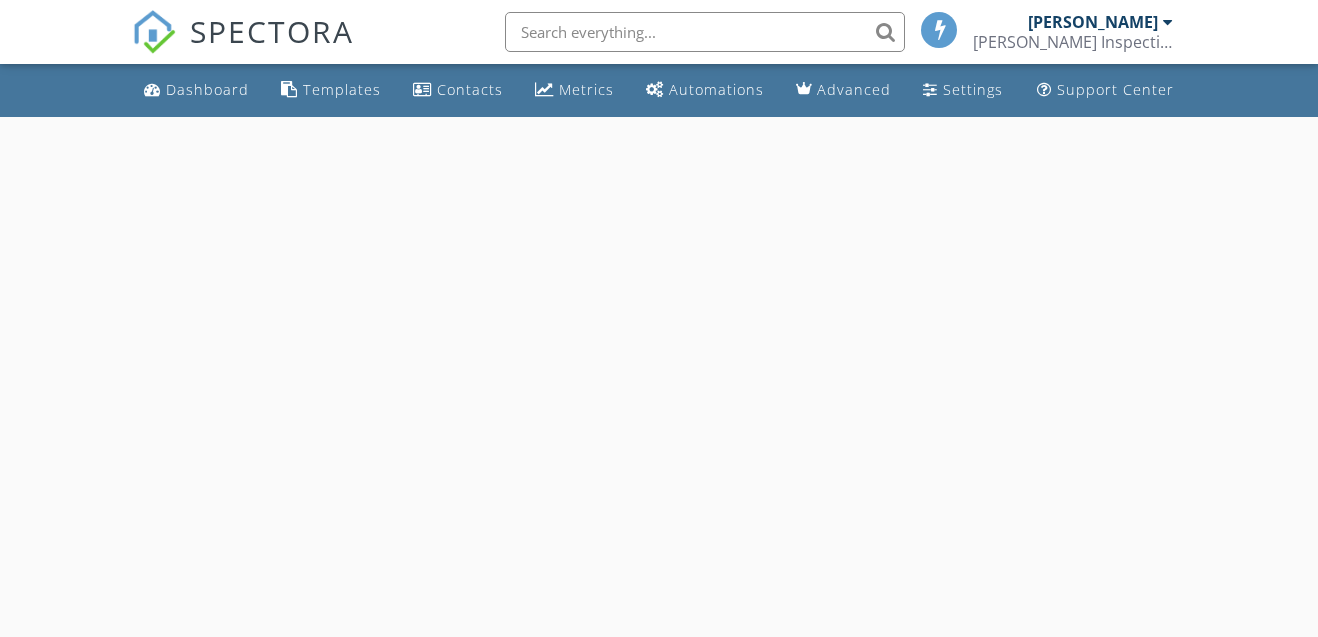 scroll, scrollTop: 0, scrollLeft: 0, axis: both 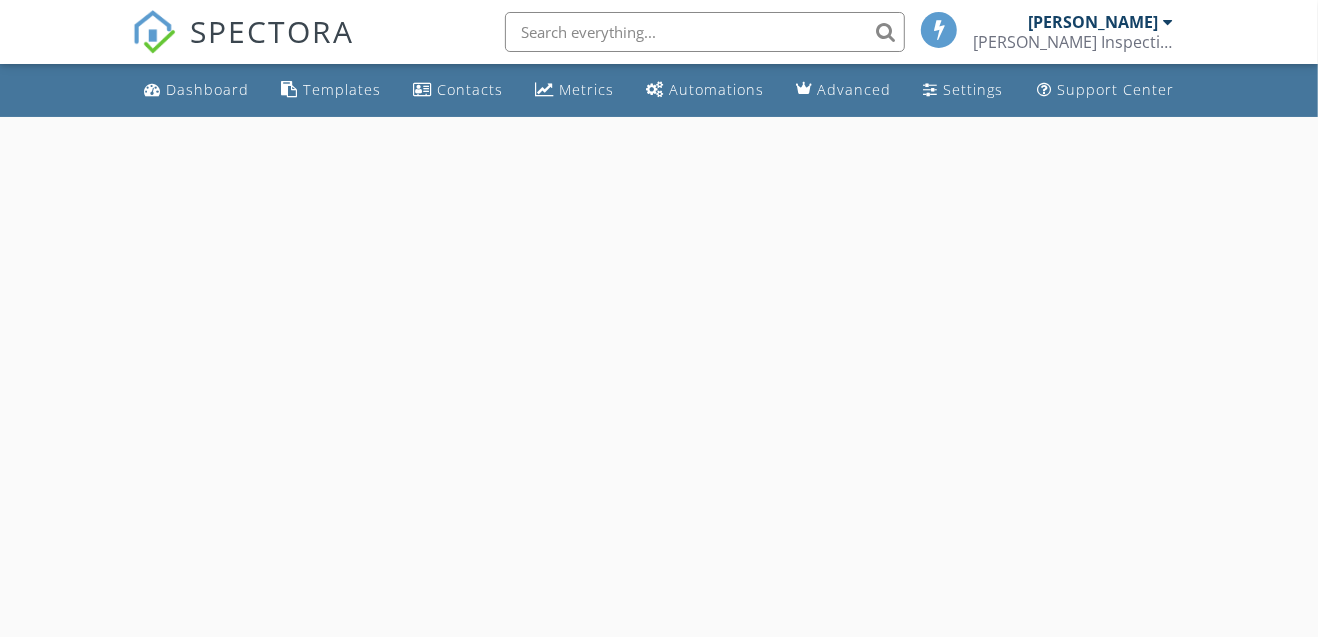 select on "6" 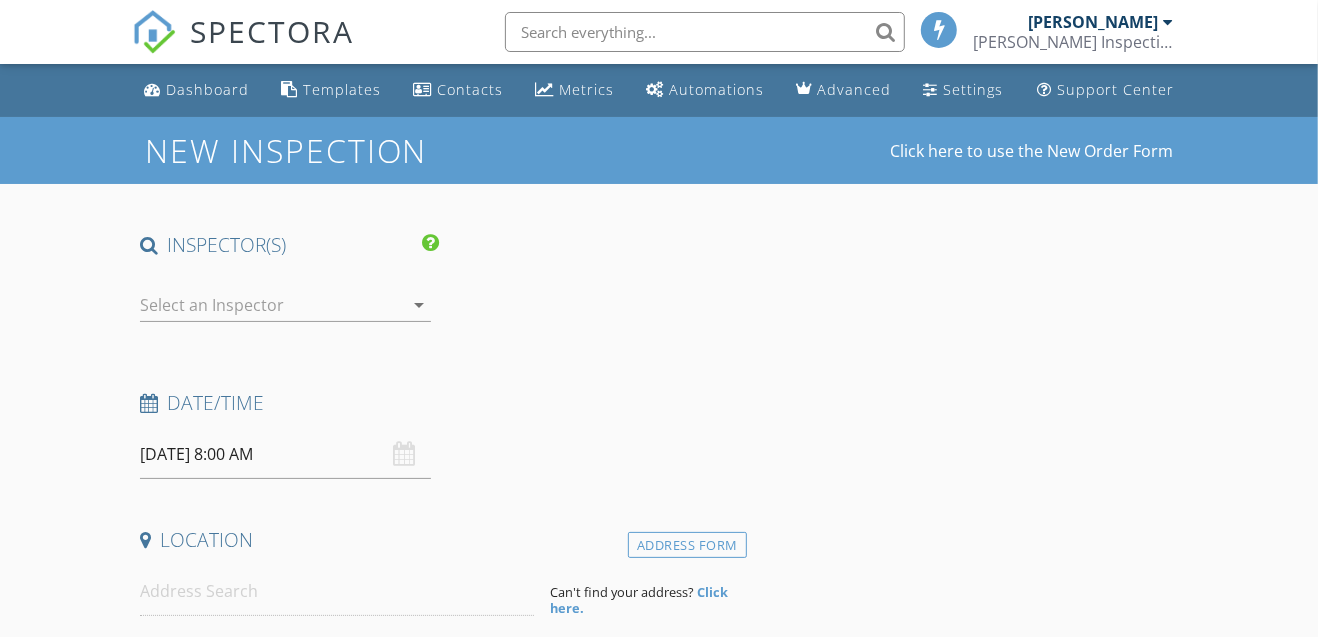 scroll, scrollTop: 0, scrollLeft: 0, axis: both 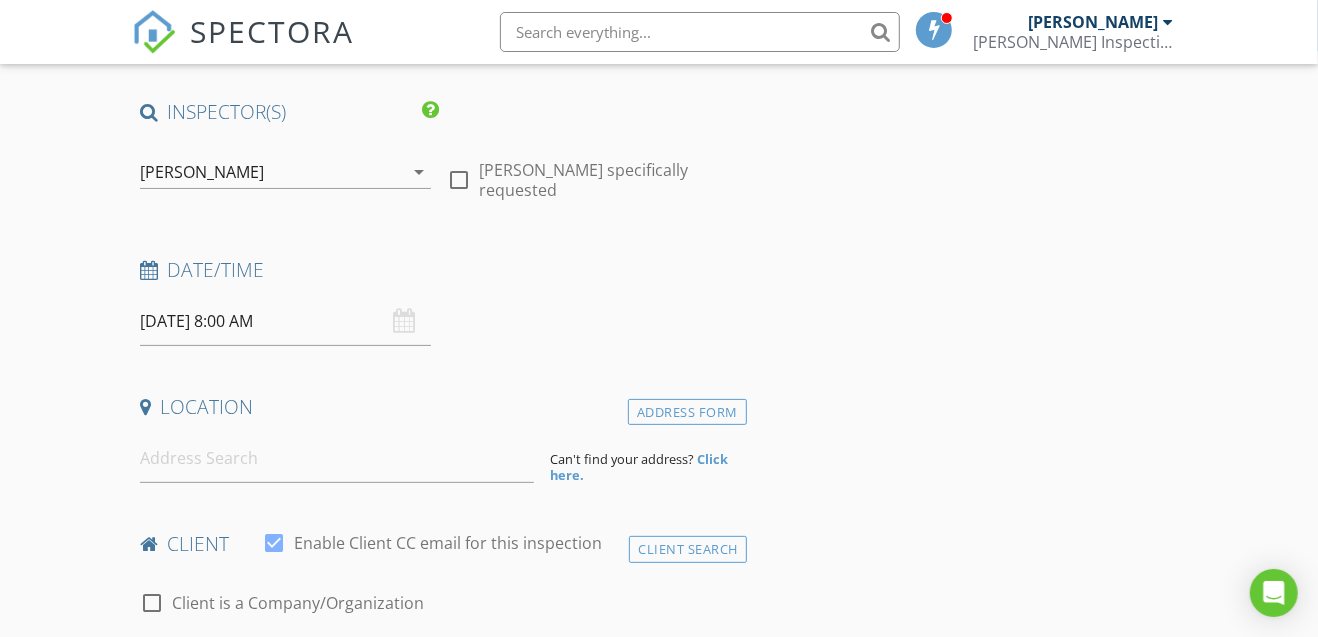 click on "07/14/2025 8:00 AM" at bounding box center [286, 321] 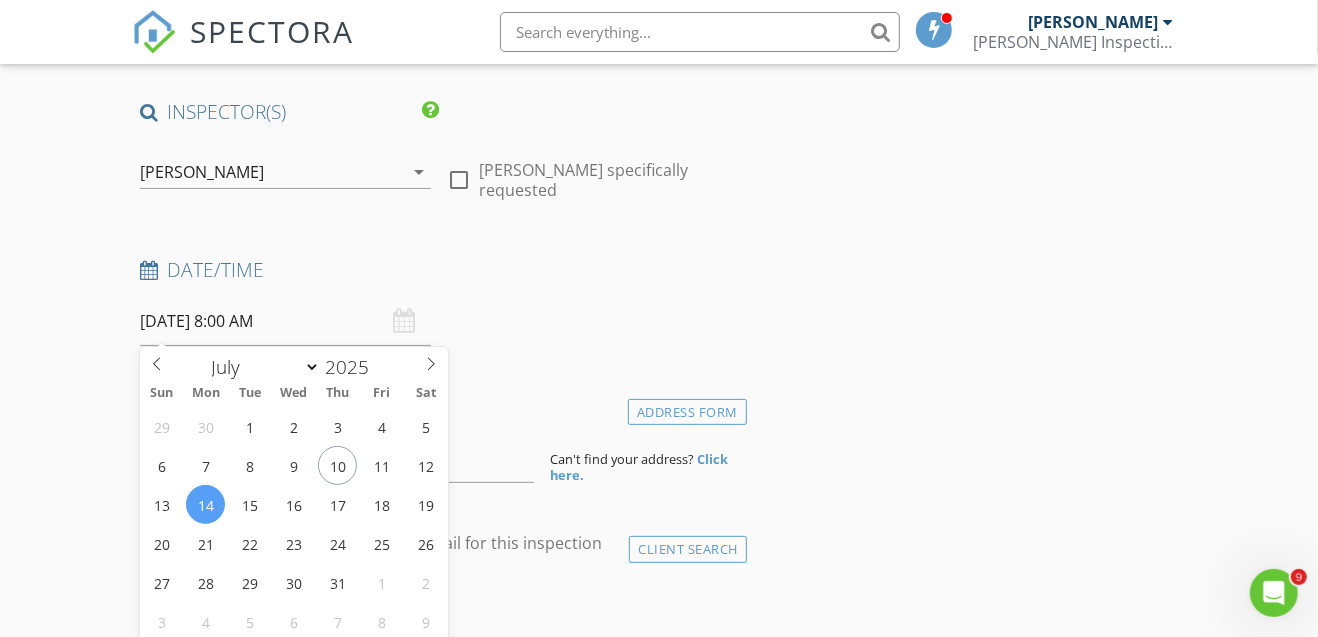 scroll, scrollTop: 0, scrollLeft: 0, axis: both 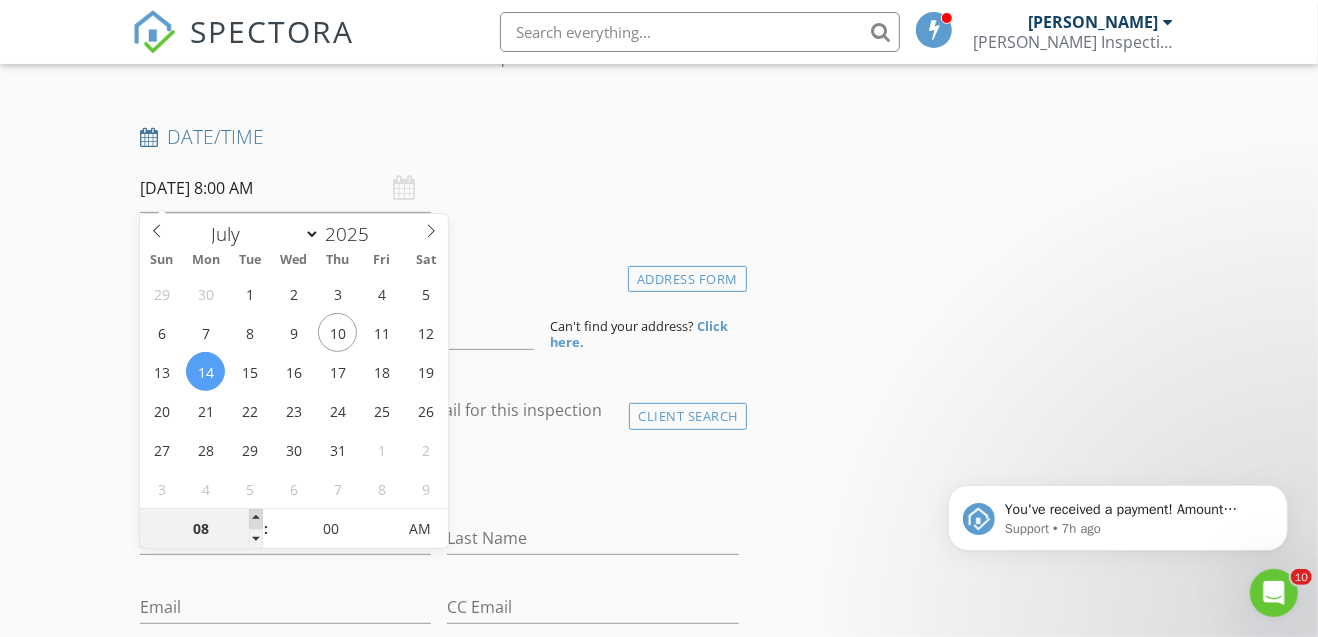 type on "09" 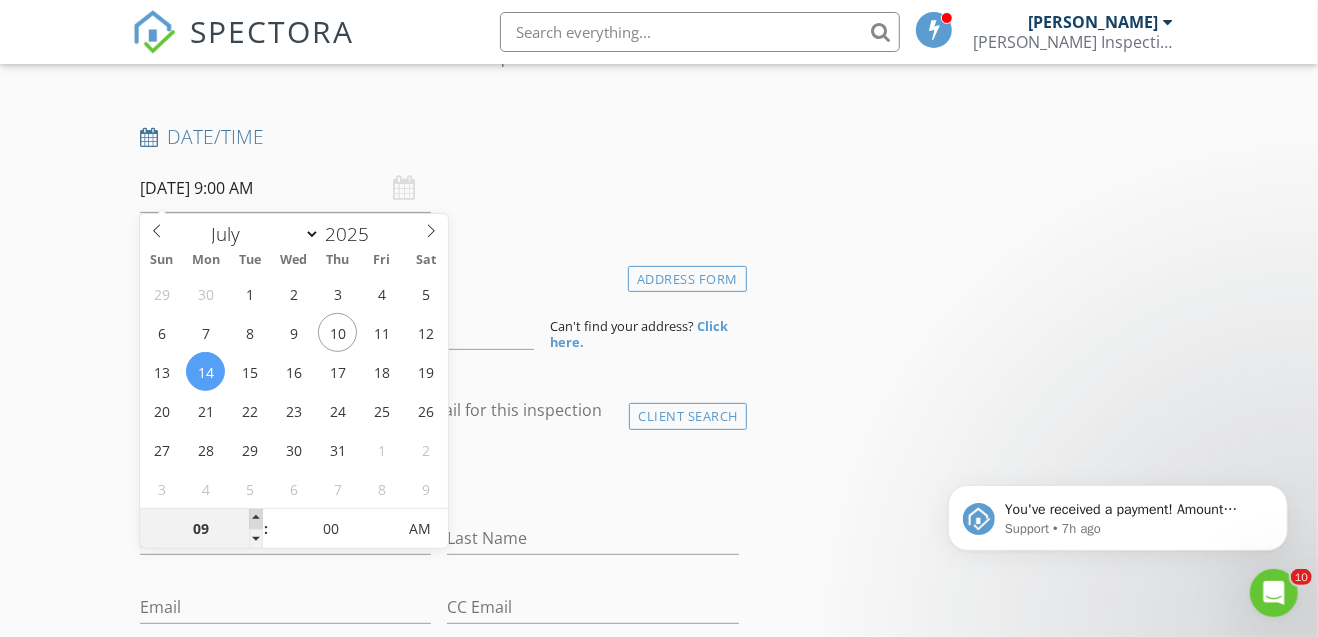 click at bounding box center (256, 519) 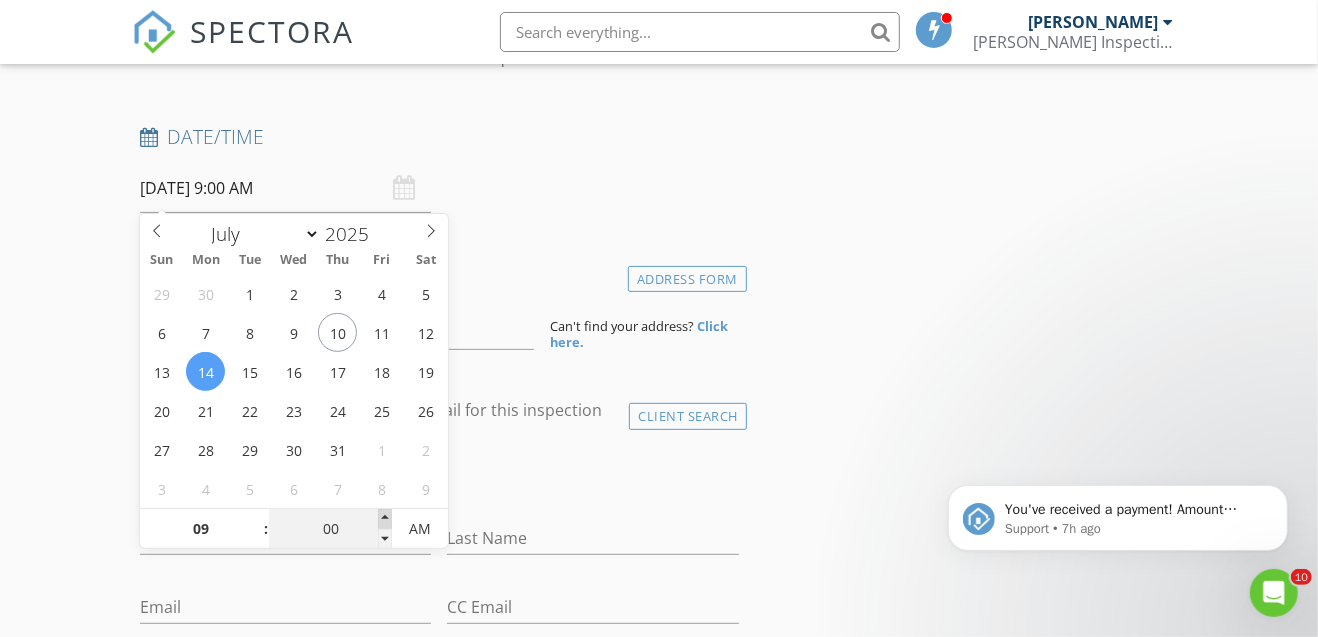type on "05" 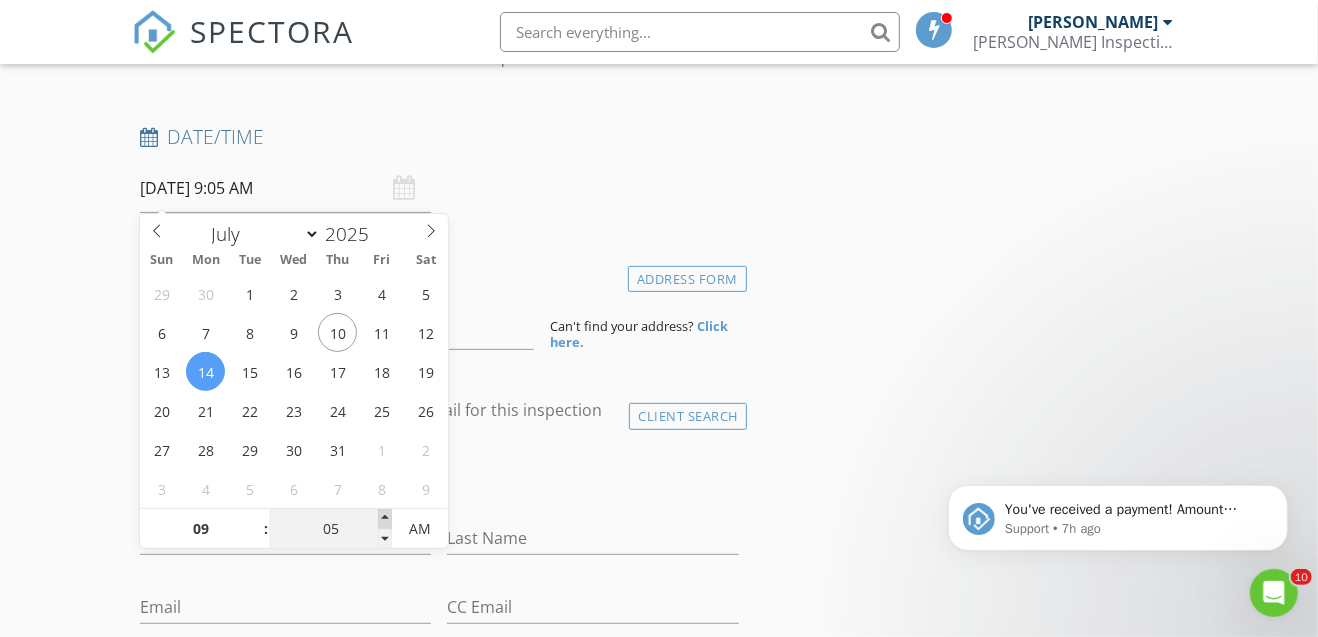 click at bounding box center [385, 519] 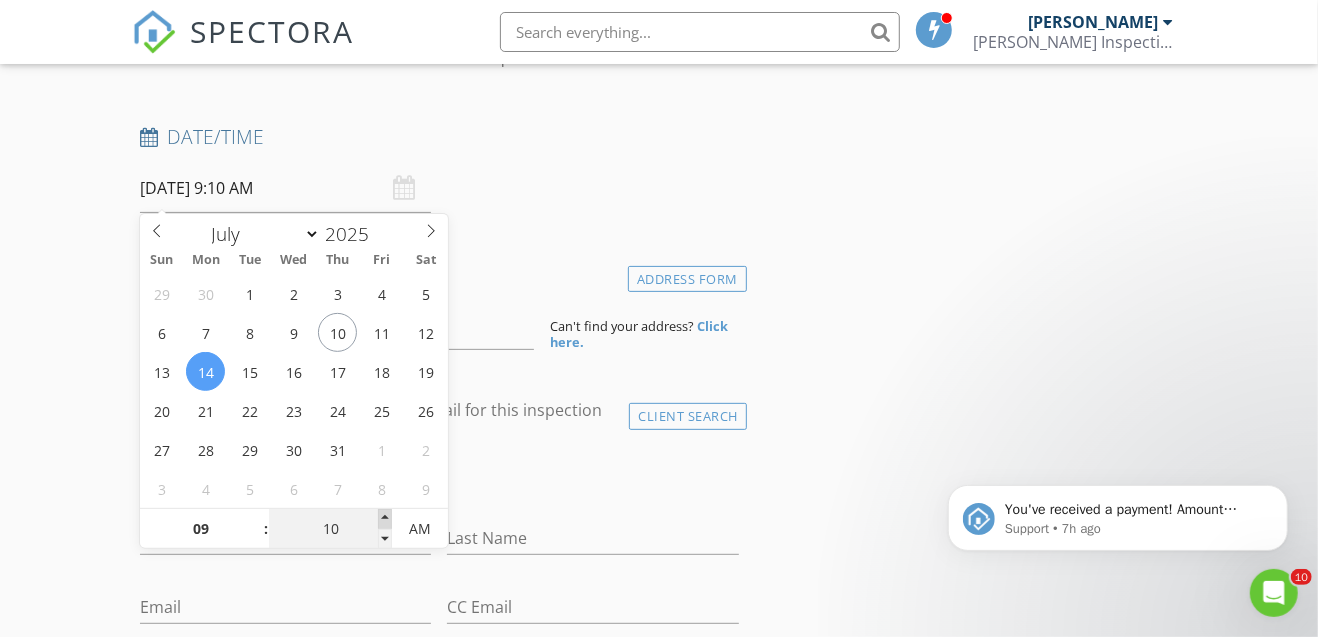 click at bounding box center (385, 519) 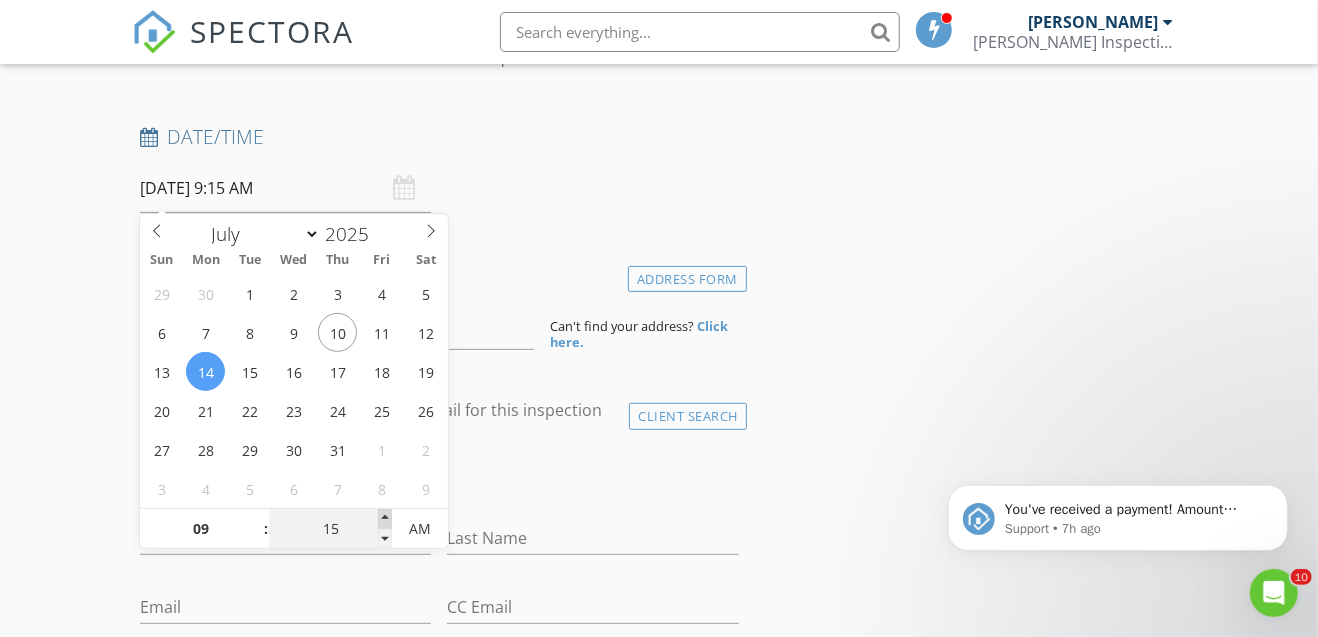 click at bounding box center [385, 519] 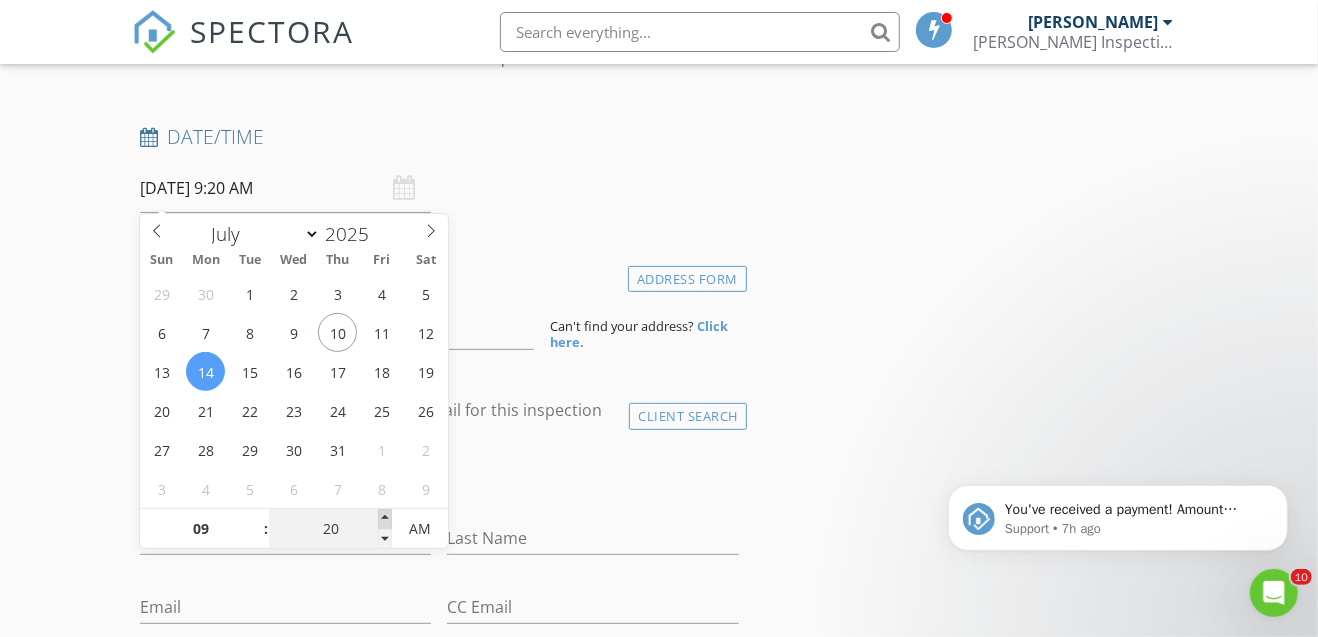 click at bounding box center [385, 519] 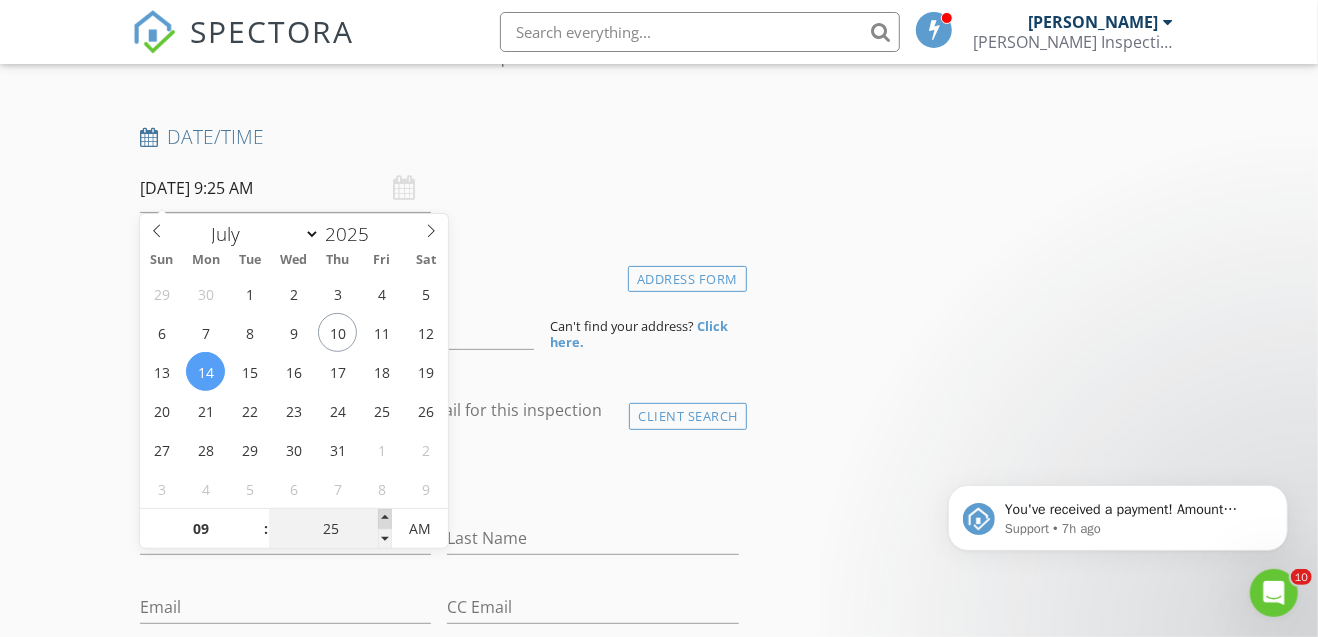 click at bounding box center [385, 519] 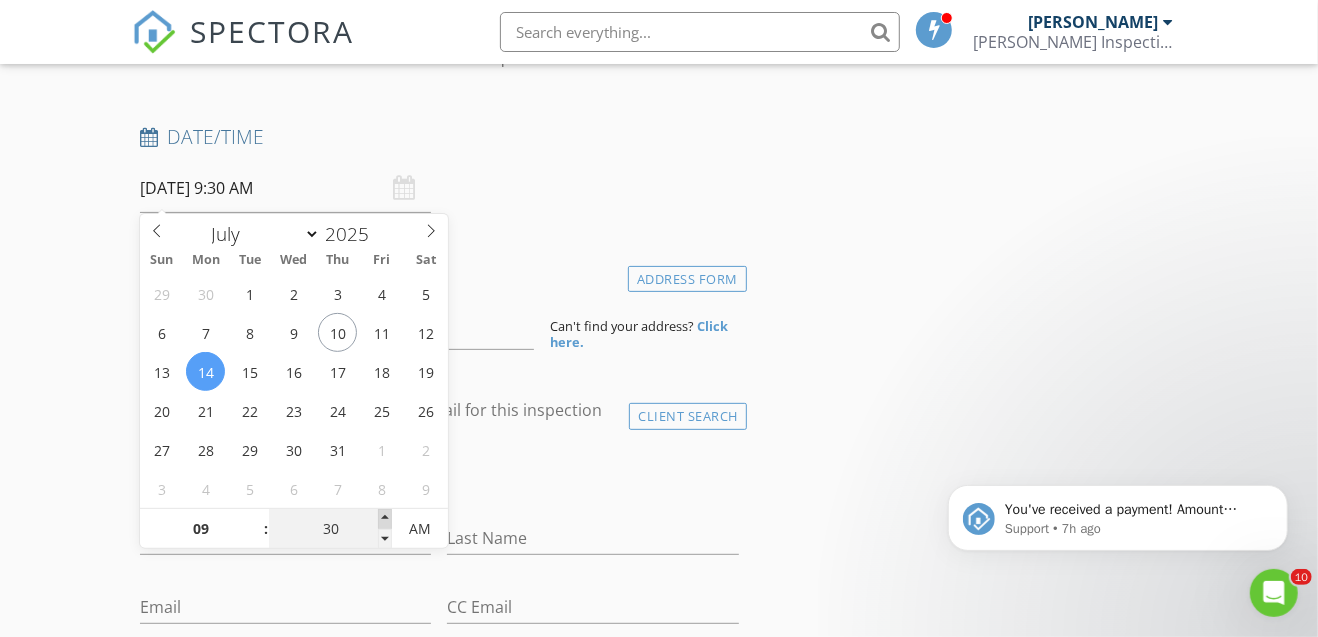 click at bounding box center [385, 519] 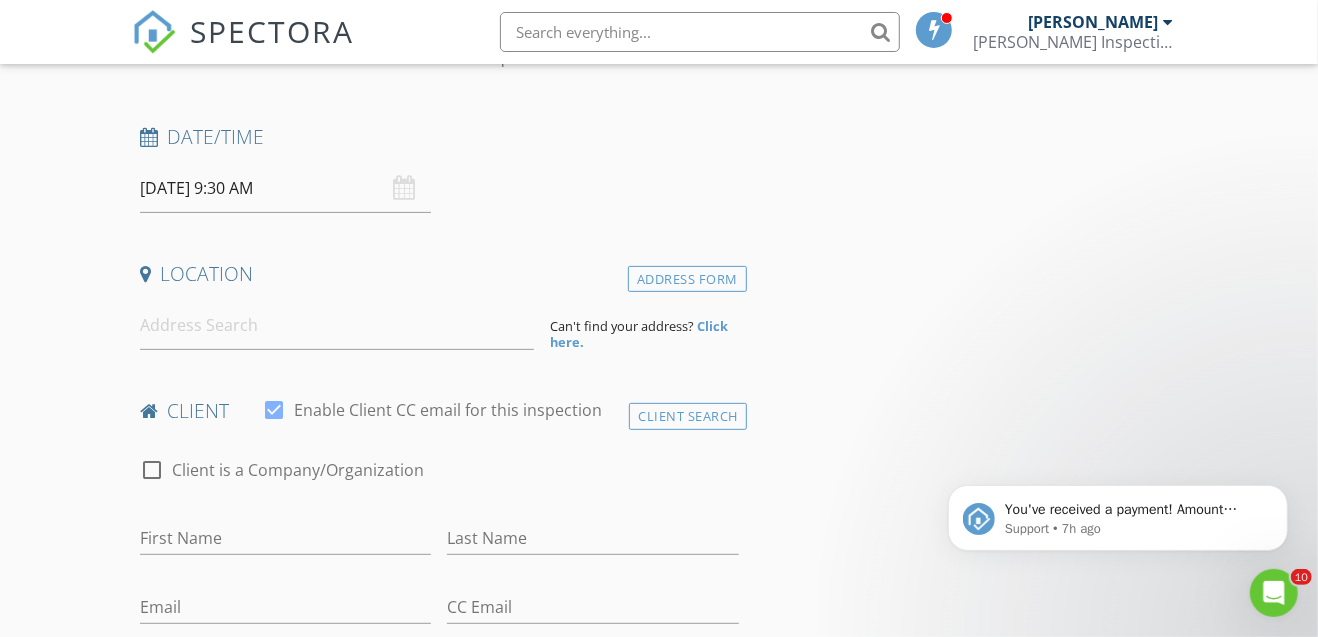 click on "INSPECTOR(S)
check_box   Brandon Smith   PRIMARY   check_box_outline_blank   Dino Maisano     Brandon Smith arrow_drop_down   check_box_outline_blank Brandon Smith specifically requested
Date/Time
07/14/2025 9:30 AM
Location
Address Form       Can't find your address?   Click here.
client
check_box Enable Client CC email for this inspection   Client Search     check_box_outline_blank Client is a Company/Organization     First Name   Last Name   Email   CC Email   Phone   Address   City   State   Zip       Notes   Private Notes
ADD ADDITIONAL client
SERVICES
check_box_outline_blank   Vacant    0-2000 check_box_outline_blank   Occupied   0-2000 check_box_outline_blank   Final   0-2000 check_box_outline_blank   Phase   .5 check_box_outline_blank   Phase 1   0-2000   Guest House" at bounding box center [659, 1426] 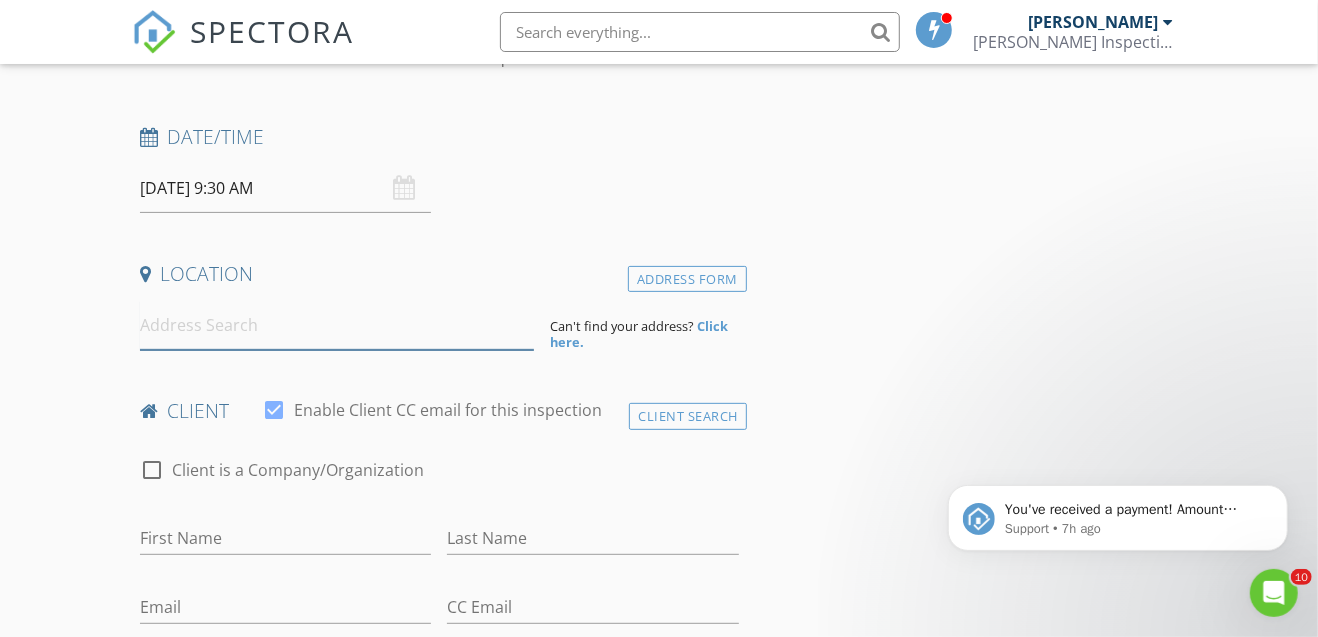 click at bounding box center [337, 325] 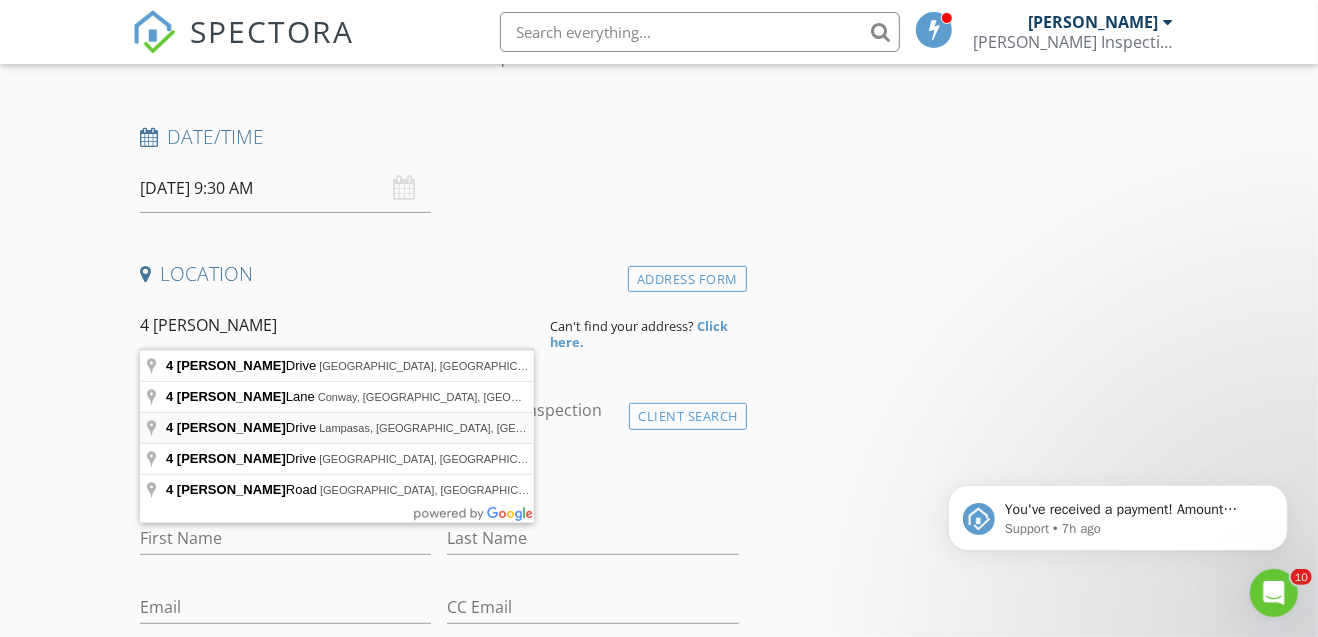 type on "4 Matthews Drive, Lampasas, TX, USA" 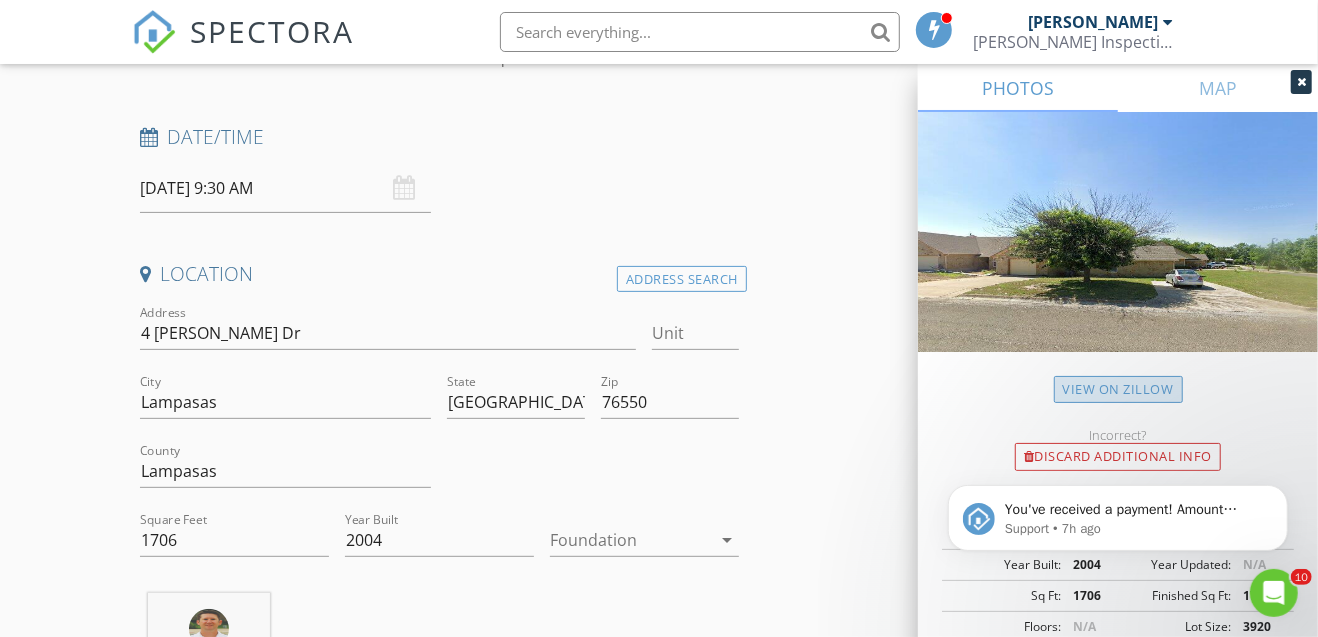 click on "View on Zillow" at bounding box center [1118, 389] 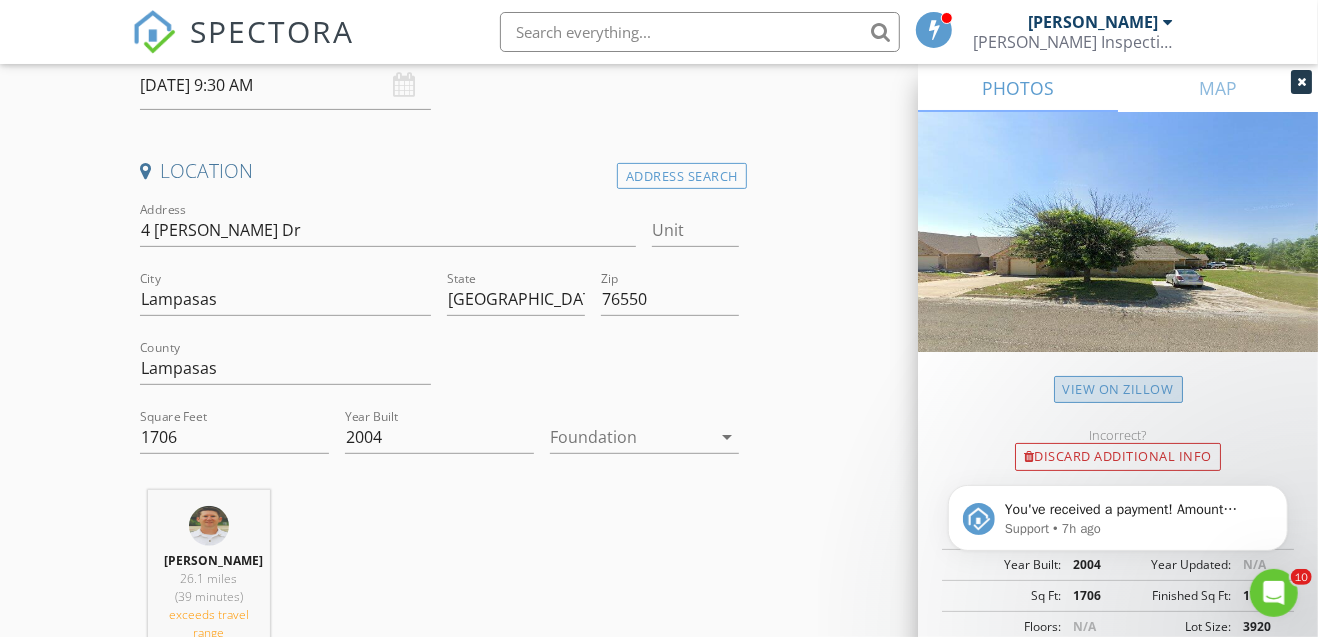 scroll, scrollTop: 400, scrollLeft: 0, axis: vertical 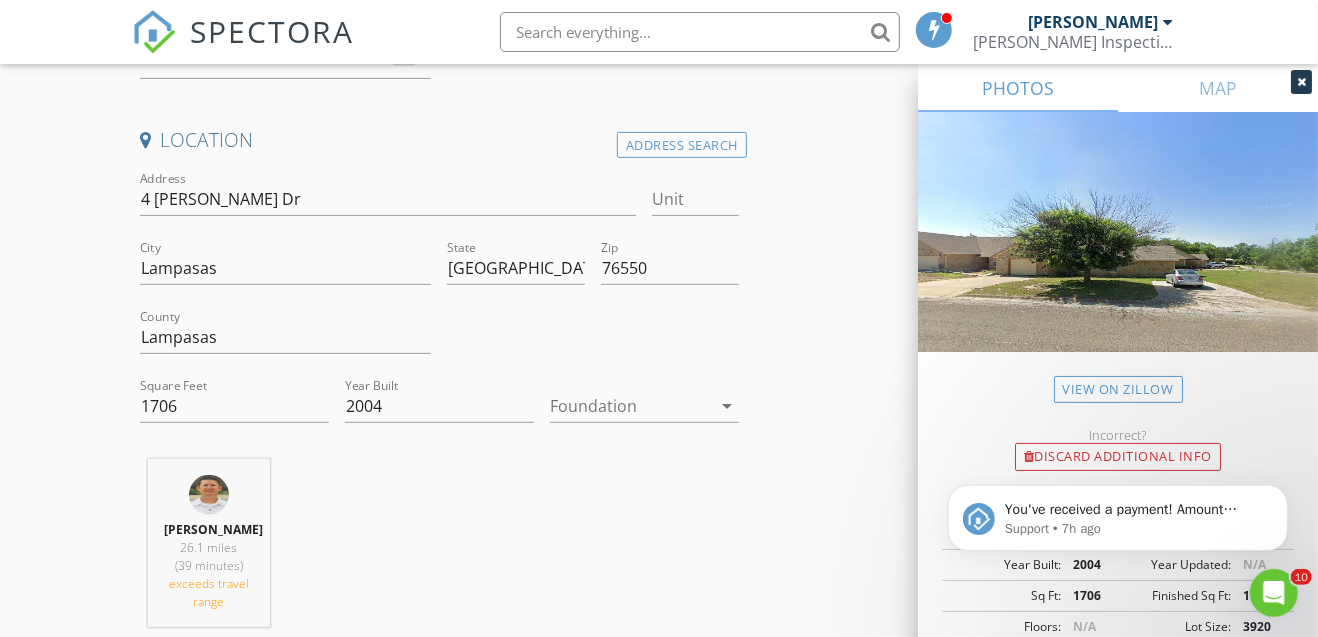 click at bounding box center (630, 406) 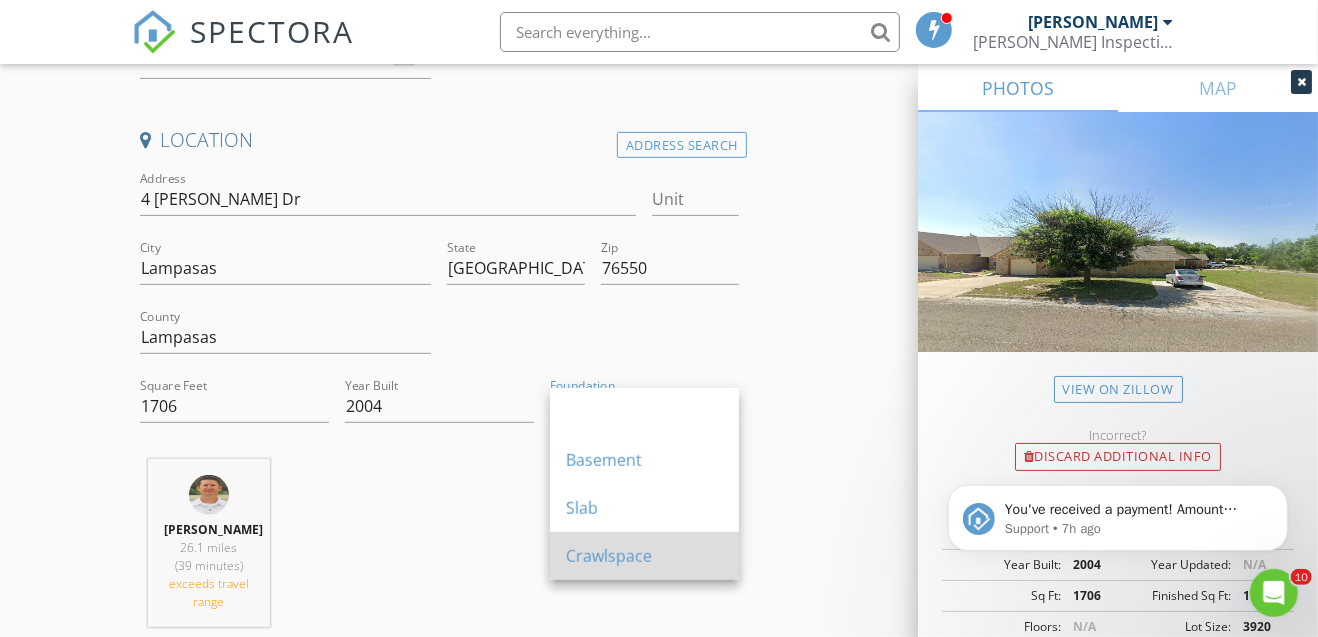 click on "Crawlspace" at bounding box center (644, 556) 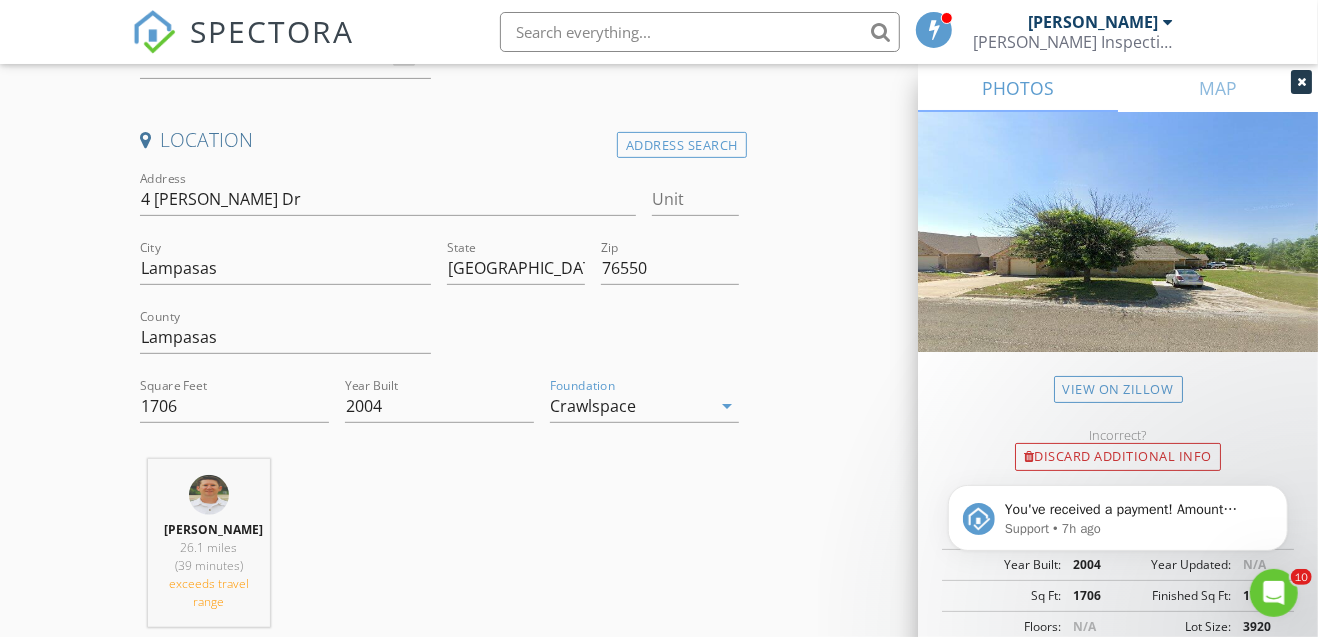 click on "Brandon Smith     26.1 miles     (39 minutes)     exceeds travel range" at bounding box center [439, 551] 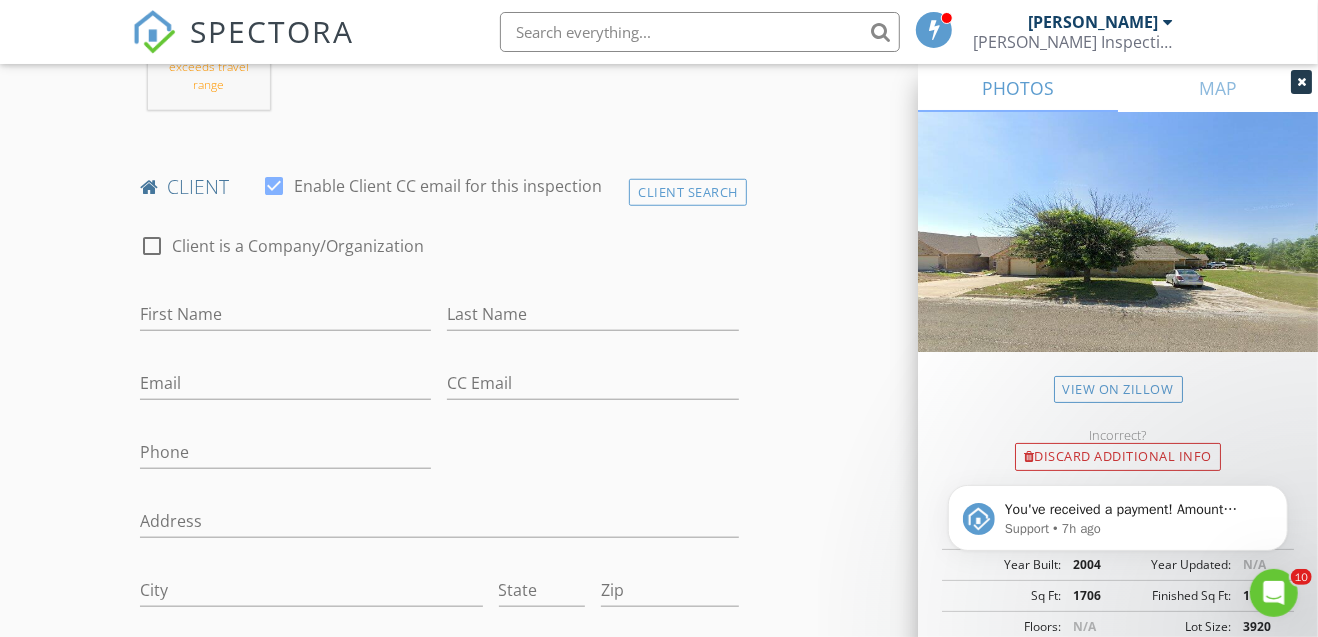 scroll, scrollTop: 933, scrollLeft: 0, axis: vertical 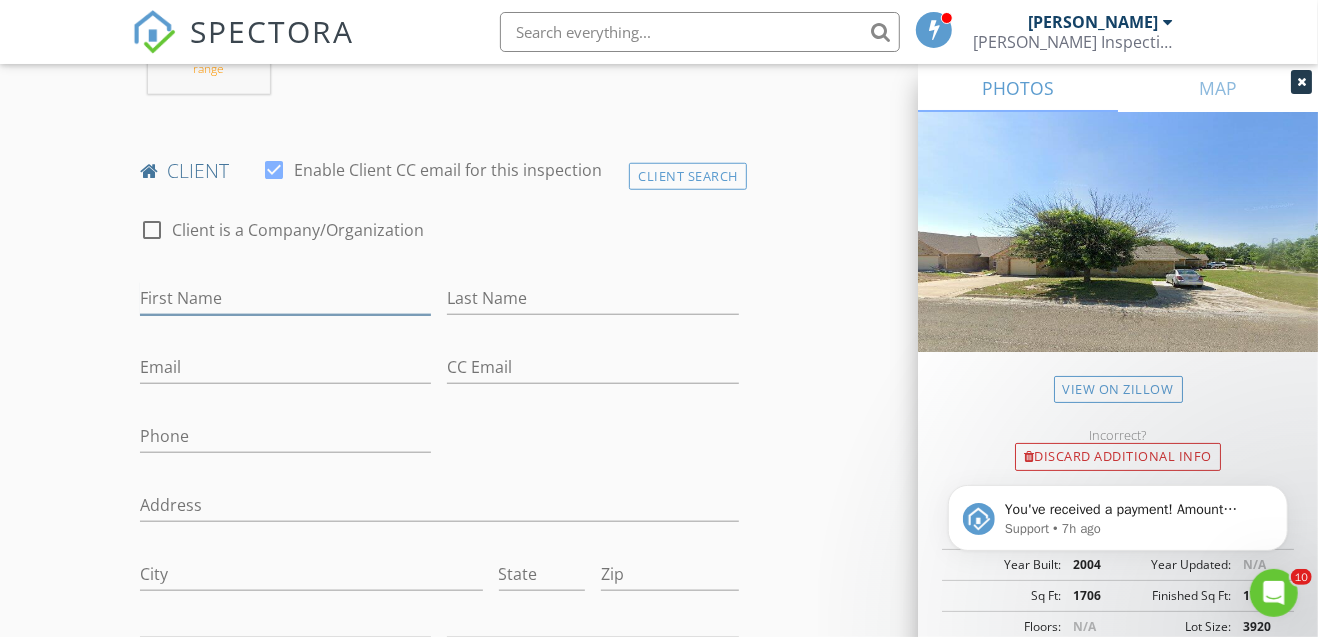 click on "First Name" at bounding box center [286, 298] 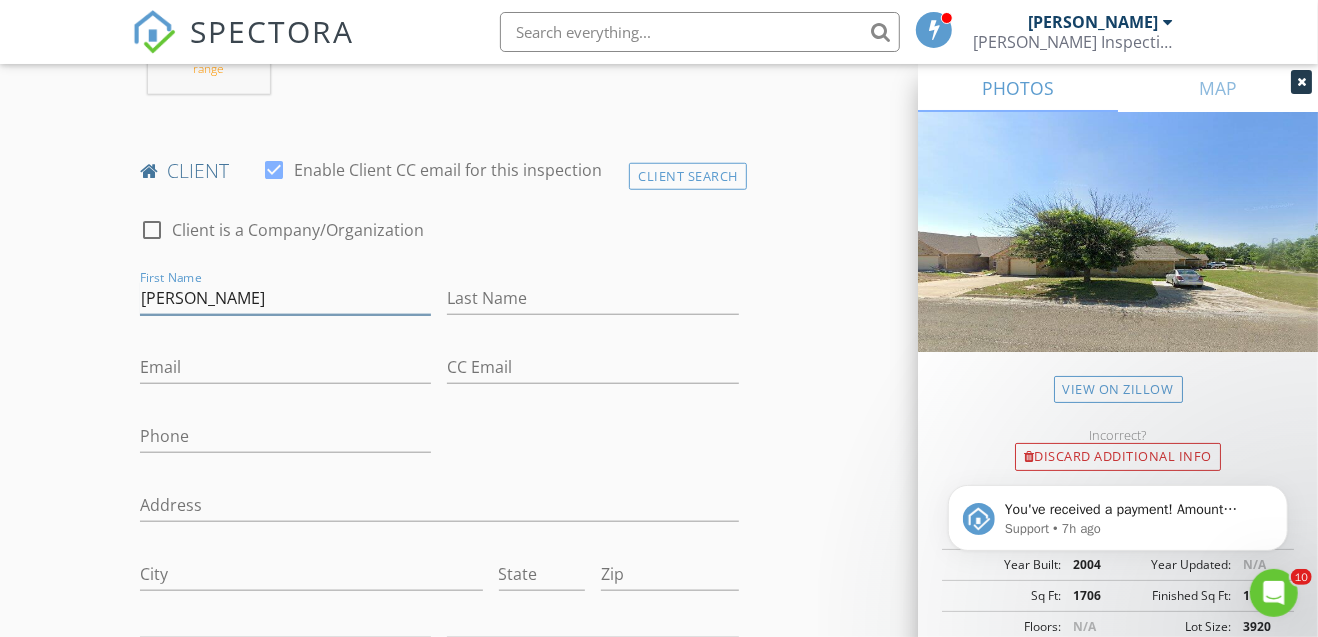 type on "Jane" 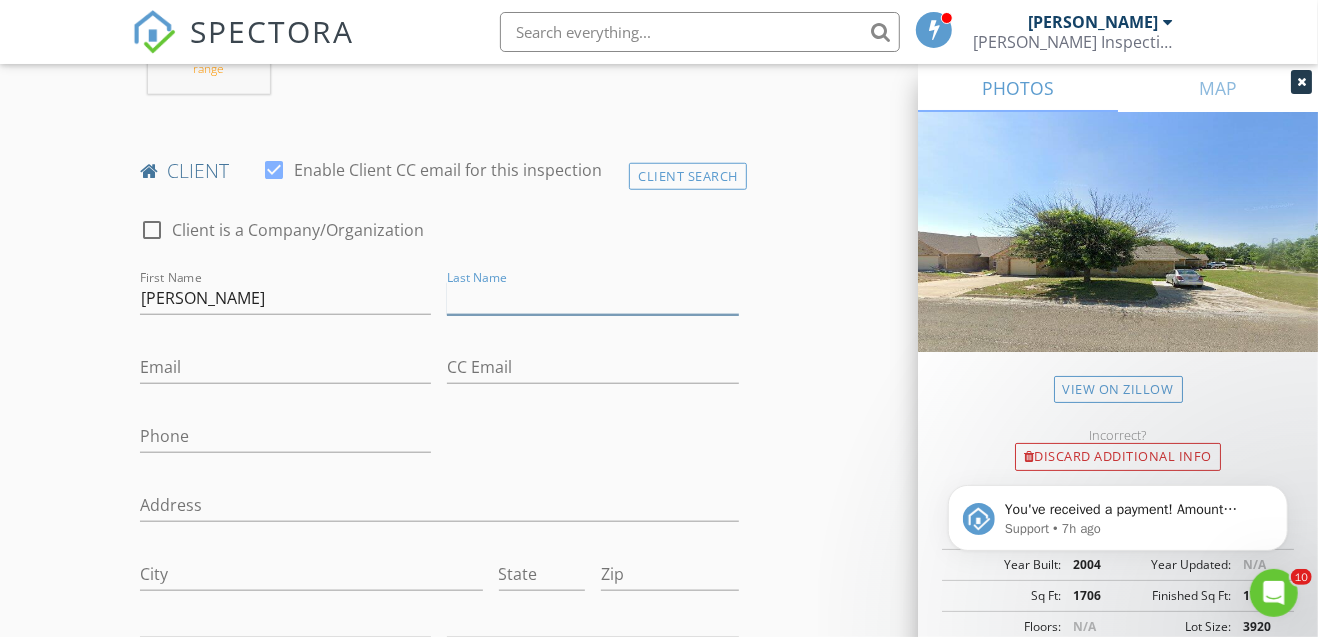 click on "Last Name" at bounding box center (593, 298) 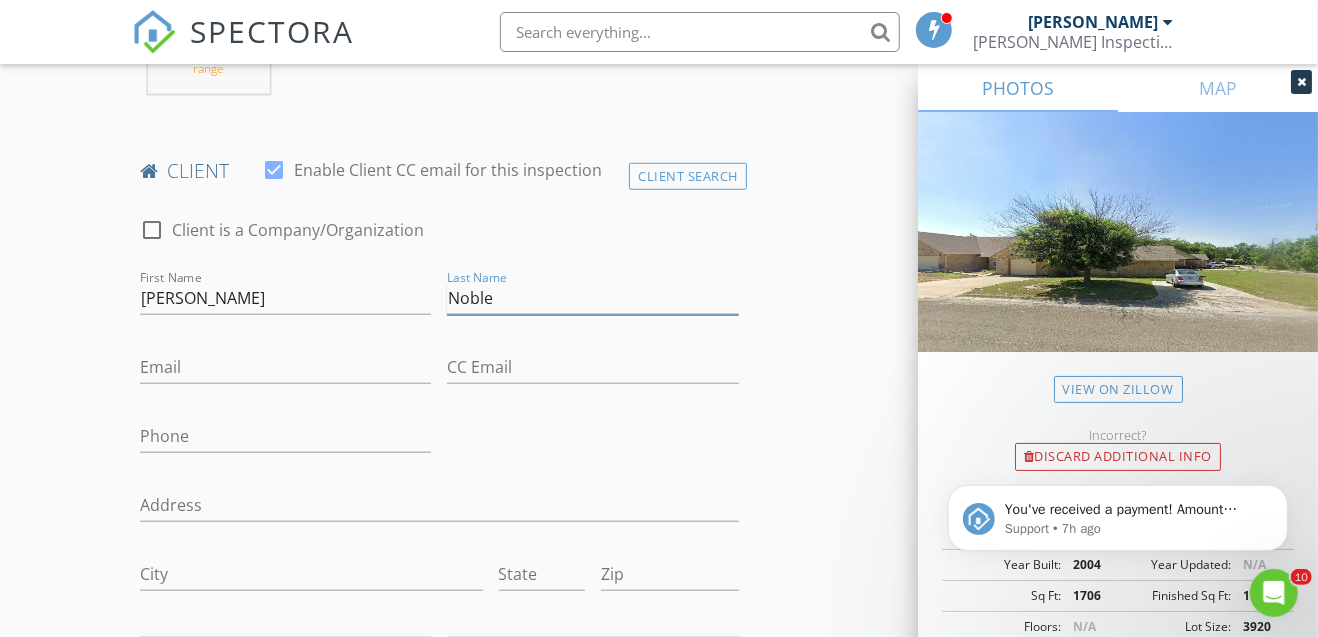 type on "Noble" 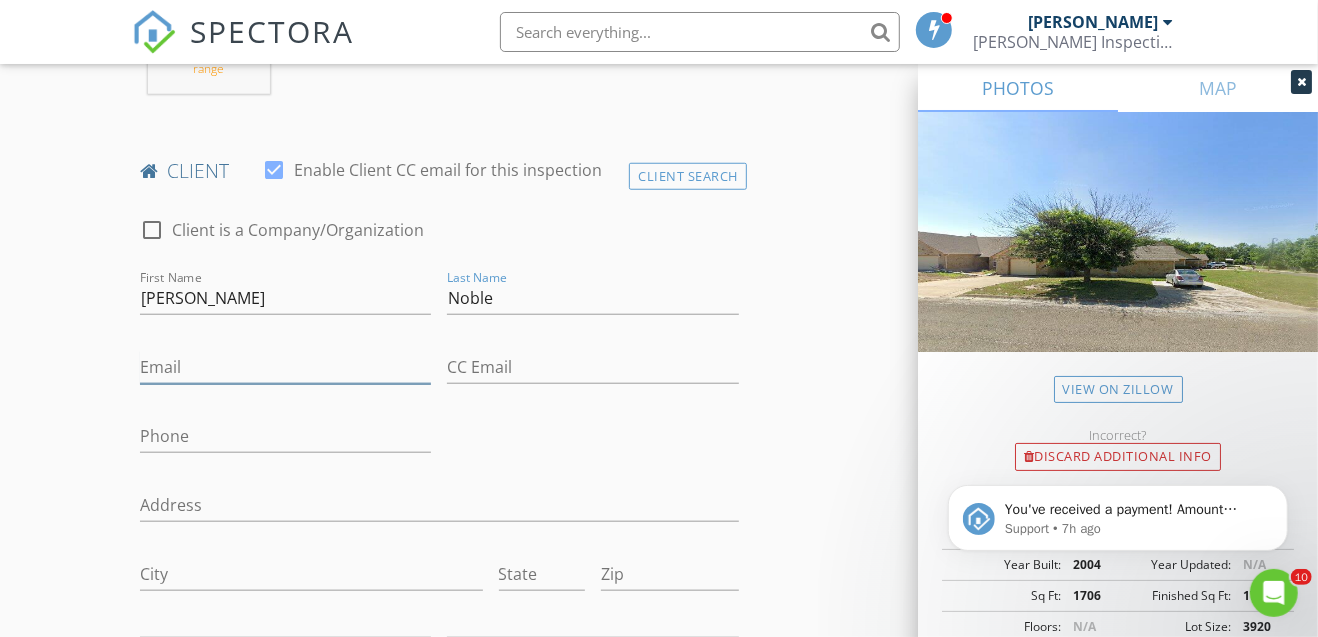 click on "Email" at bounding box center [286, 367] 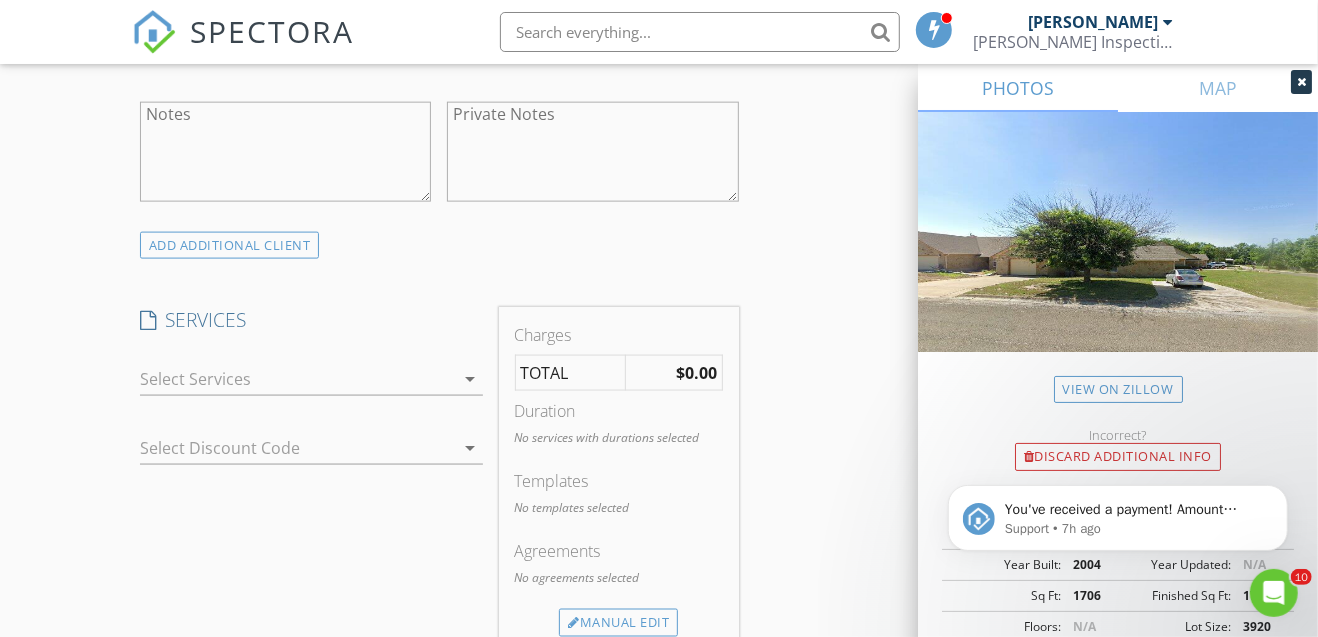 scroll, scrollTop: 1533, scrollLeft: 0, axis: vertical 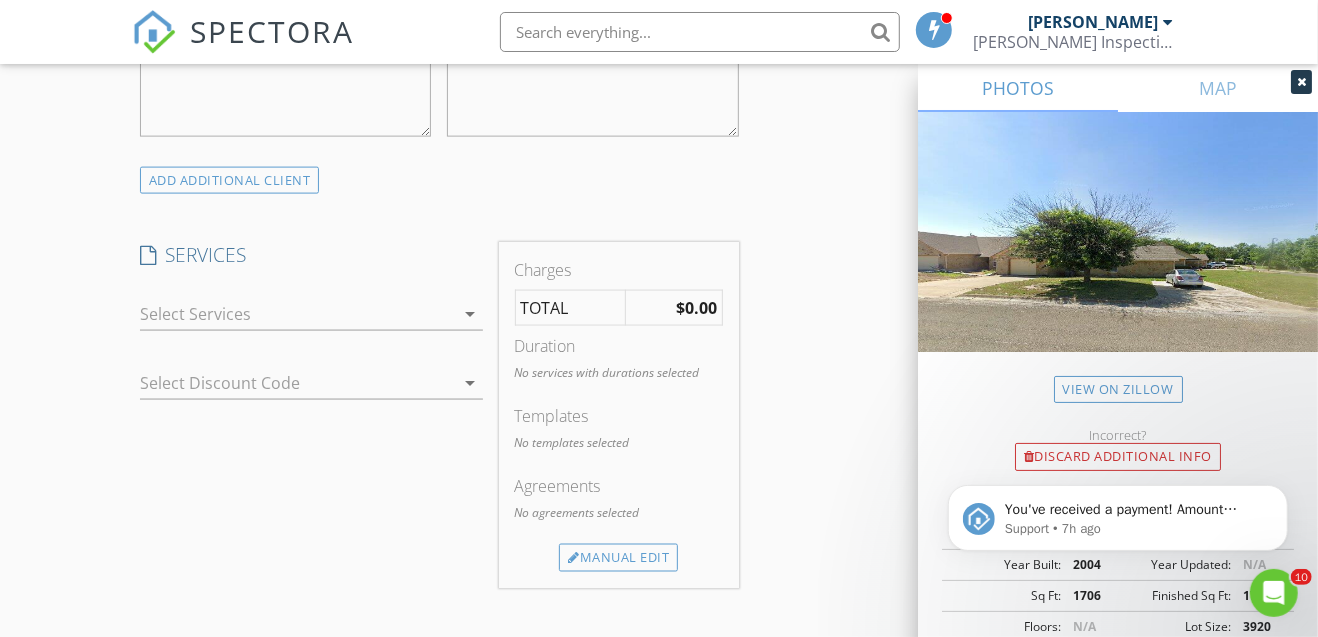 click at bounding box center (297, 314) 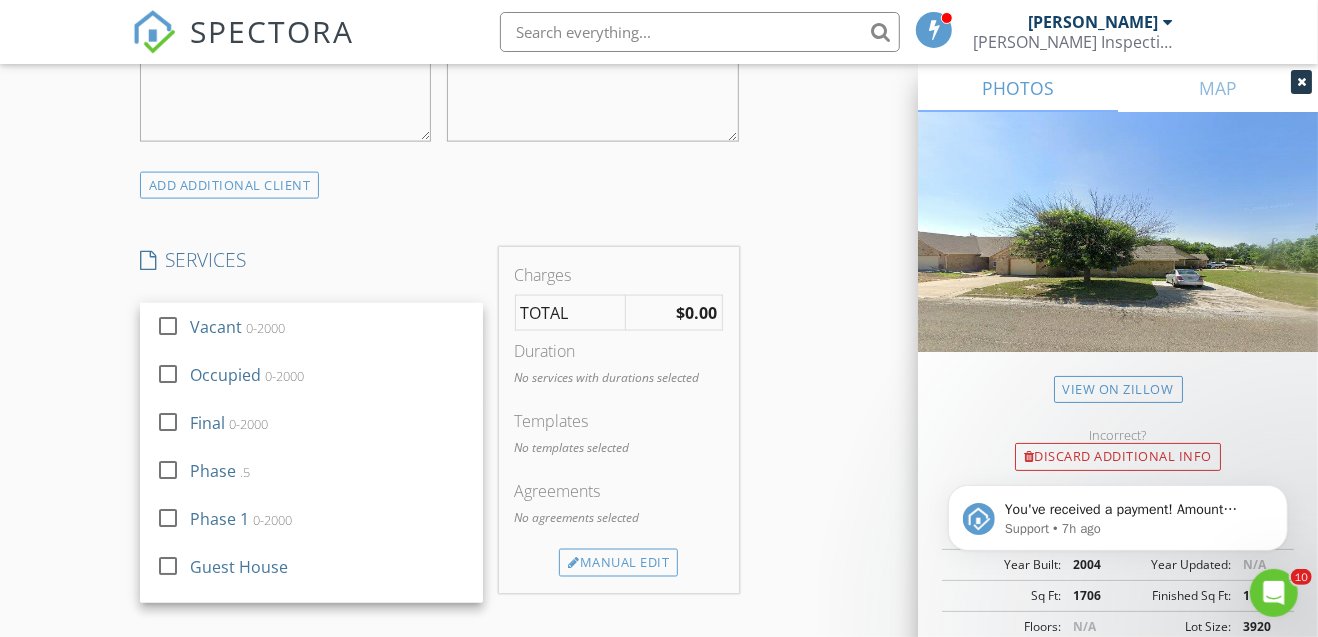 scroll, scrollTop: 1537, scrollLeft: 0, axis: vertical 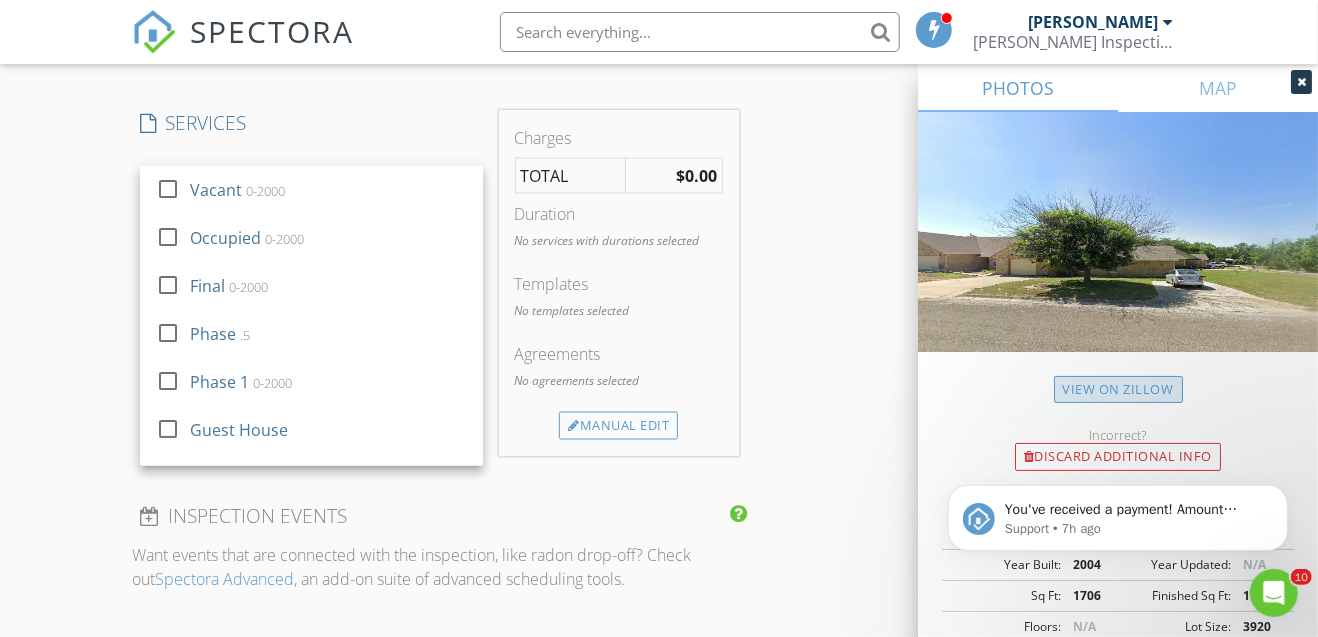 click on "View on Zillow" at bounding box center [1118, 389] 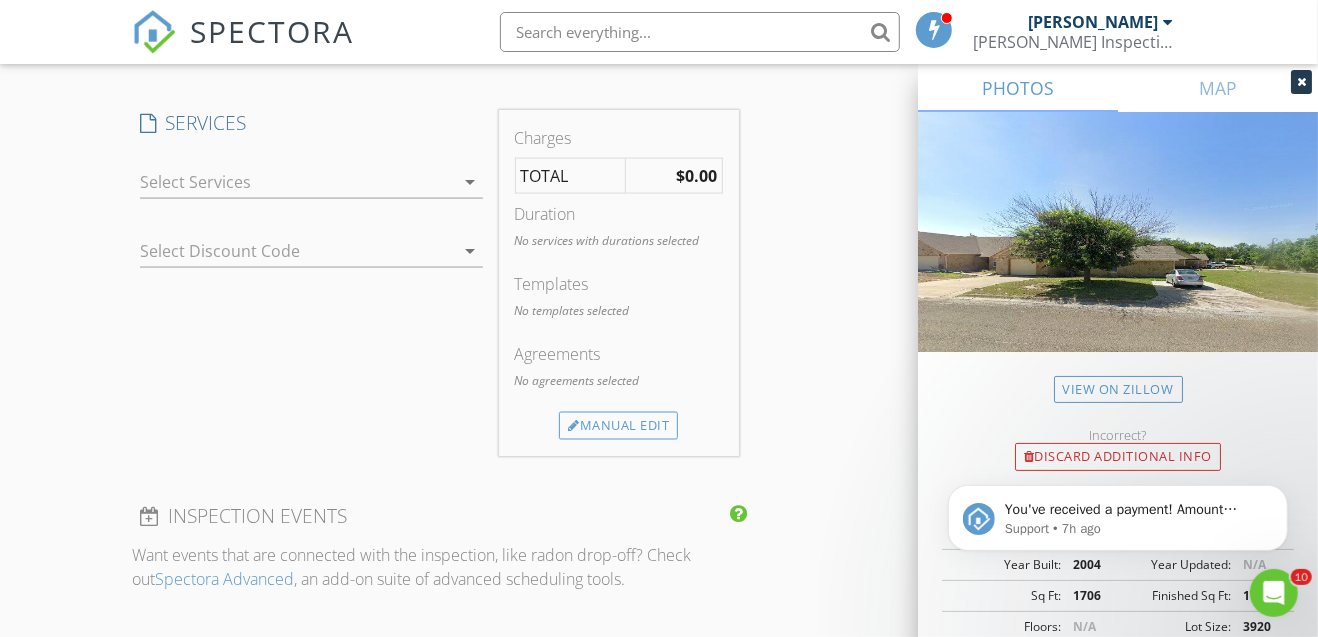 click at bounding box center (297, 182) 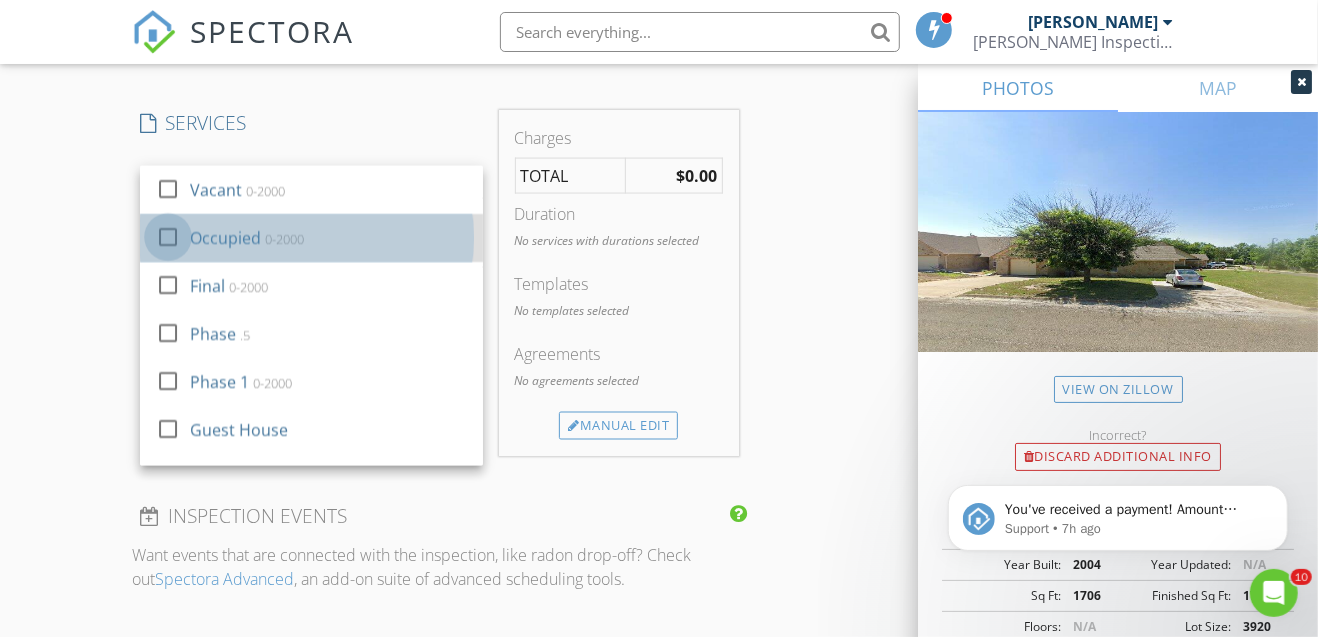 click at bounding box center [168, 237] 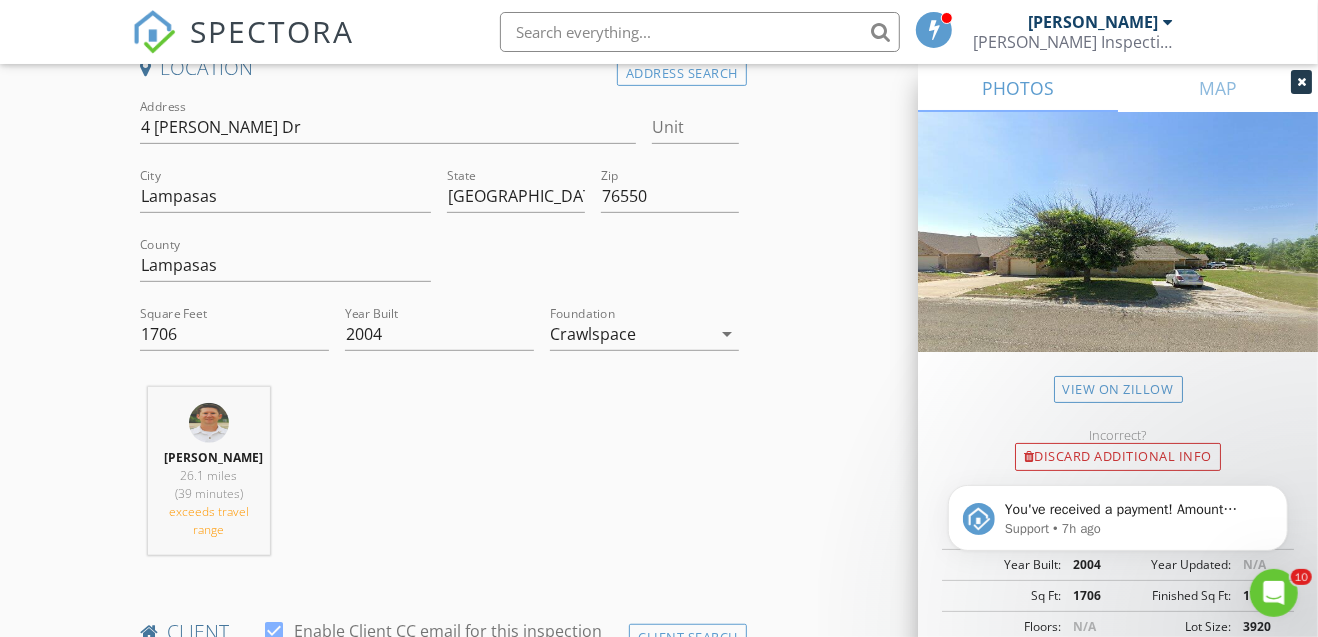 scroll, scrollTop: 470, scrollLeft: 0, axis: vertical 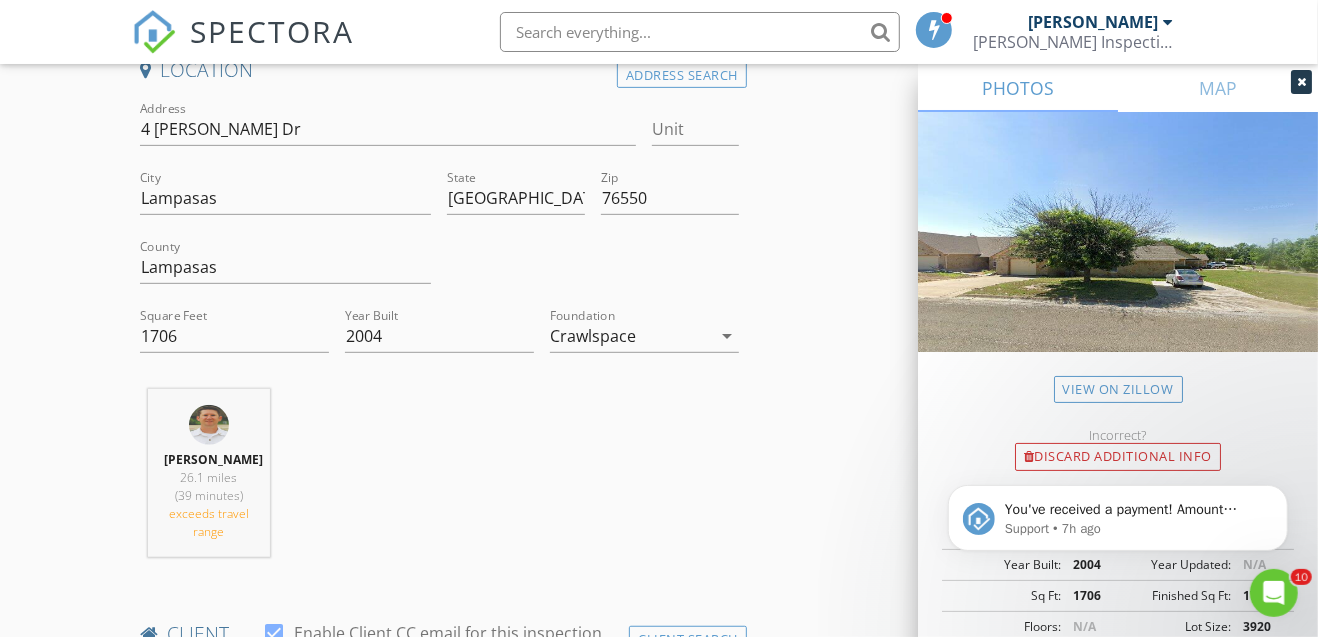 click on "Crawlspace" at bounding box center (593, 336) 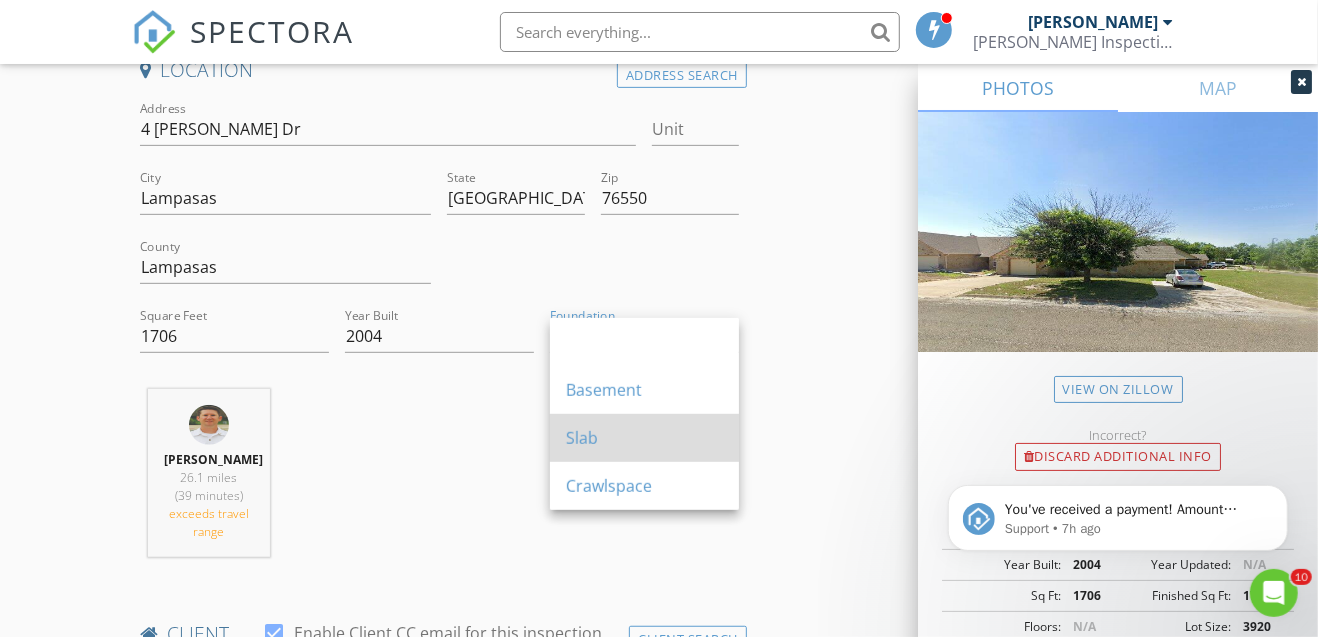 click on "Slab" at bounding box center [644, 438] 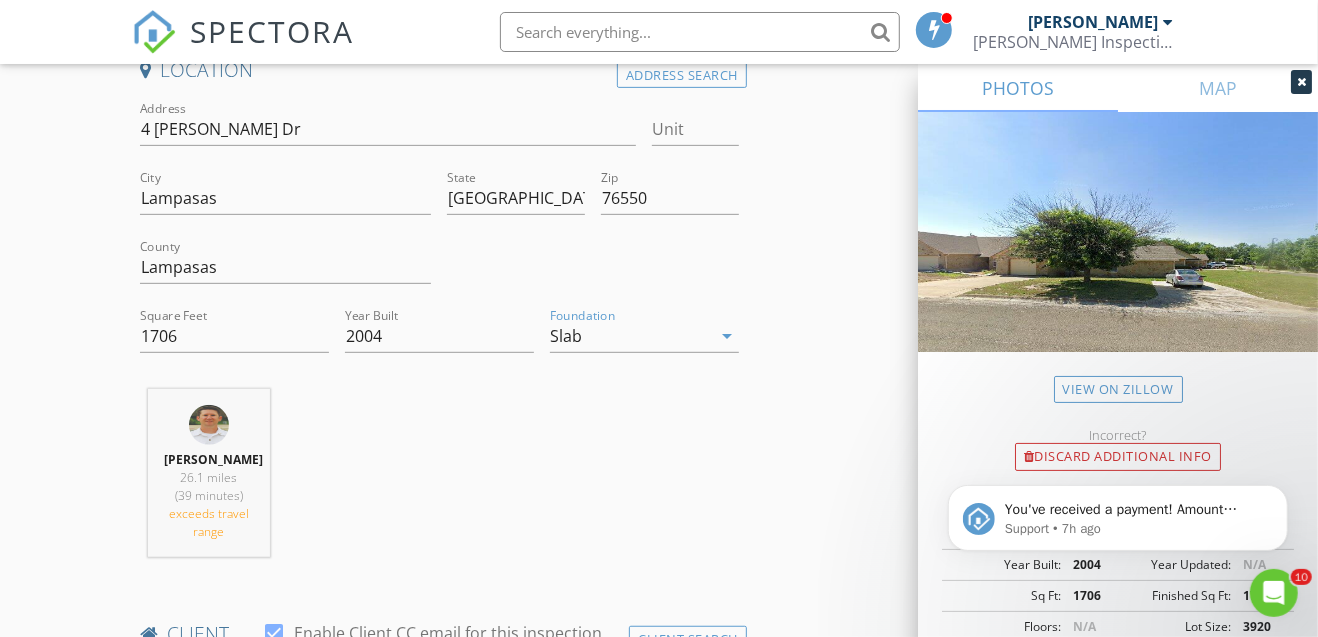 click on "Brandon Smith     26.1 miles     (39 minutes)     exceeds travel range" at bounding box center (439, 481) 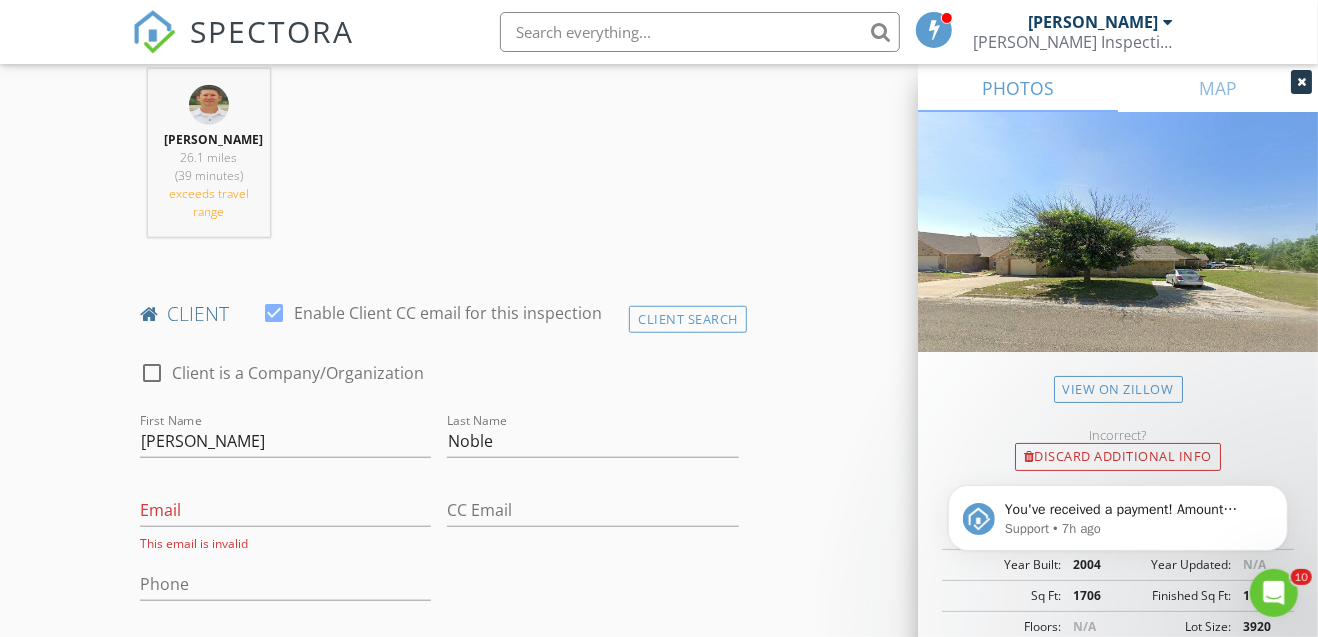 scroll, scrollTop: 604, scrollLeft: 0, axis: vertical 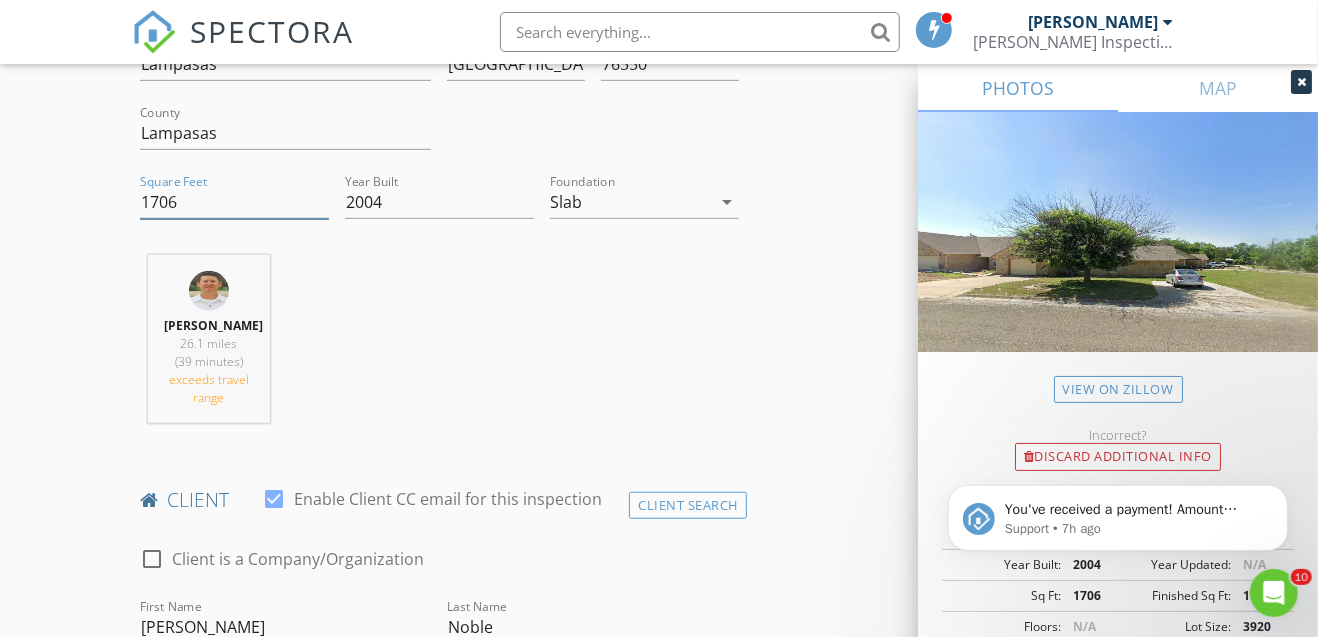drag, startPoint x: 194, startPoint y: 204, endPoint x: 128, endPoint y: 206, distance: 66.0303 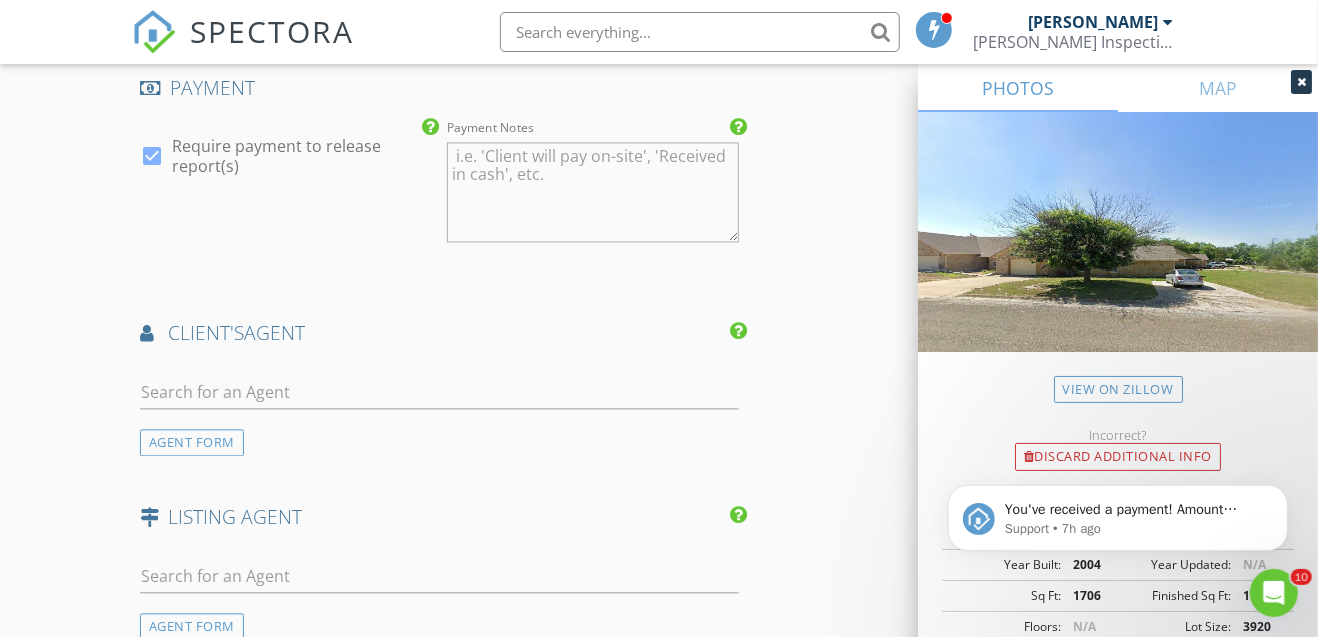 scroll, scrollTop: 2270, scrollLeft: 0, axis: vertical 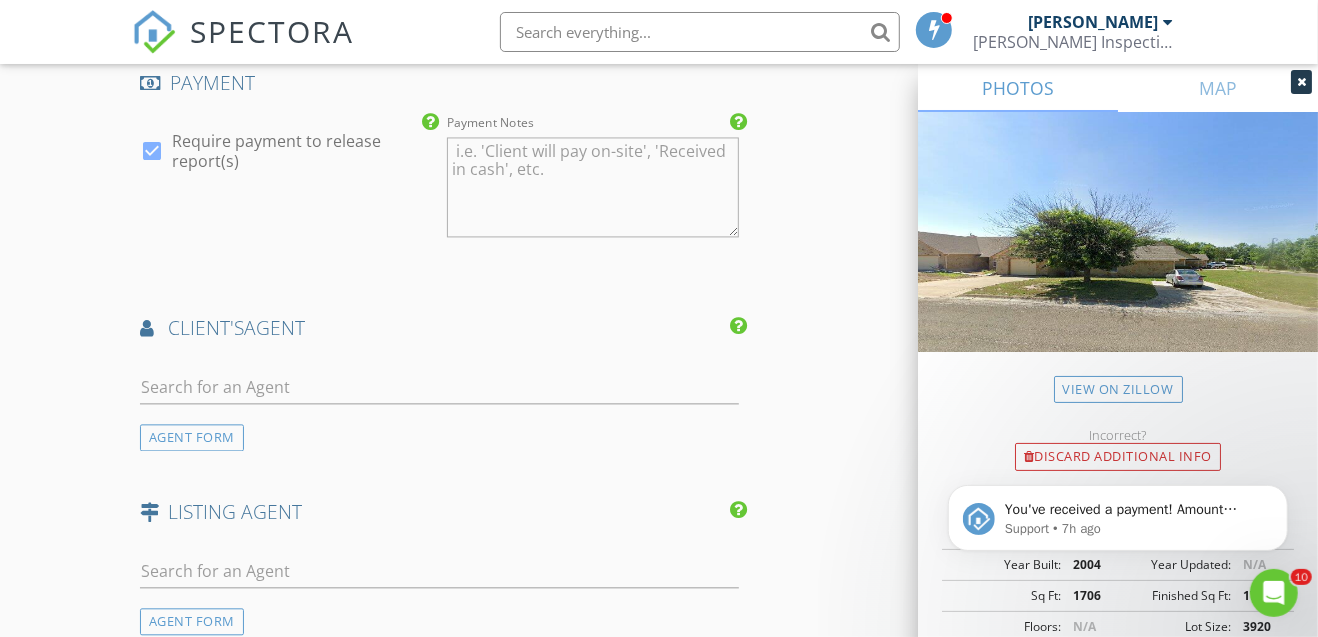 type on "1269" 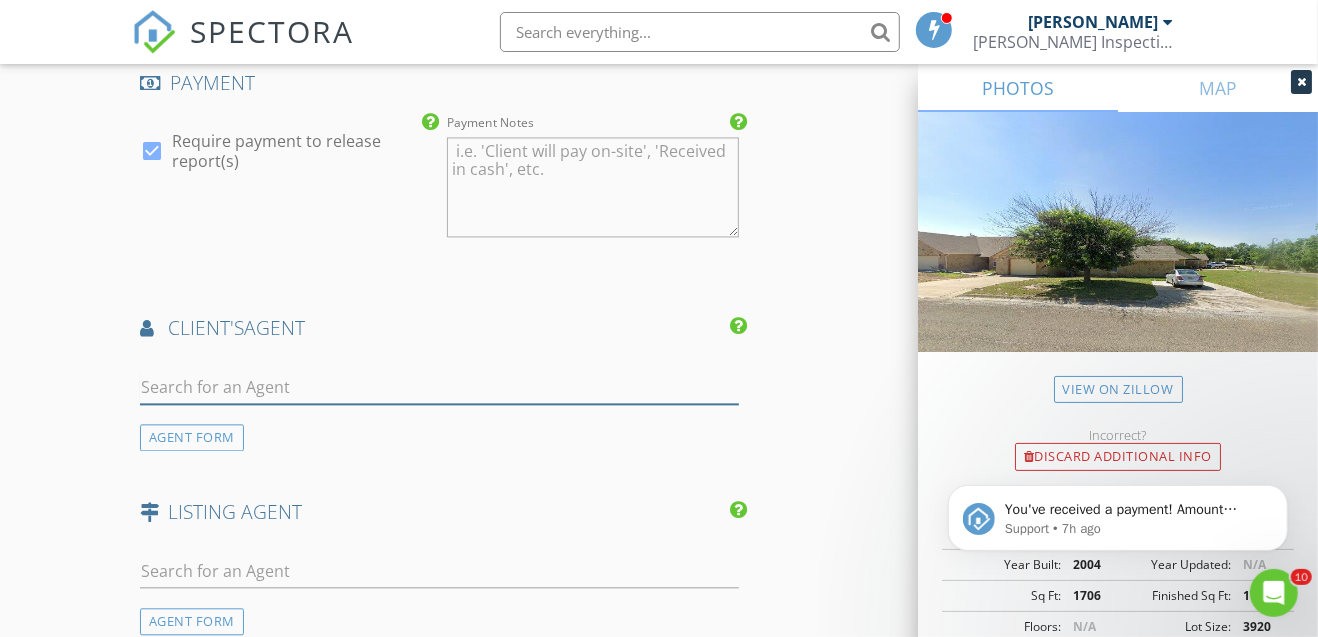 click at bounding box center (439, 387) 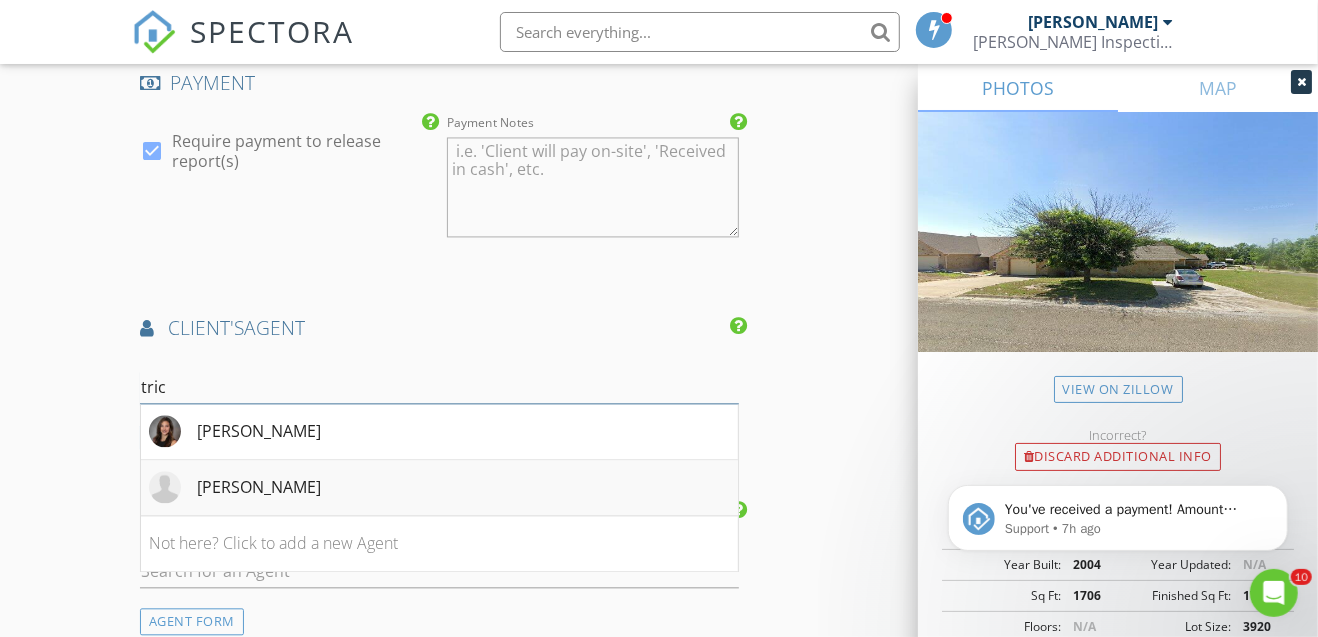 type on "tric" 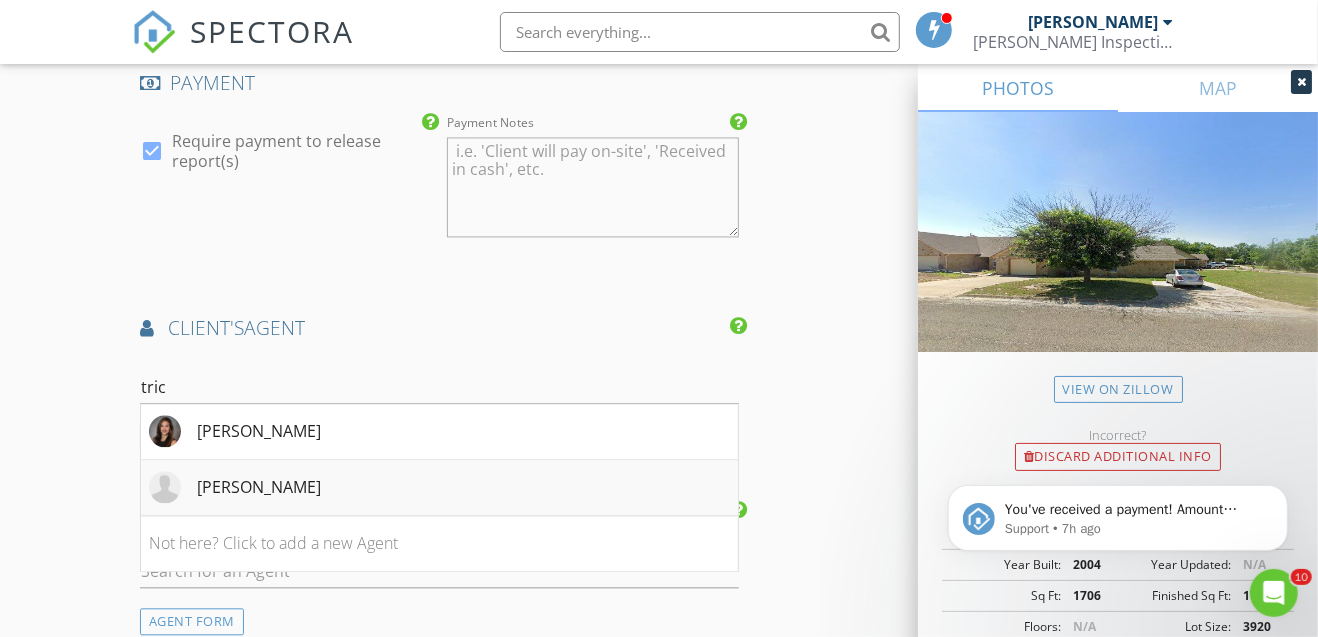 click on "Tricia Singleton" at bounding box center (439, 488) 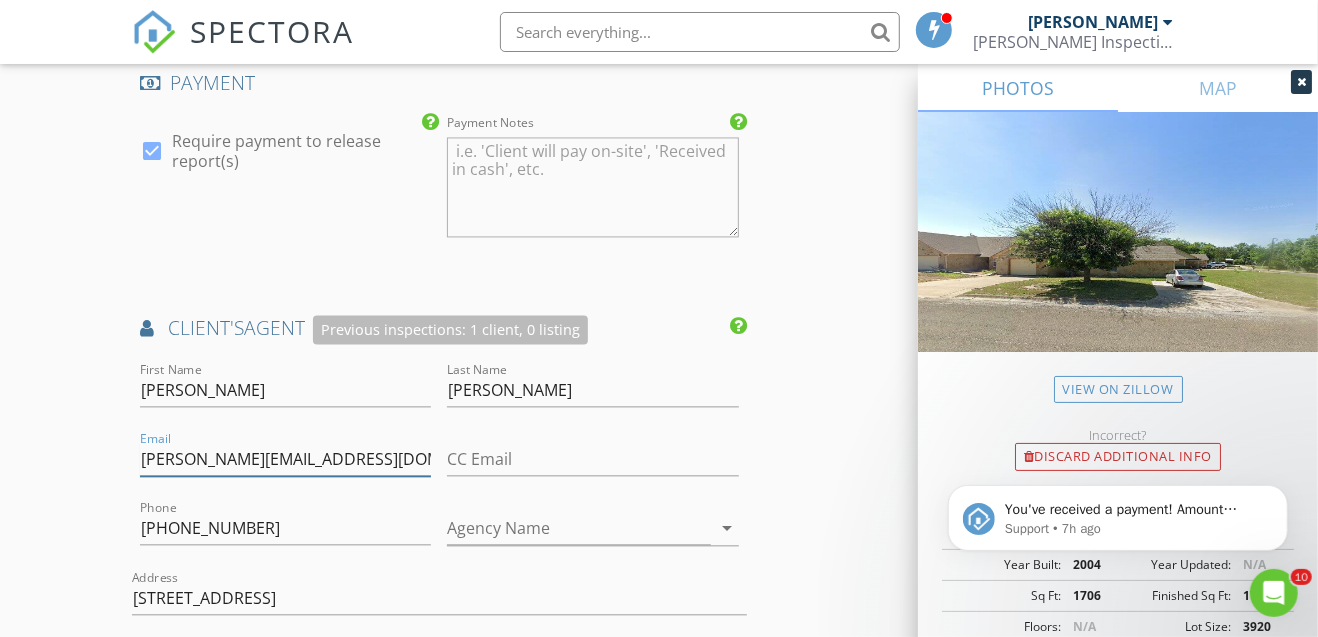 drag, startPoint x: 278, startPoint y: 453, endPoint x: 109, endPoint y: 453, distance: 169 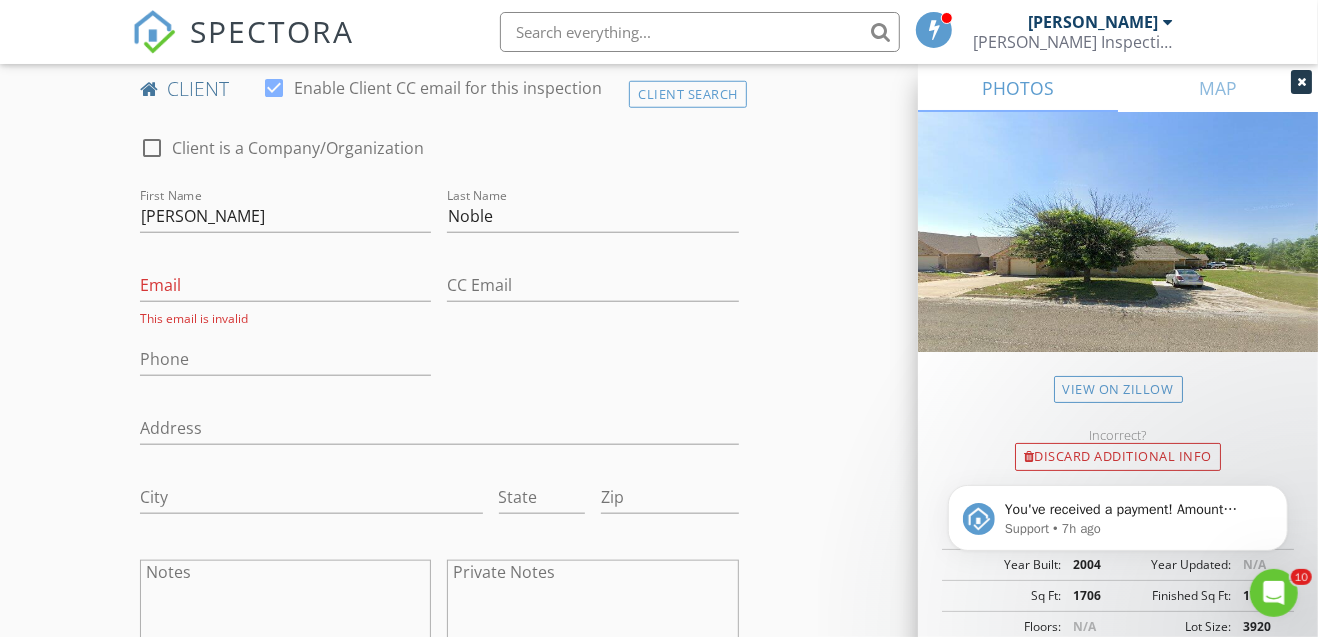 scroll, scrollTop: 1004, scrollLeft: 0, axis: vertical 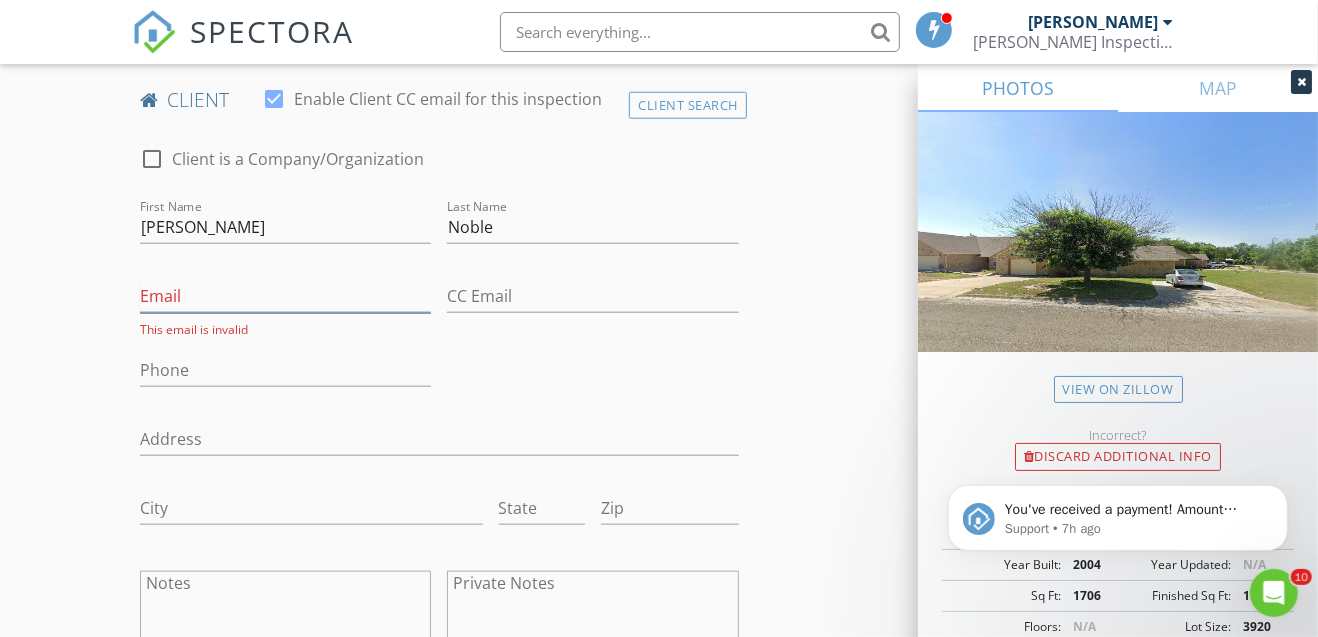 click on "Email" at bounding box center [286, 296] 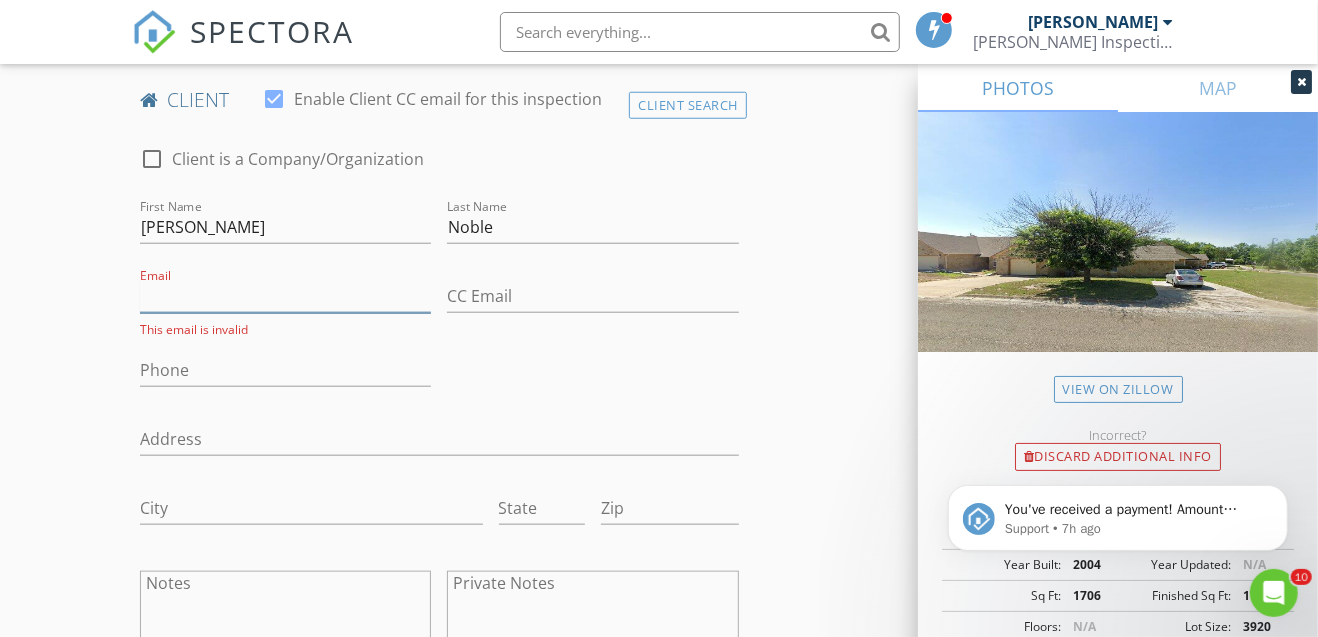 paste on "tricia@tx-hcp.com" 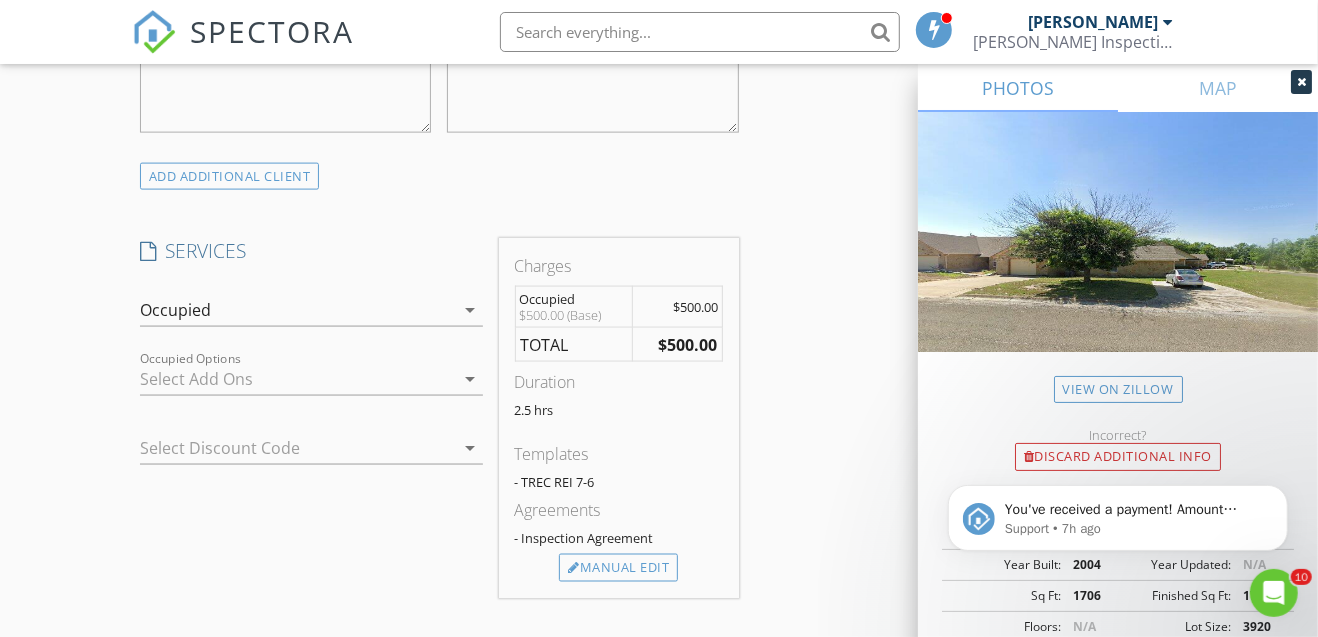scroll, scrollTop: 1604, scrollLeft: 0, axis: vertical 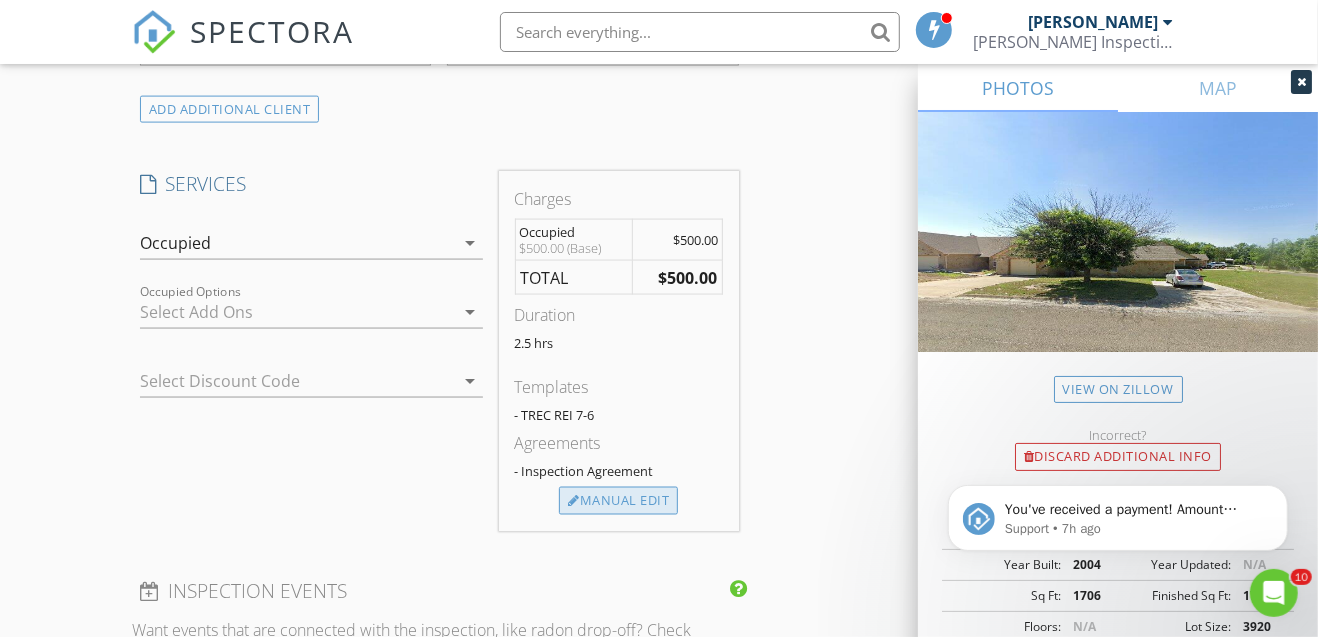 type on "tricia@tx-hcp.com" 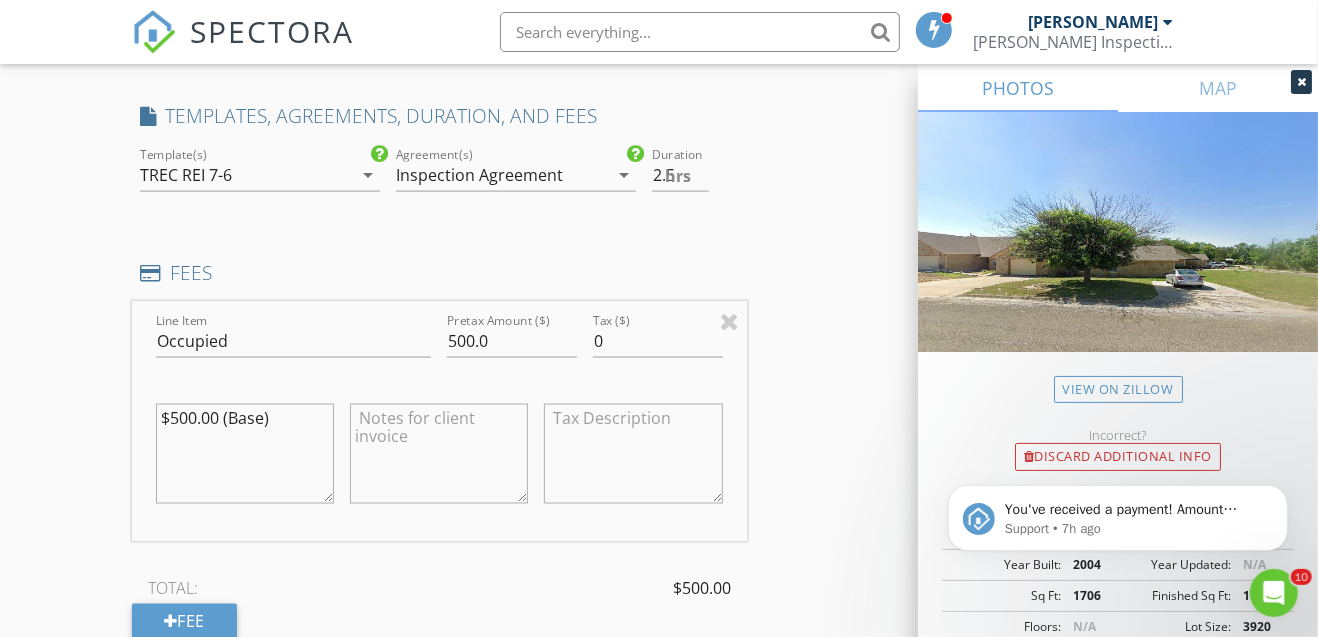 scroll, scrollTop: 1737, scrollLeft: 0, axis: vertical 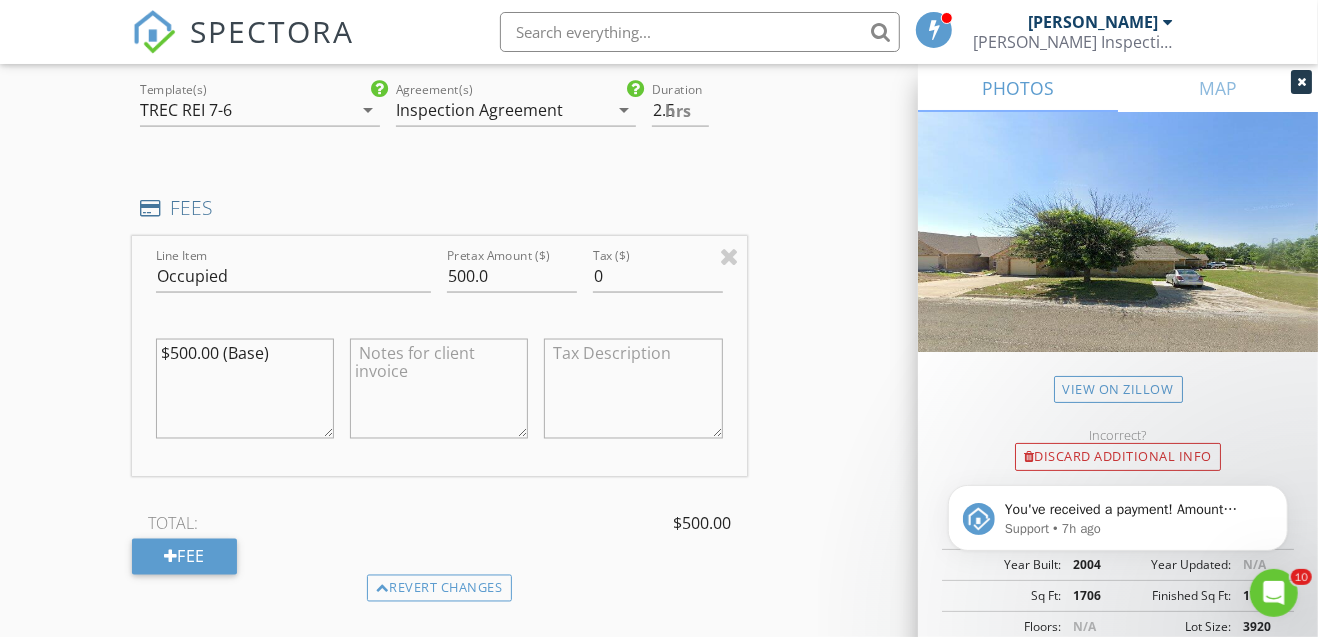click at bounding box center [439, 389] 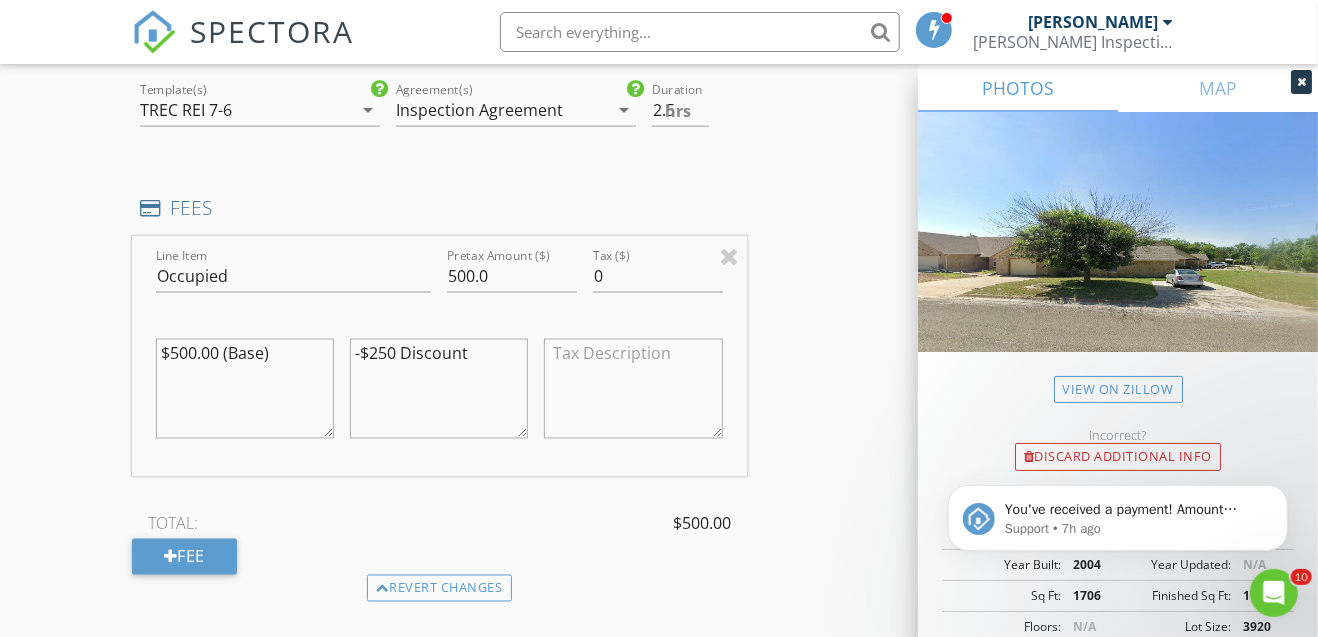 type on "-$250 Discount" 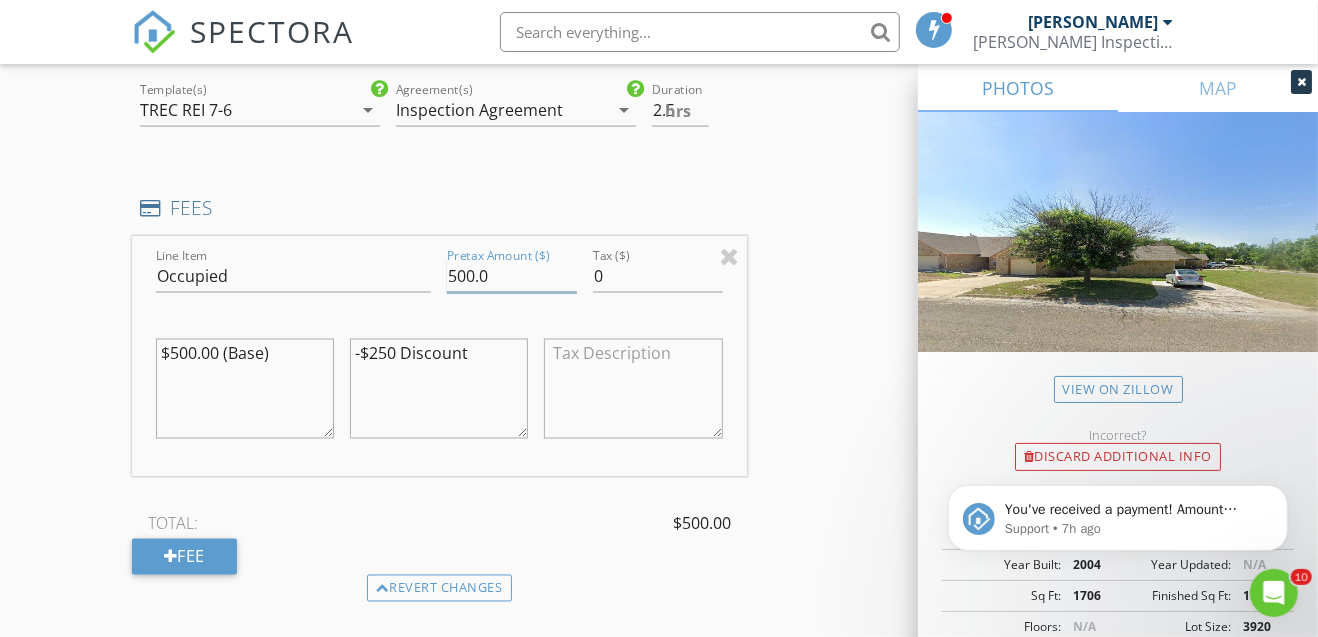 drag, startPoint x: 474, startPoint y: 270, endPoint x: 450, endPoint y: 271, distance: 24.020824 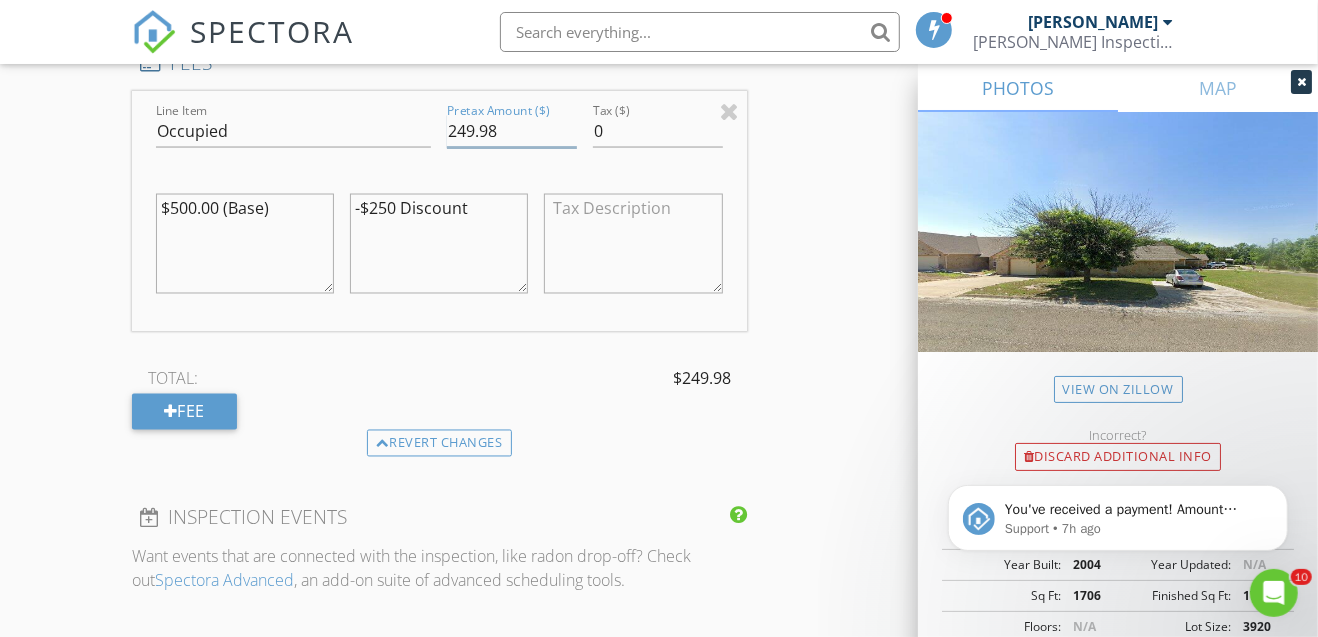 scroll, scrollTop: 1804, scrollLeft: 0, axis: vertical 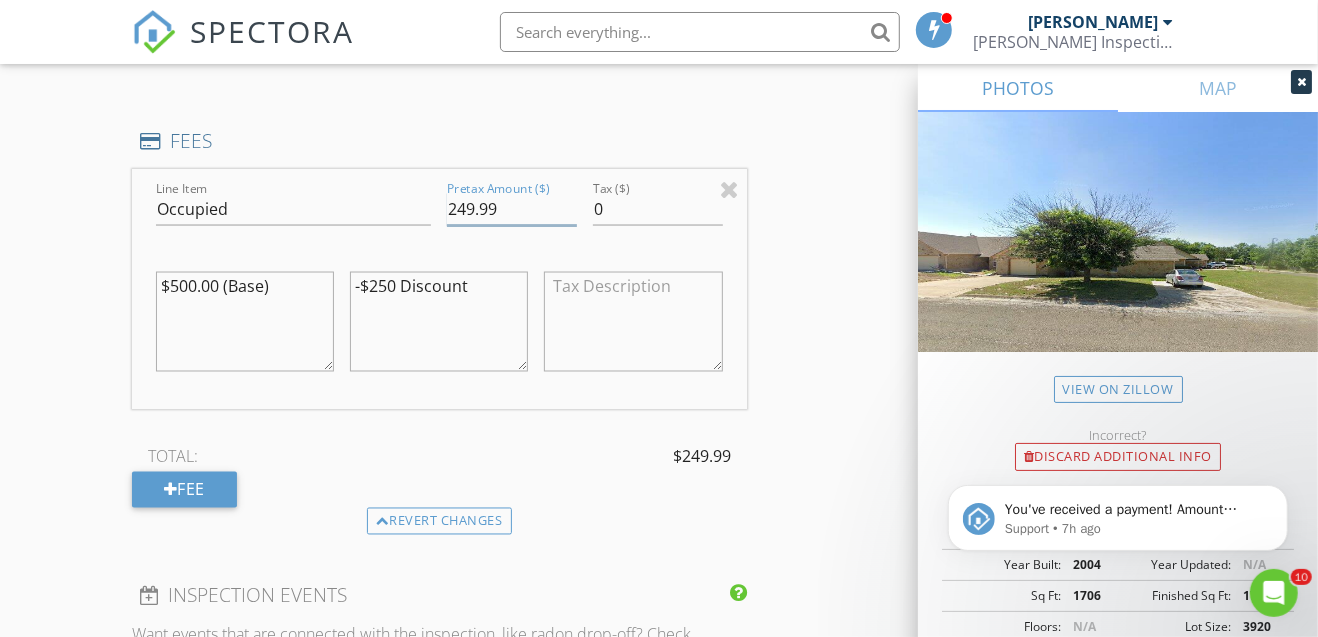 click on "249.99" at bounding box center [512, 209] 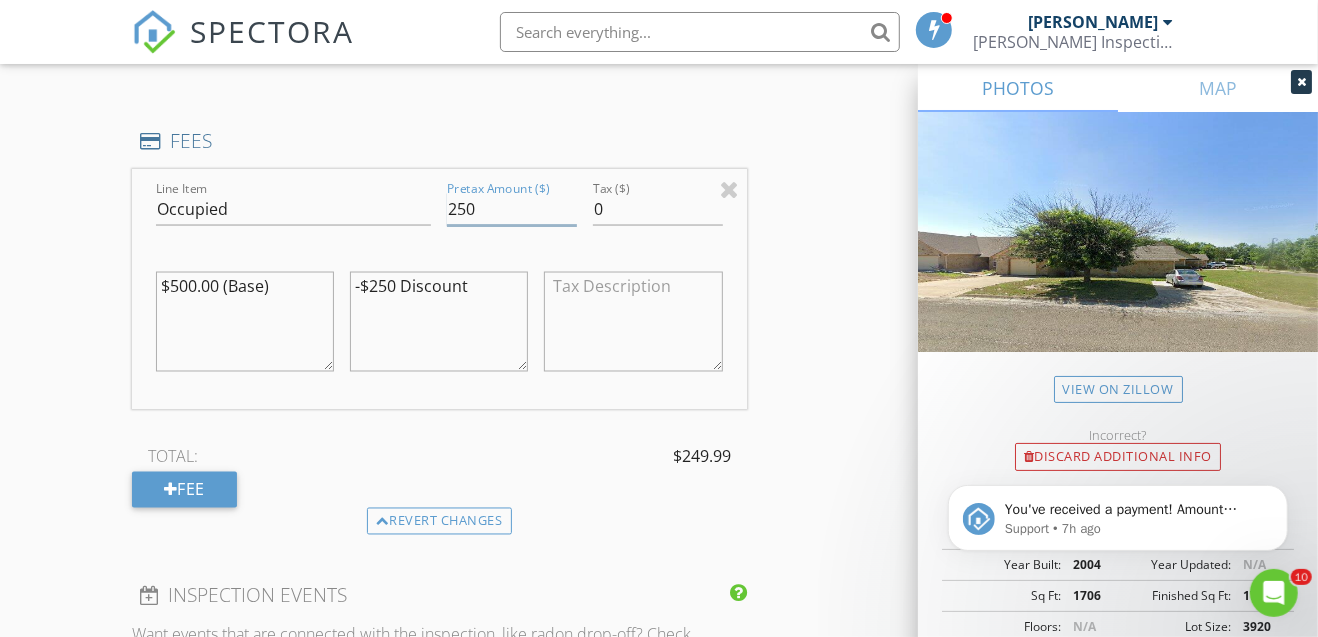 type on "250" 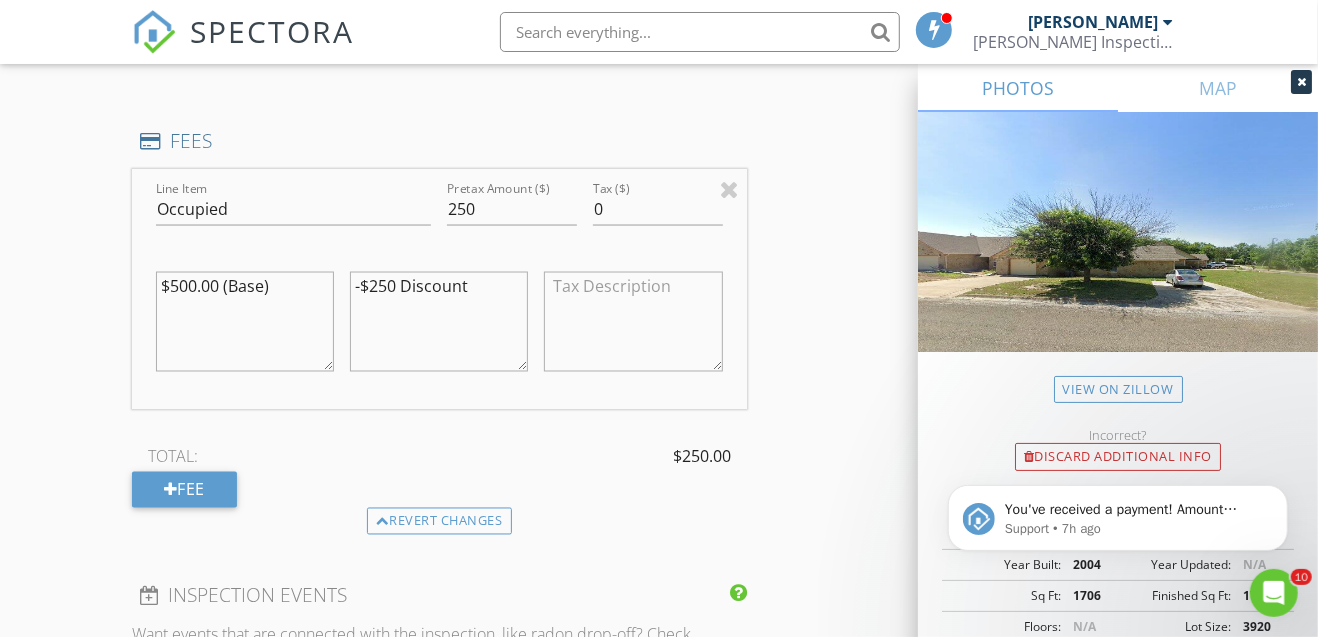 click on "-$250 Discount" at bounding box center [439, 322] 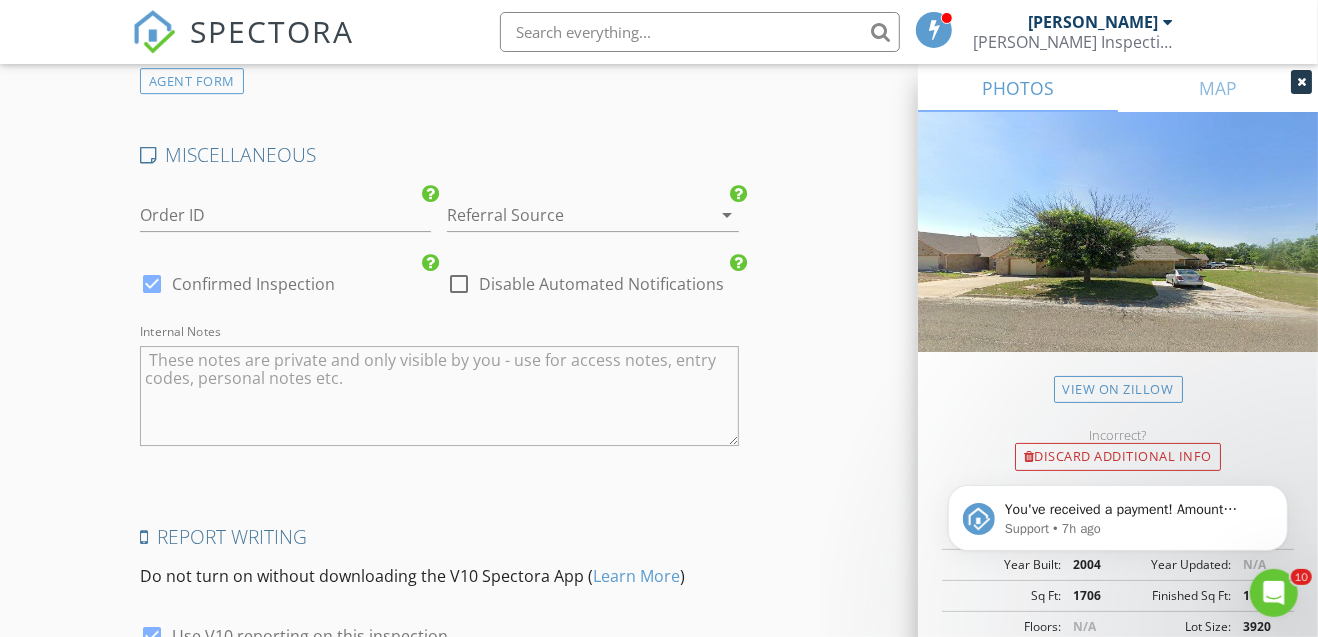 scroll, scrollTop: 3337, scrollLeft: 0, axis: vertical 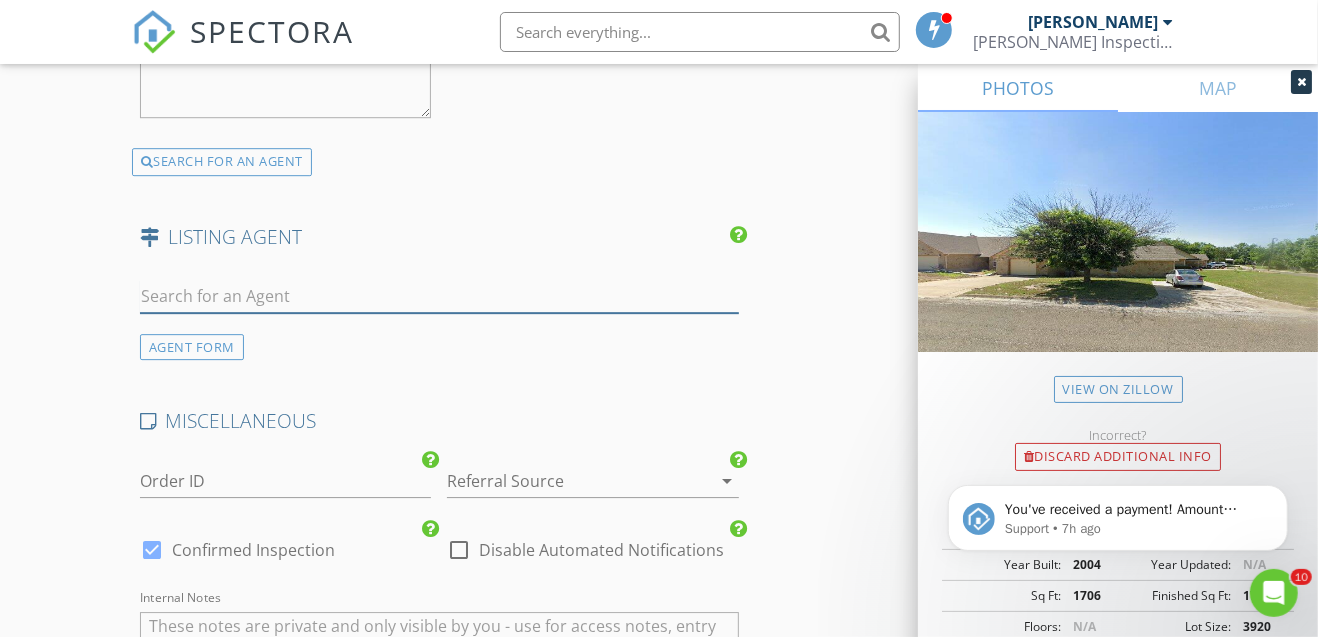 click at bounding box center [439, 296] 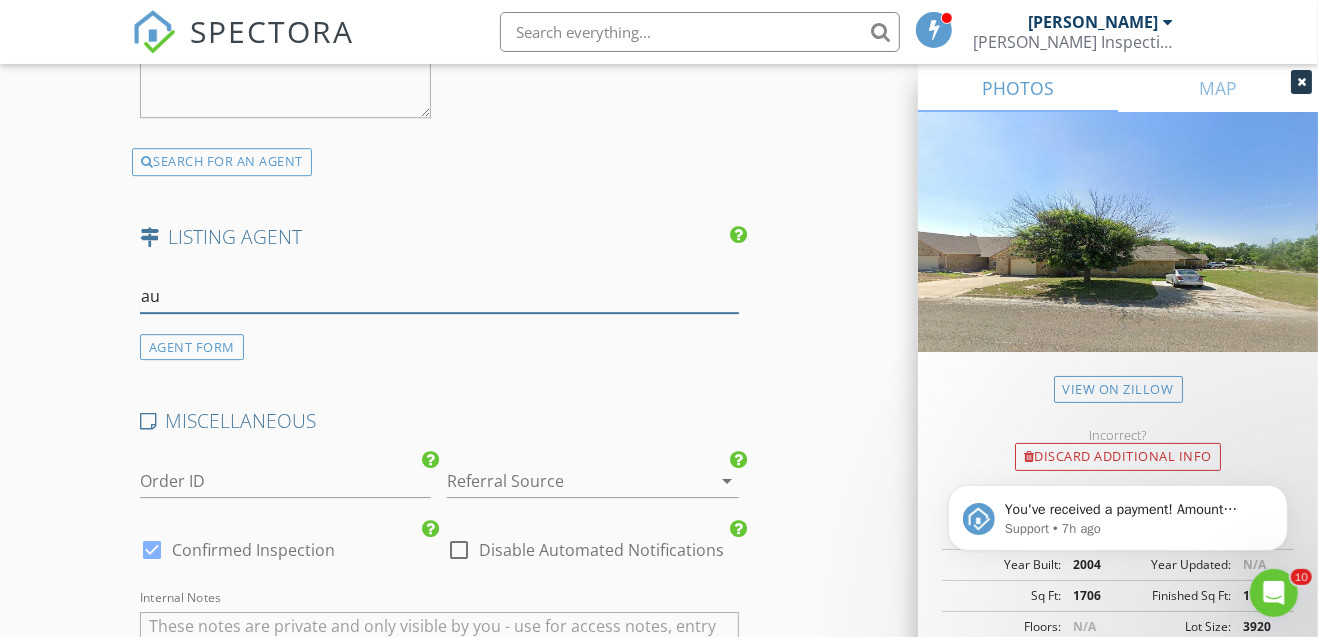 type on "a" 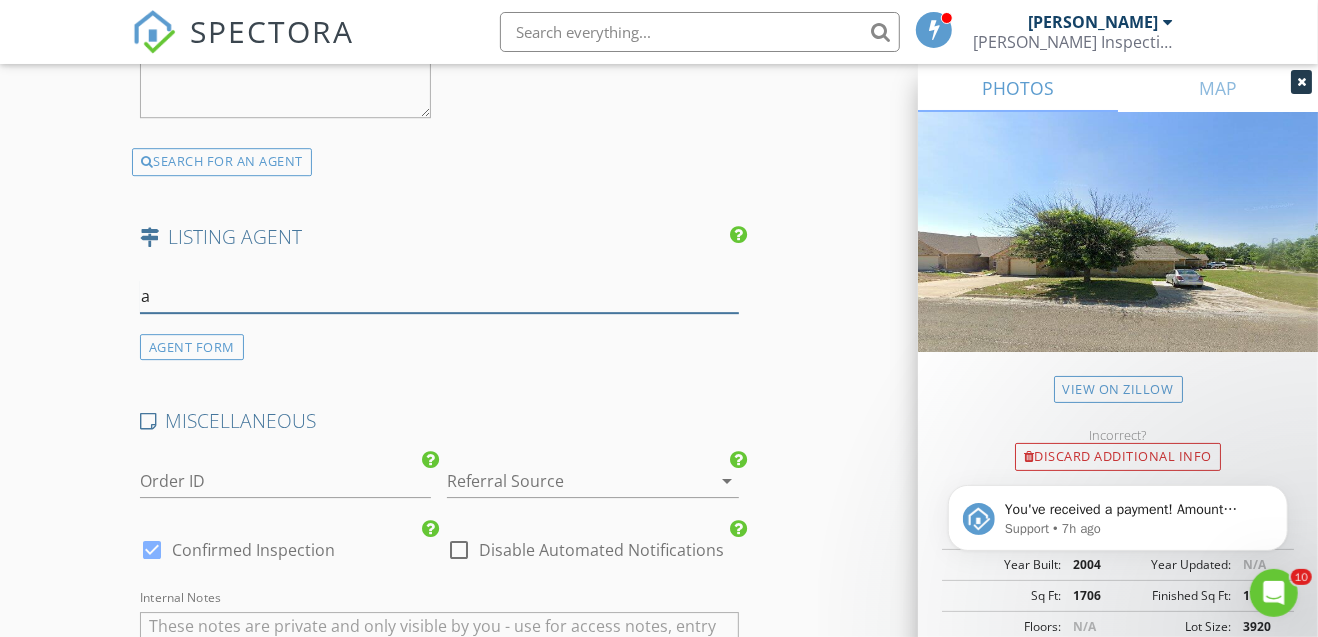 type 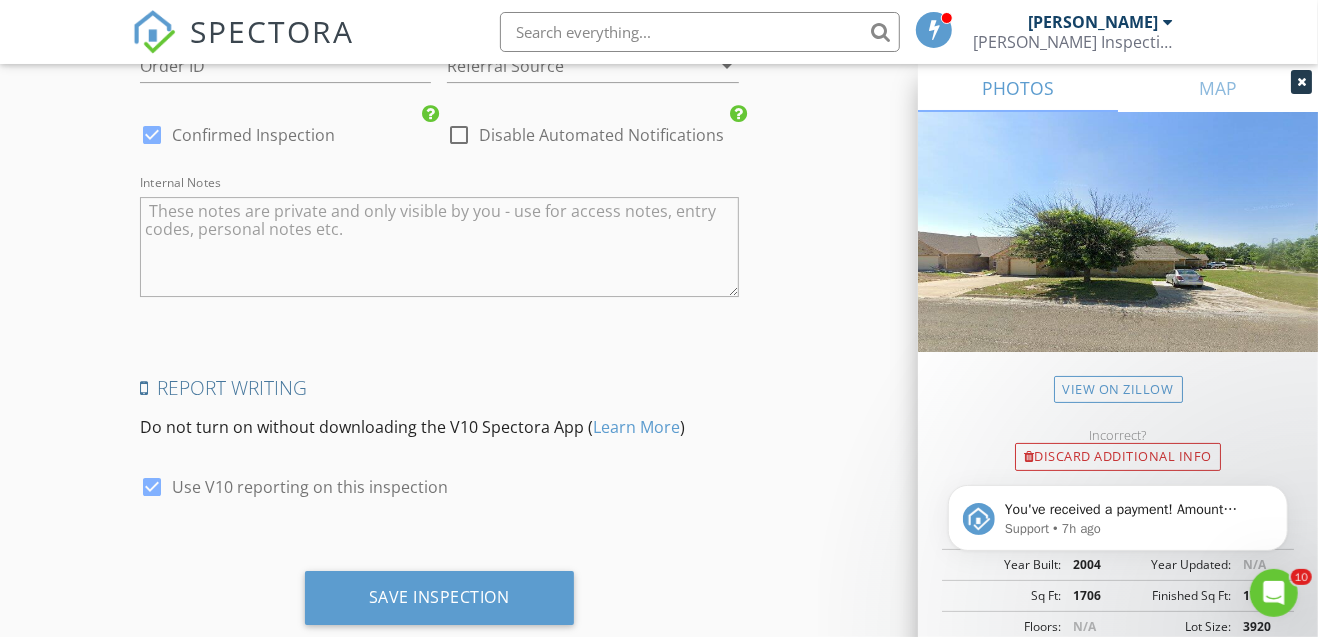 scroll, scrollTop: 3792, scrollLeft: 0, axis: vertical 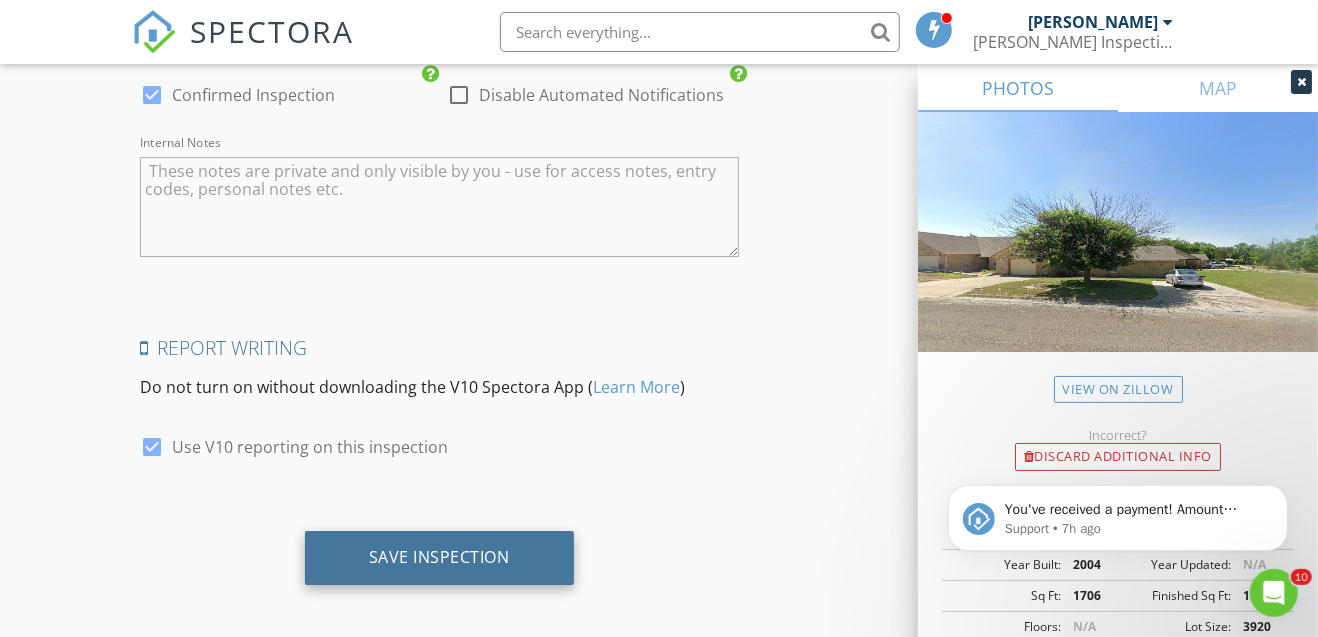 click on "Save Inspection" at bounding box center [439, 557] 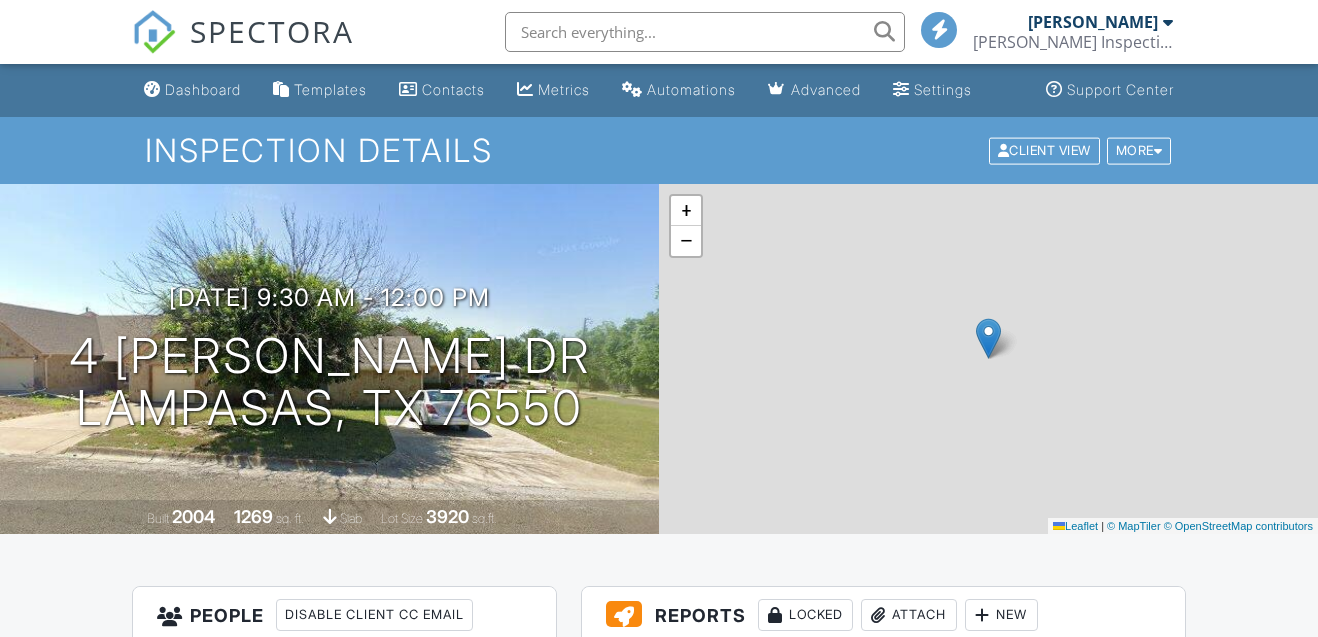 scroll, scrollTop: 0, scrollLeft: 0, axis: both 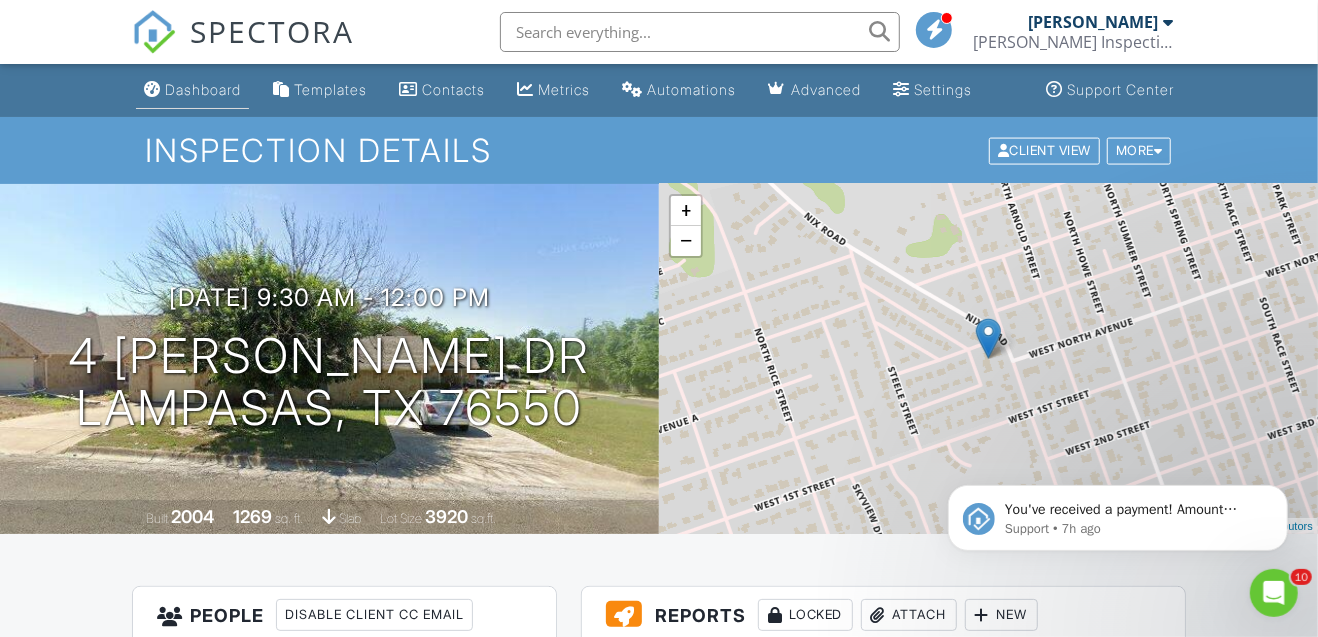 click on "Dashboard" at bounding box center [203, 89] 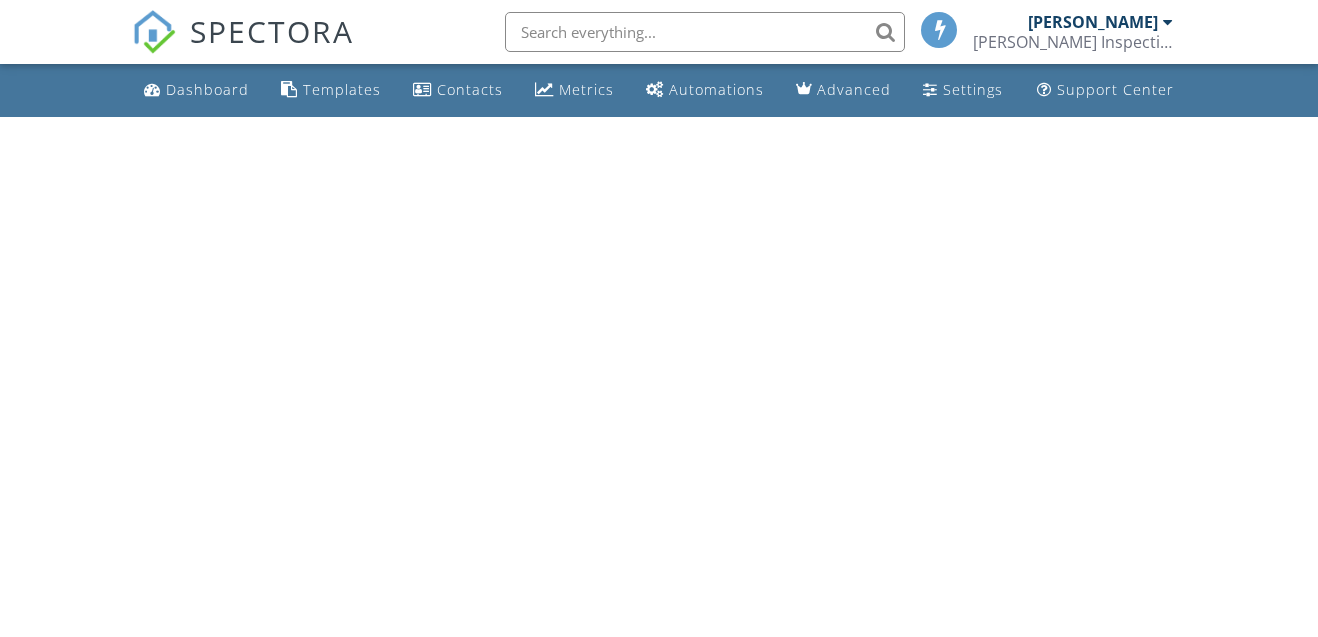 scroll, scrollTop: 0, scrollLeft: 0, axis: both 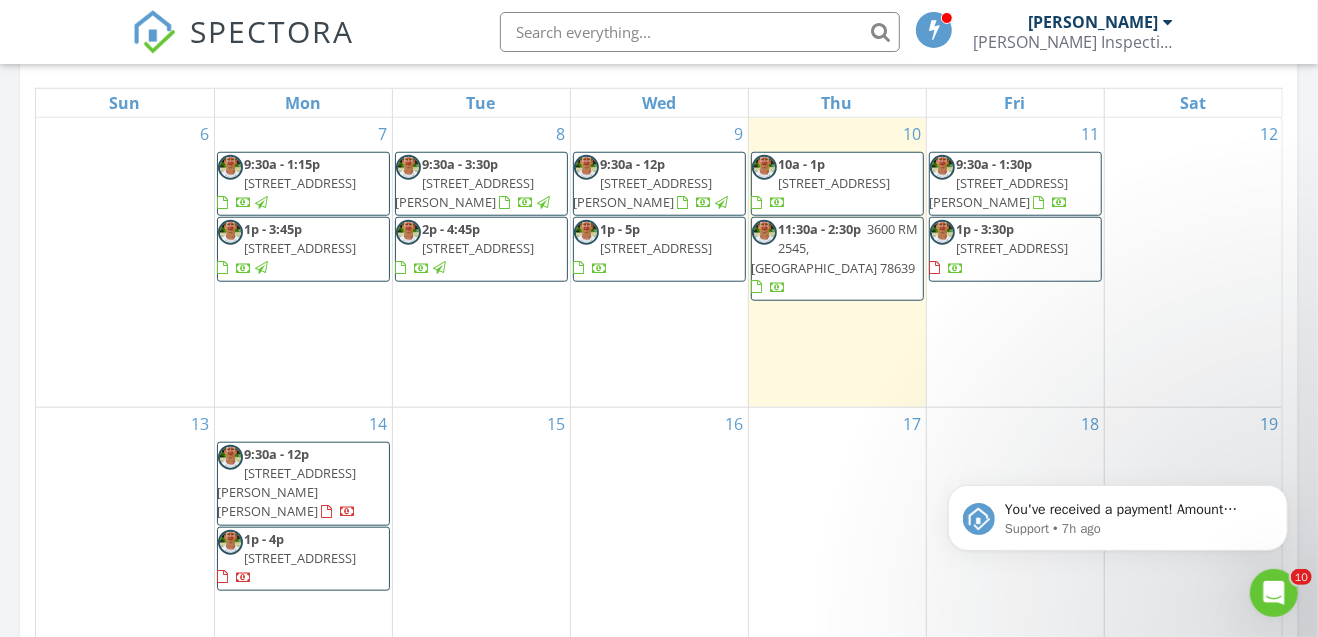 click on "15" at bounding box center (481, 552) 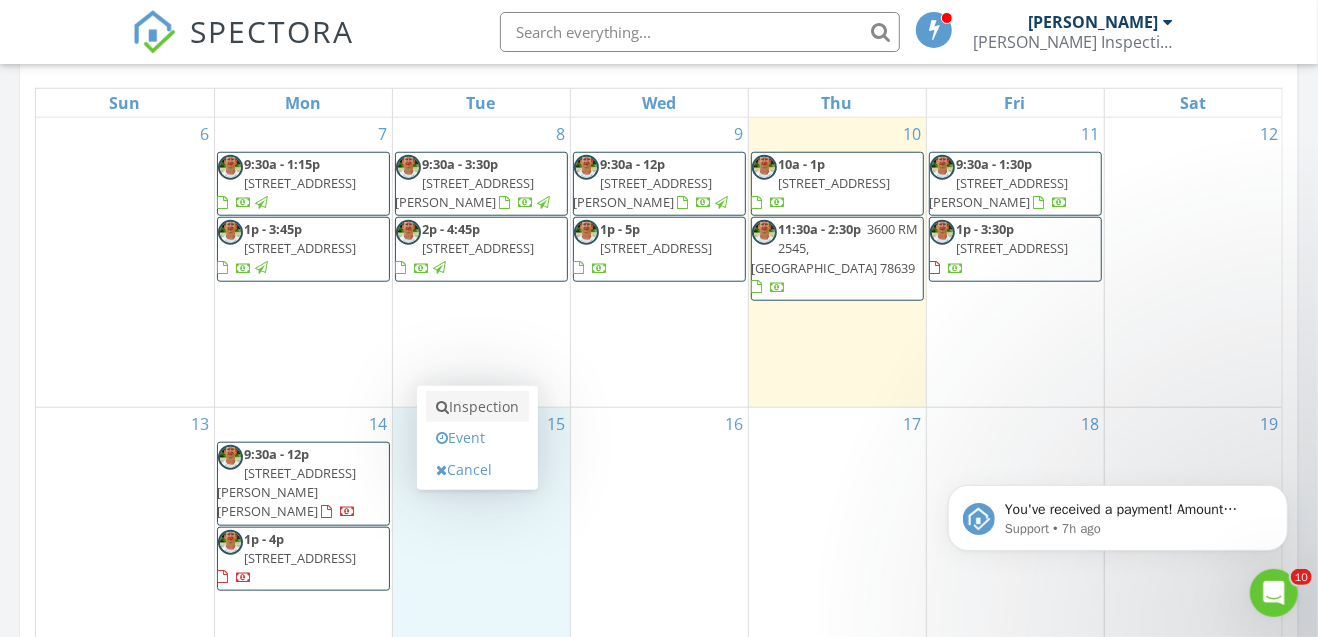 click on "Inspection" at bounding box center [477, 407] 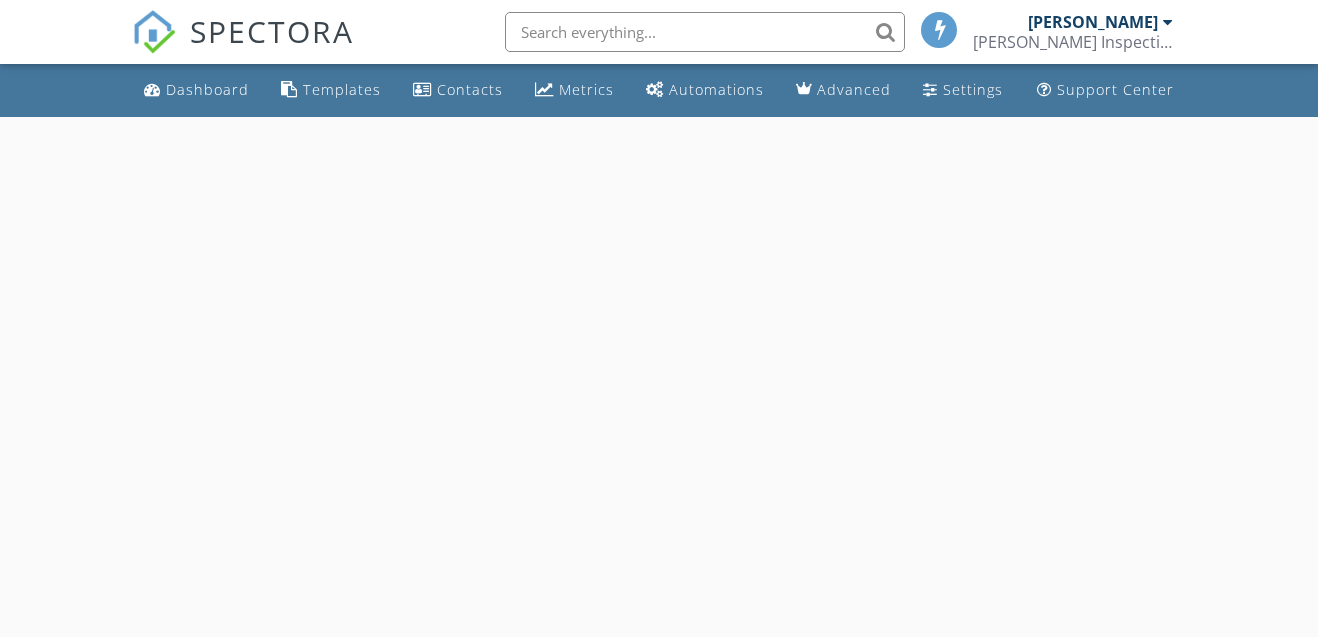 scroll, scrollTop: 0, scrollLeft: 0, axis: both 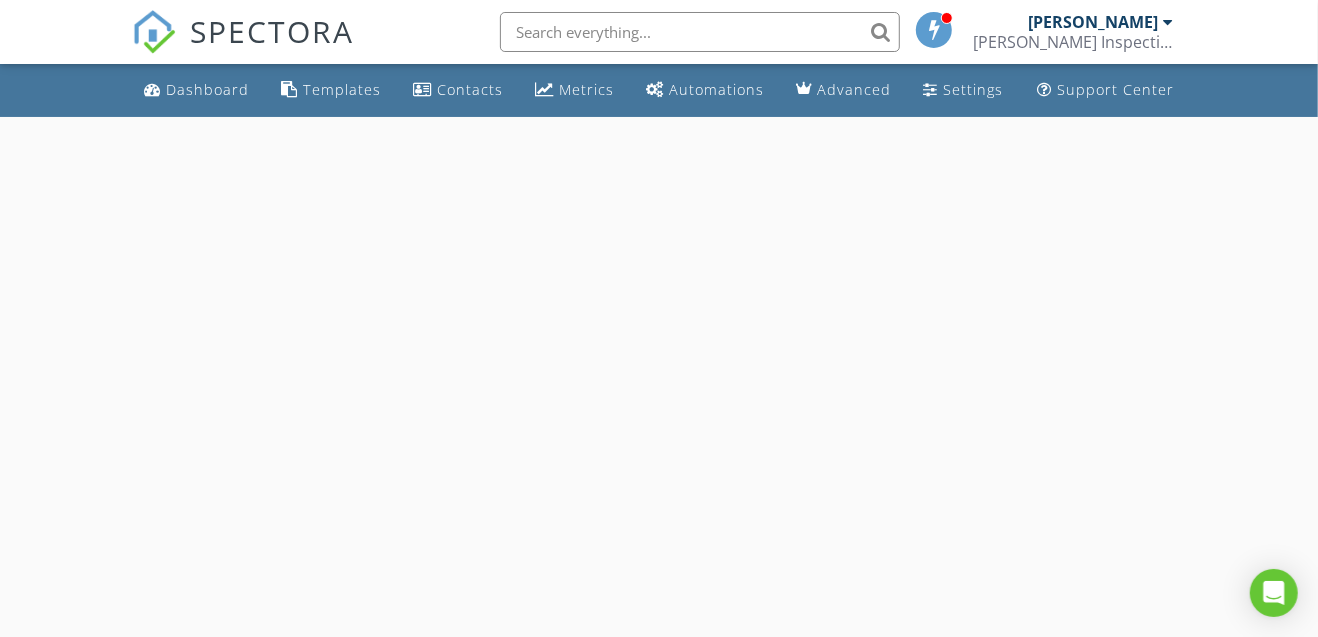 select on "6" 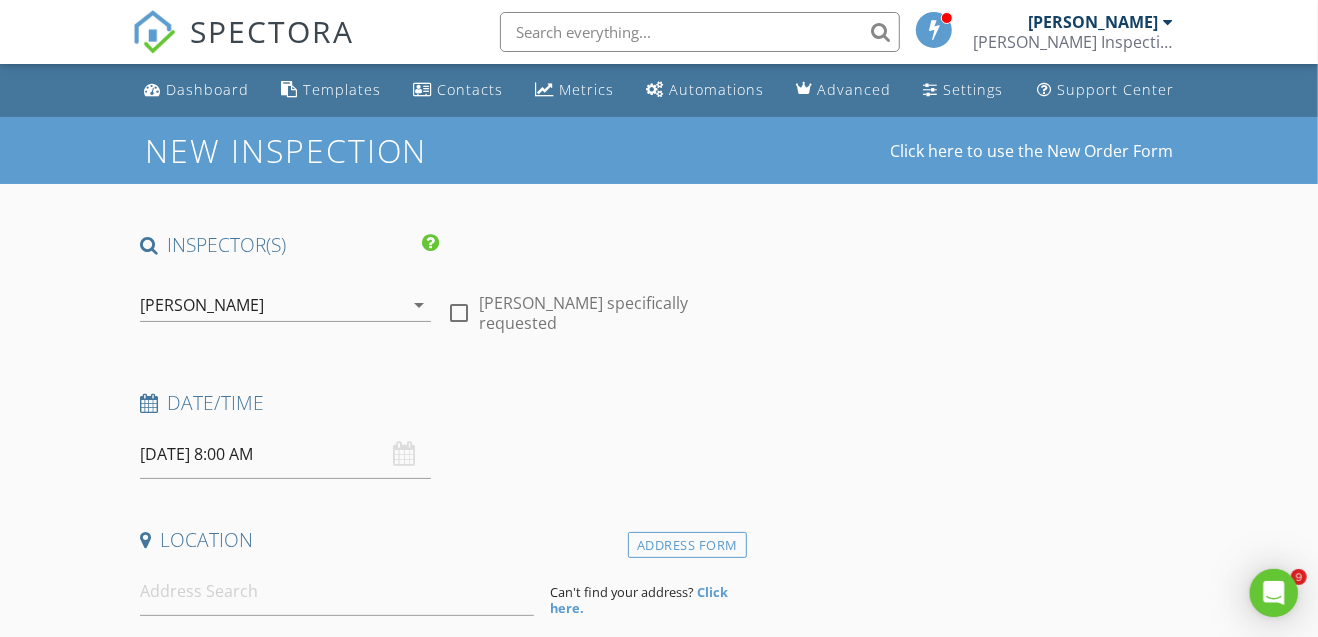scroll, scrollTop: 0, scrollLeft: 0, axis: both 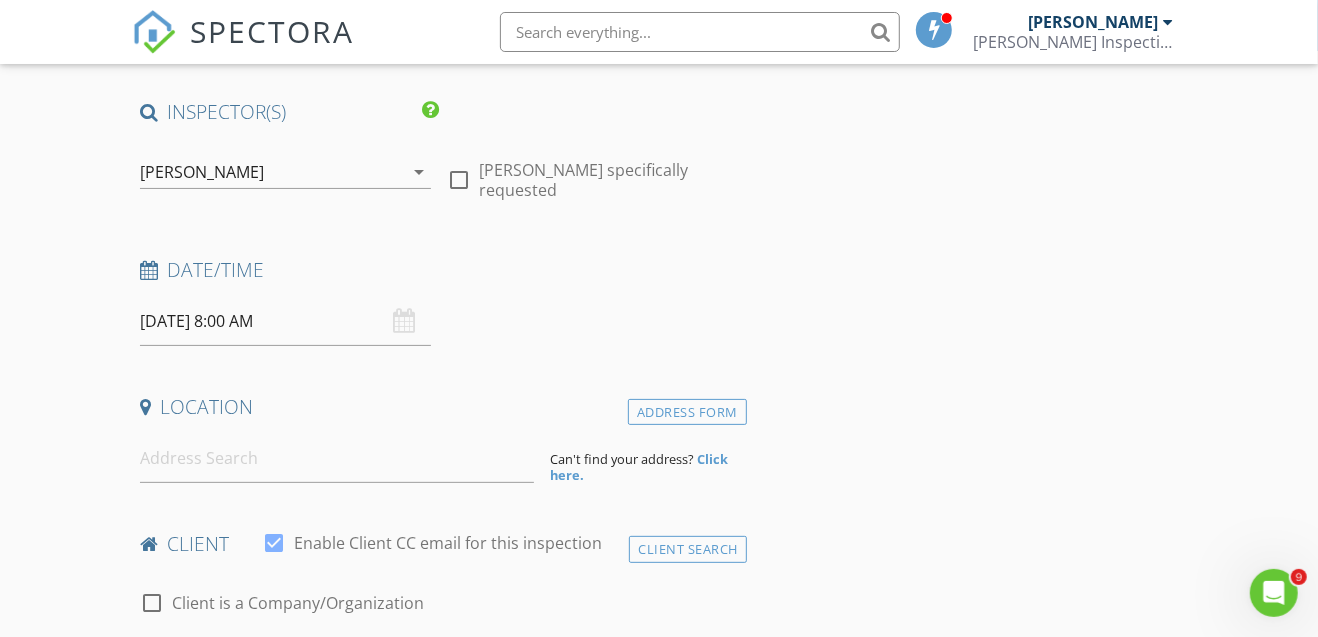 click on "[DATE] 8:00 AM" at bounding box center (286, 321) 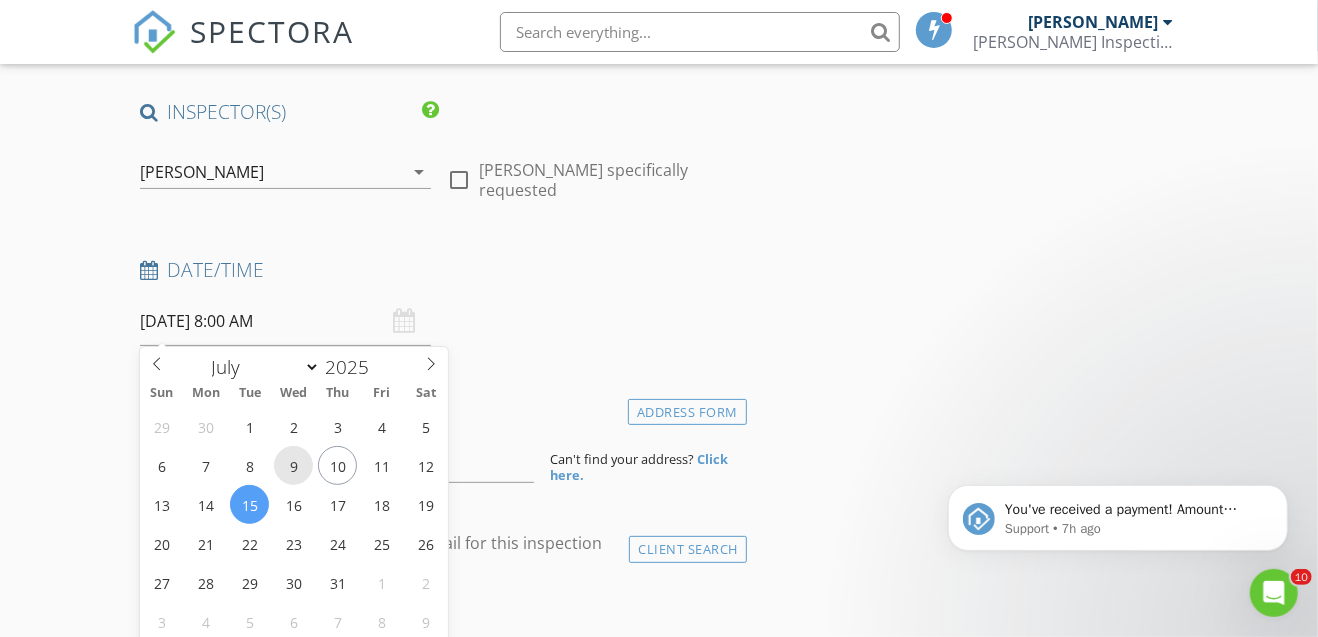 scroll, scrollTop: 0, scrollLeft: 0, axis: both 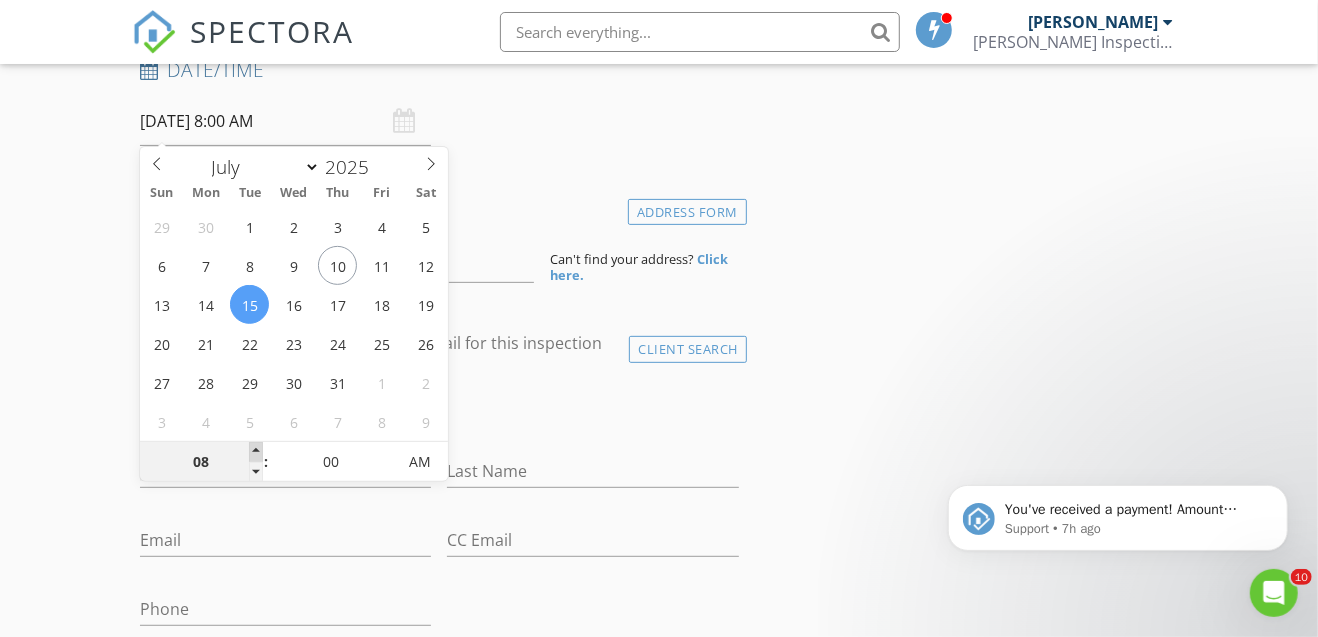 type on "09" 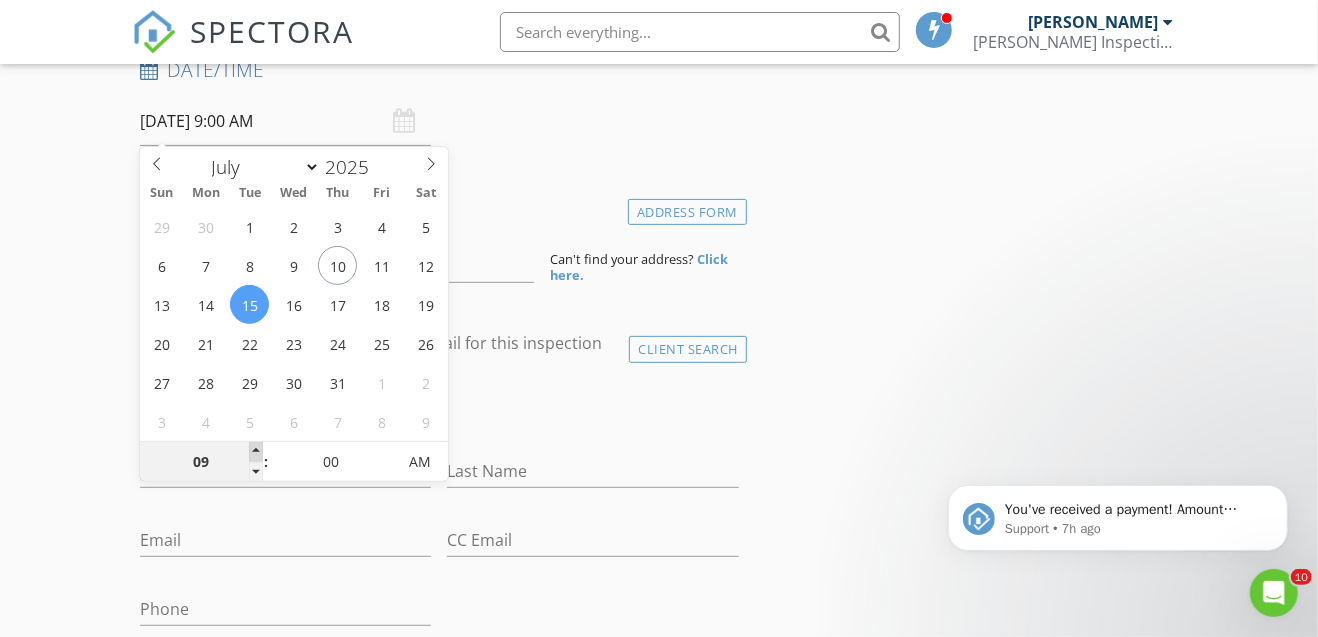 click at bounding box center [256, 452] 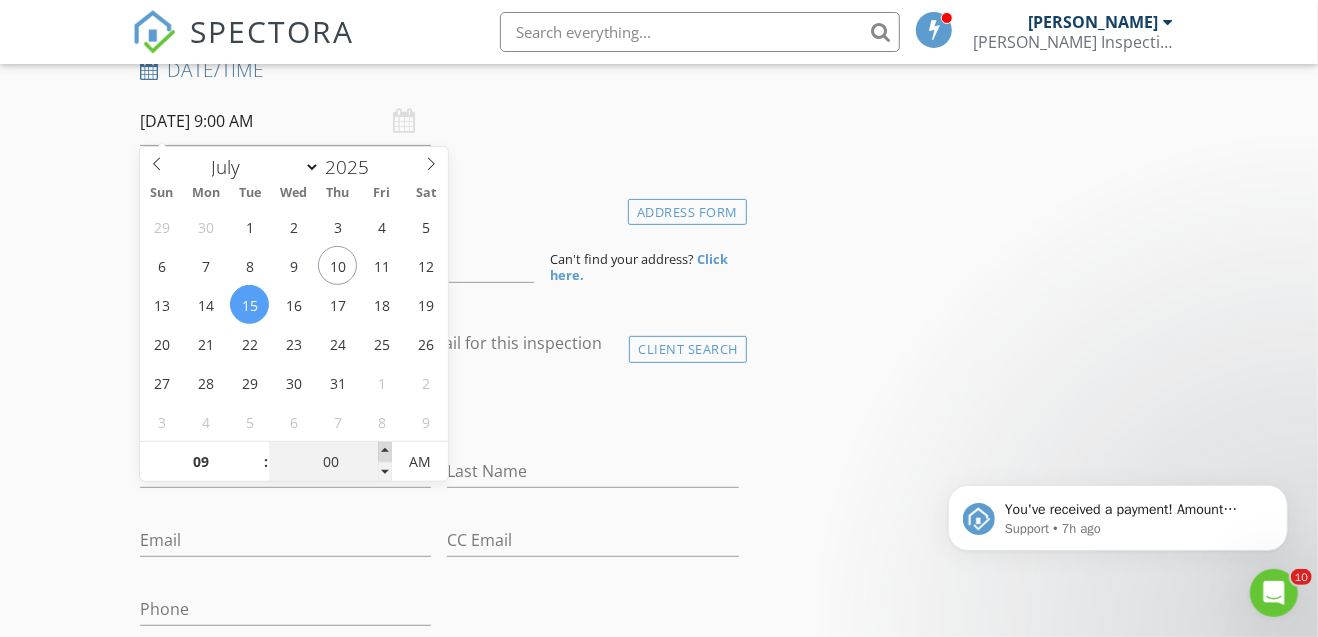 type on "05" 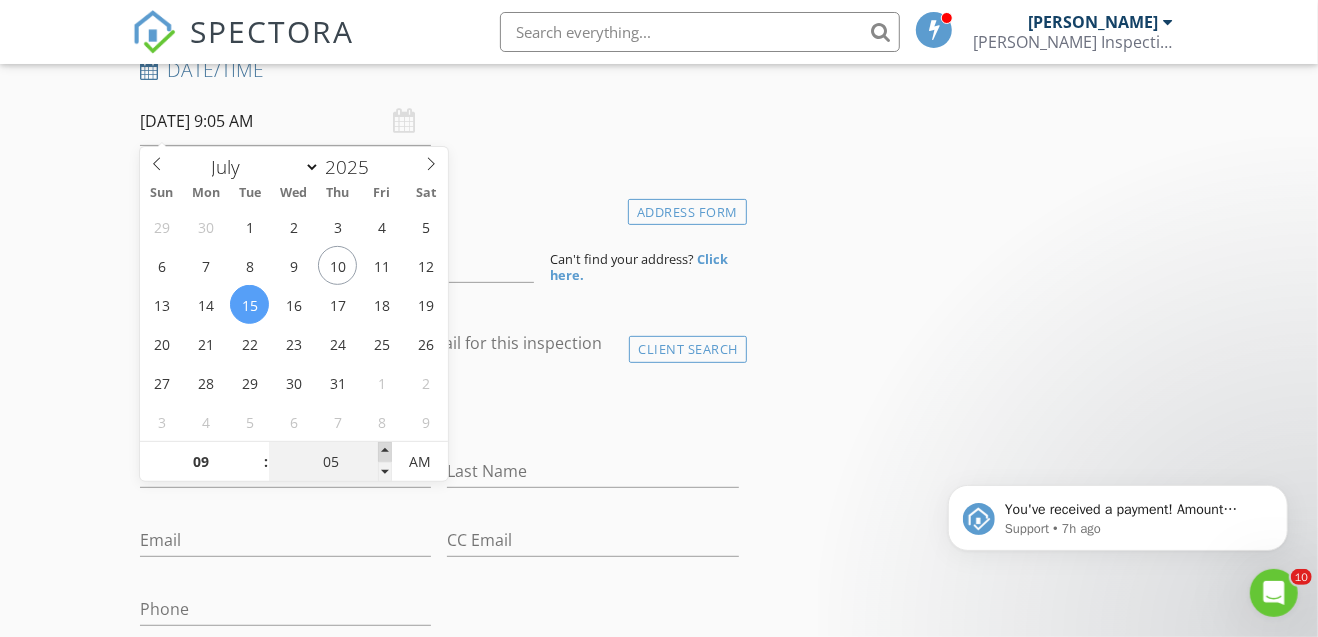 click at bounding box center (385, 452) 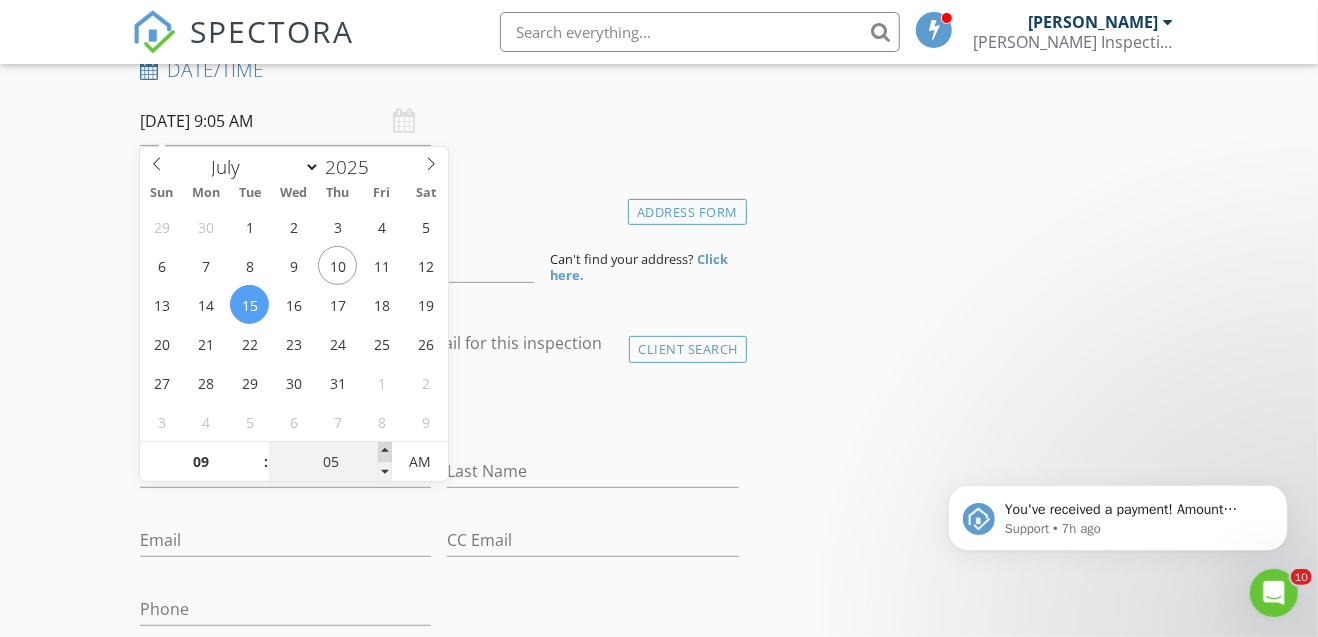 type on "10" 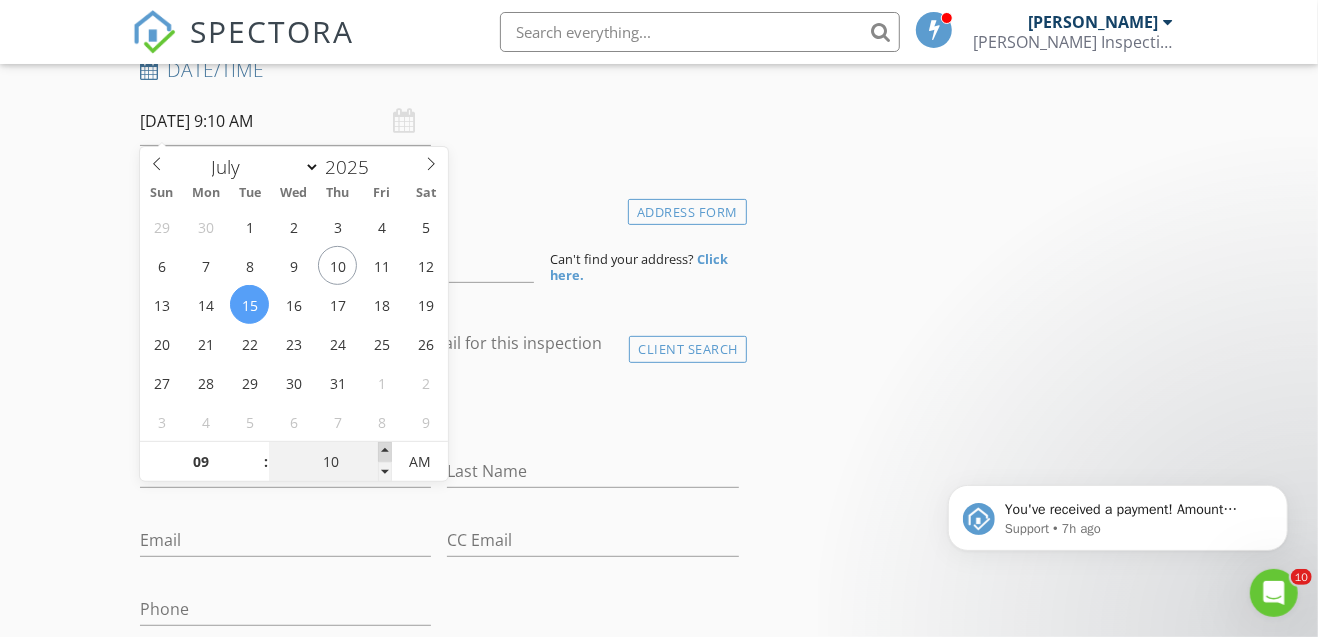 click at bounding box center (385, 452) 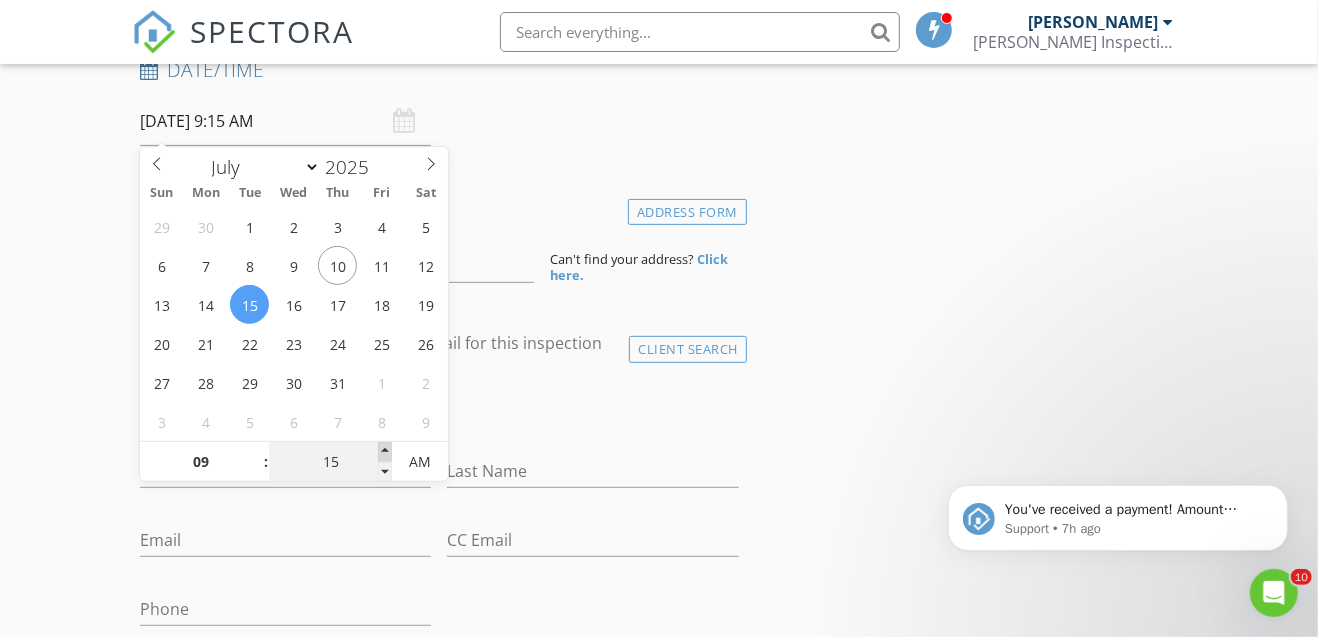 click at bounding box center (385, 452) 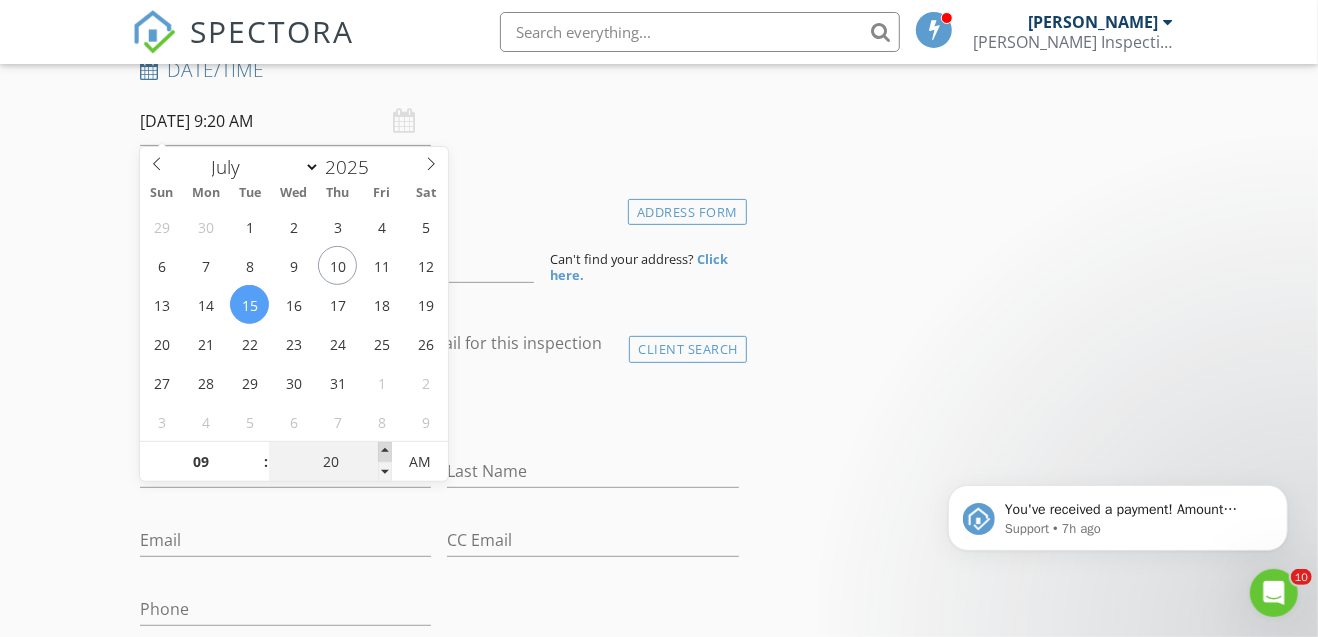 click at bounding box center [385, 452] 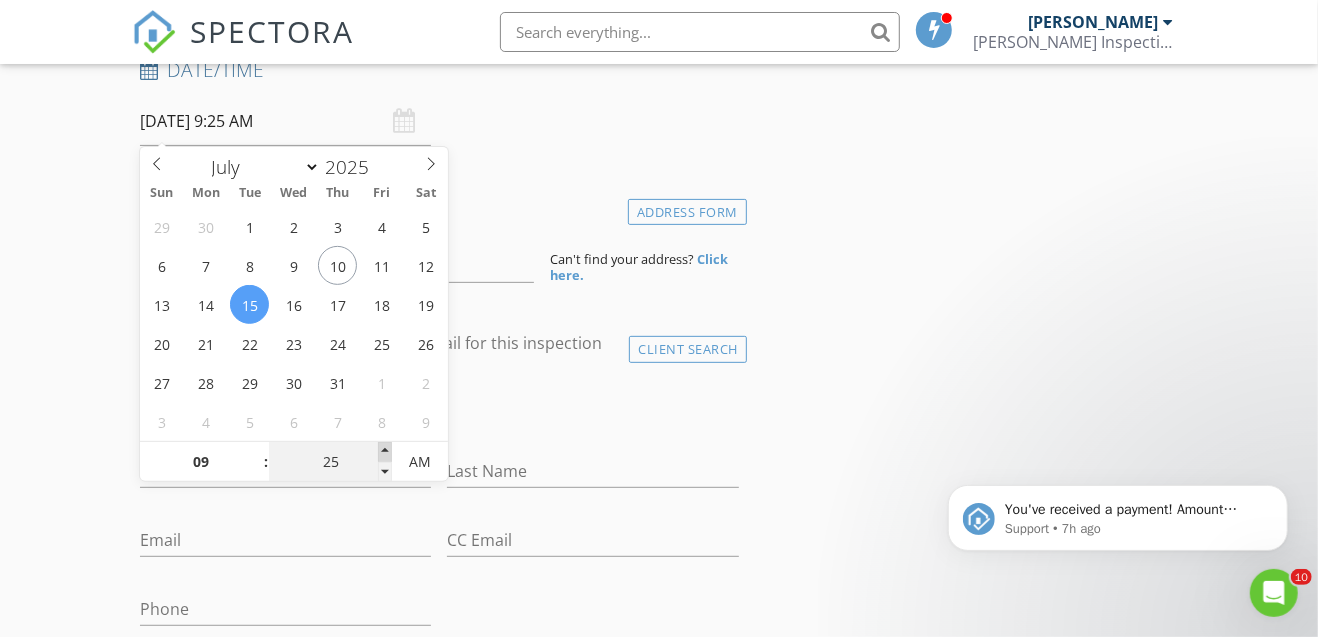 click at bounding box center [385, 452] 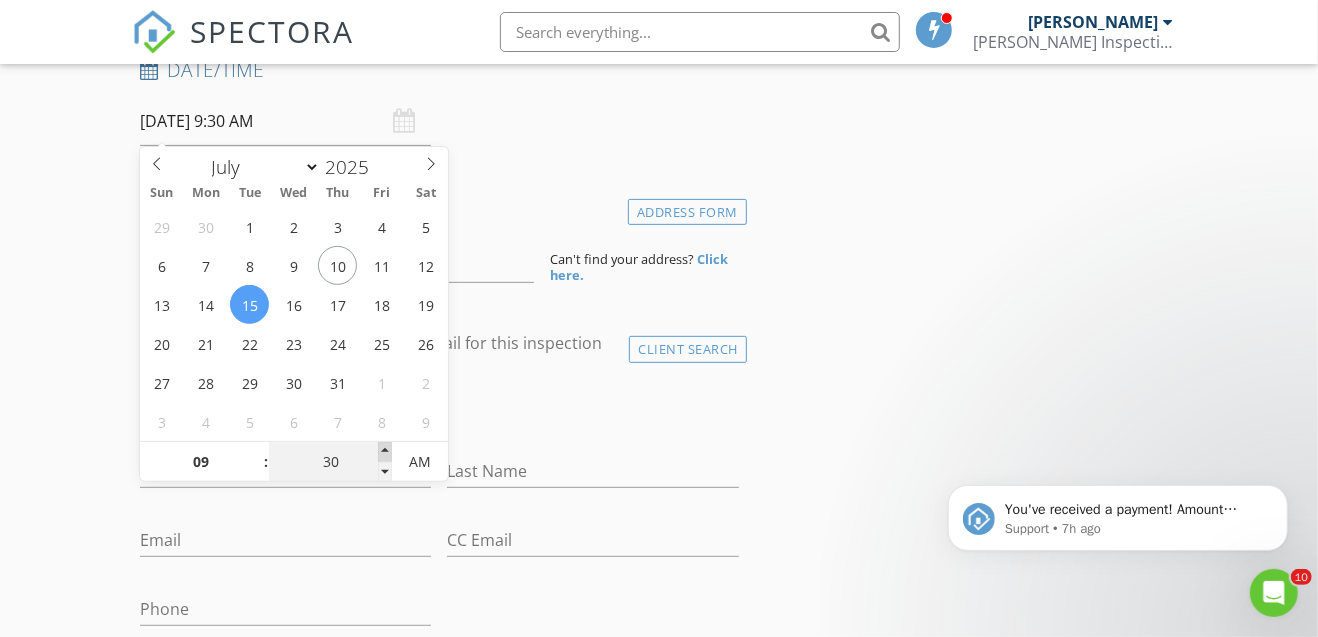 click at bounding box center (385, 452) 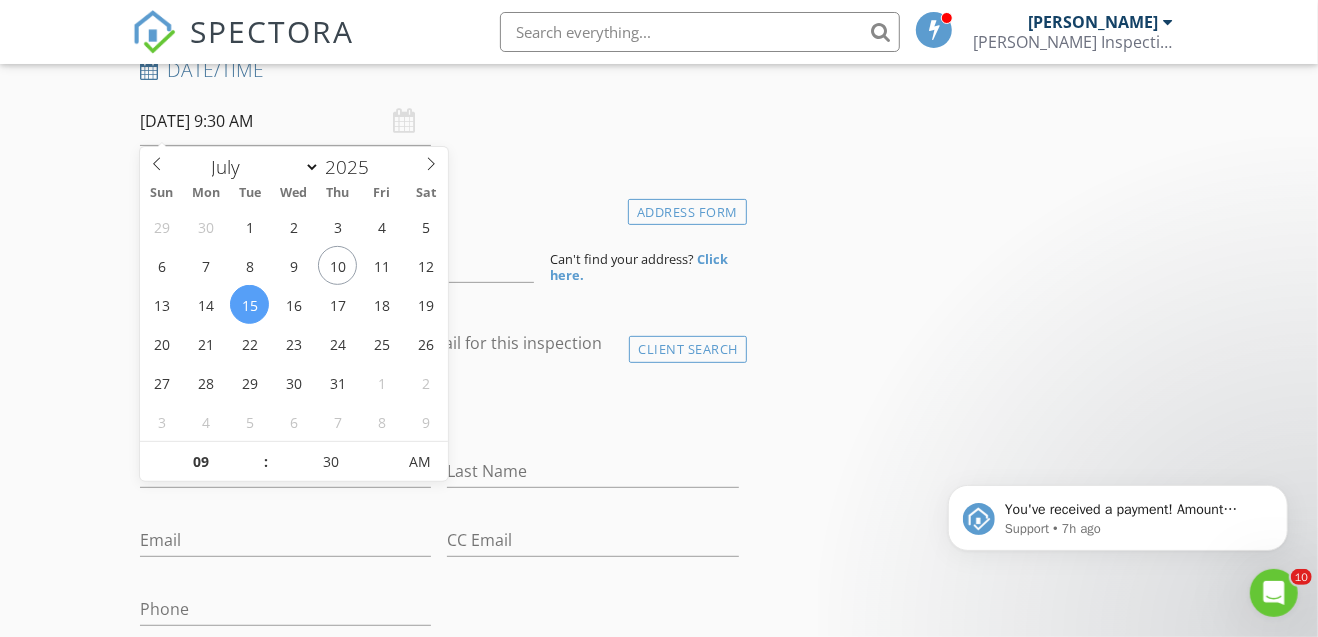 click on "New Inspection
Click here to use the New Order Form
INSPECTOR(S)
check_box   Brandon Smith   PRIMARY   check_box_outline_blank   Dino Maisano     Brandon Smith arrow_drop_down   check_box_outline_blank Brandon Smith specifically requested
Date/Time
07/15/2025 9:30 AM
Location
Address Form       Can't find your address?   Click here.
client
check_box Enable Client CC email for this inspection   Client Search     check_box_outline_blank Client is a Company/Organization     First Name   Last Name   Email   CC Email   Phone   Address   City   State   Zip       Notes   Private Notes
ADD ADDITIONAL client
SERVICES
check_box_outline_blank   Vacant    0-2000 check_box_outline_blank   Occupied   0-2000 check_box_outline_blank   Final   0-2000 check_box_outline_blank" at bounding box center [659, 1326] 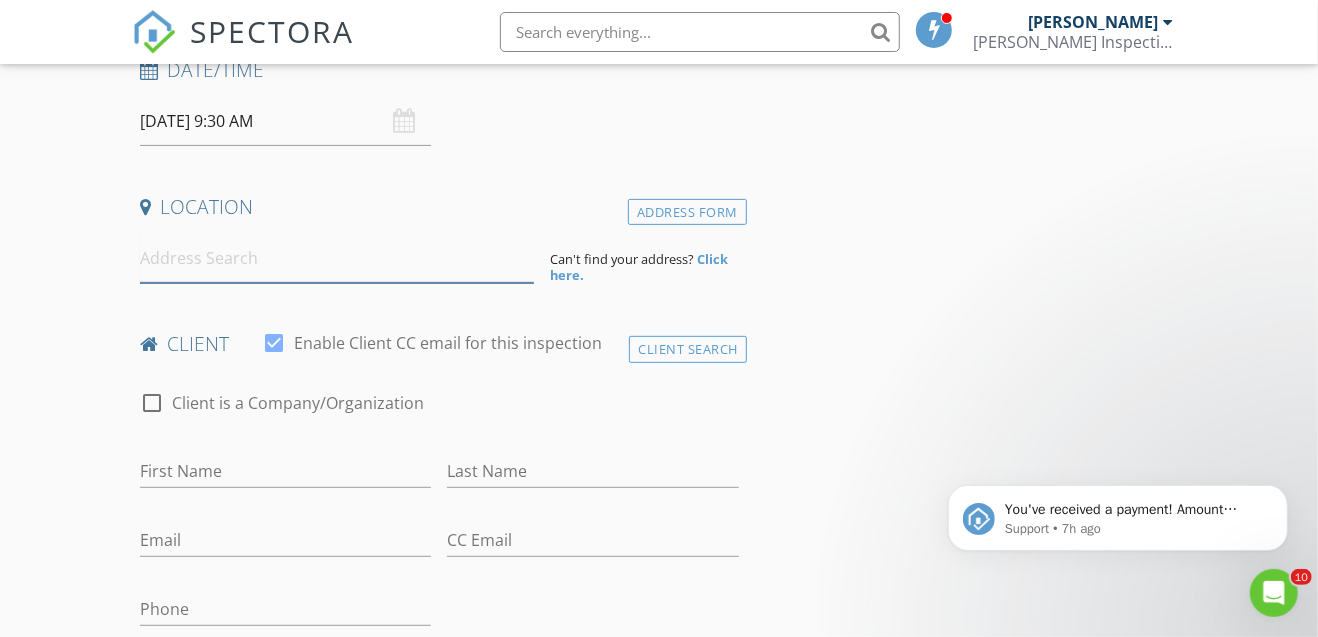 click at bounding box center [337, 258] 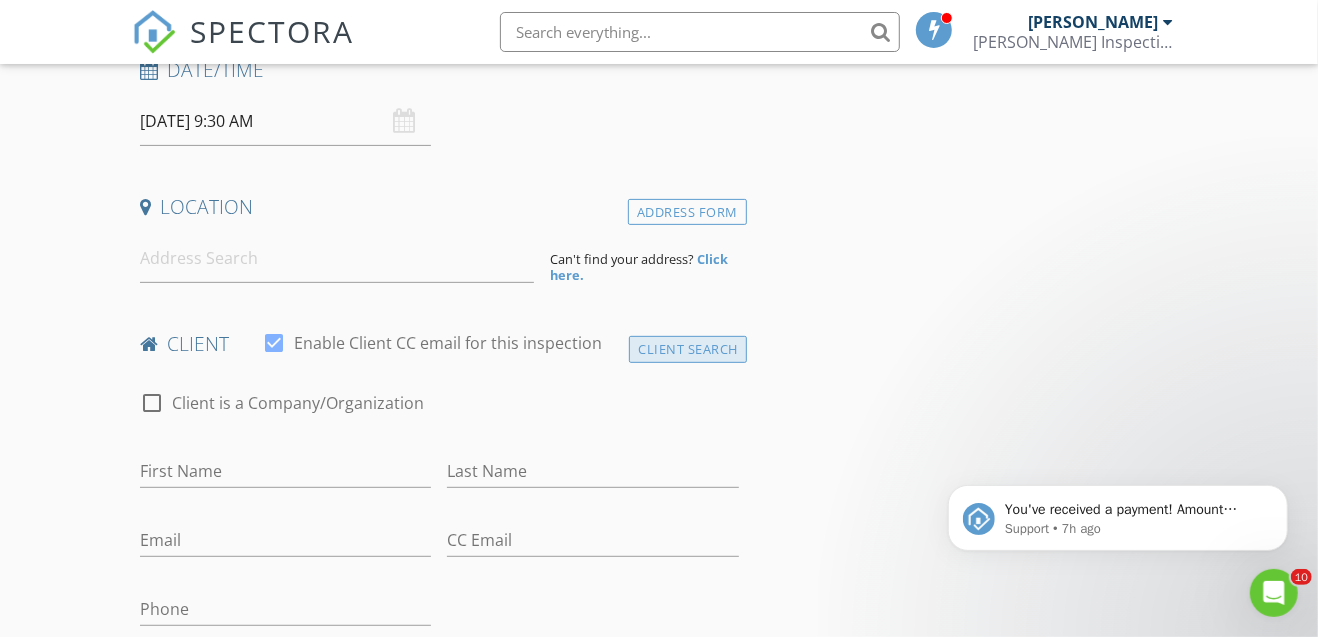 click on "Client Search" at bounding box center (688, 349) 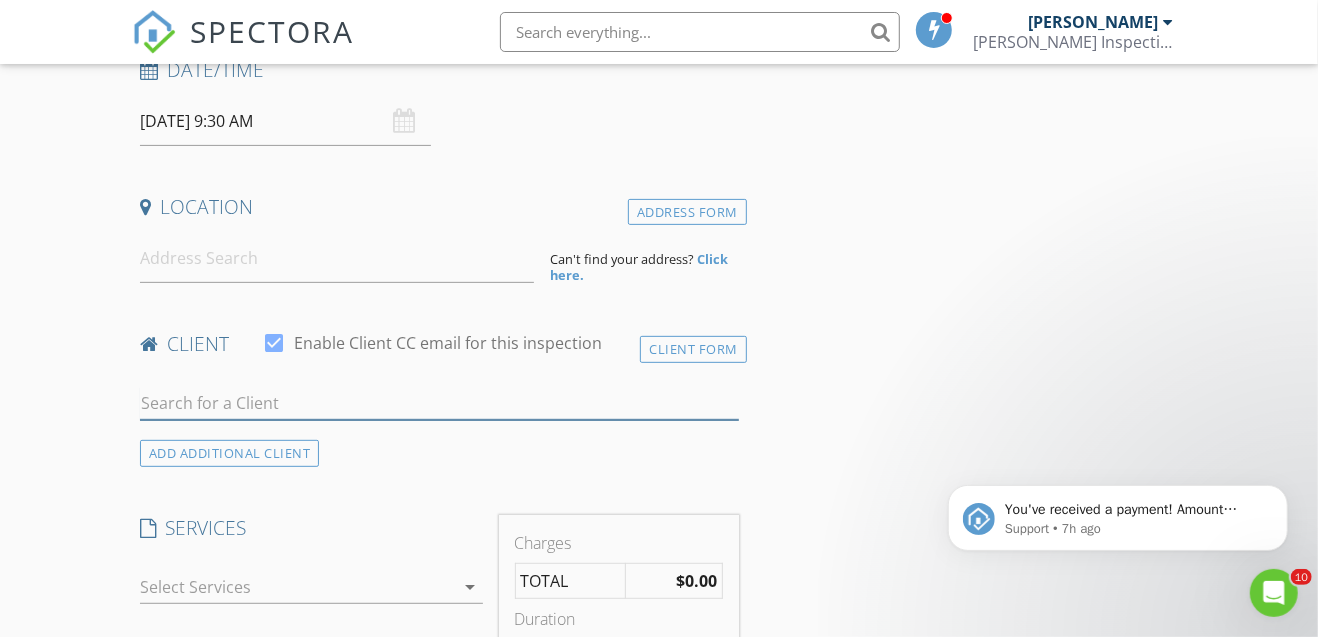 click at bounding box center (439, 403) 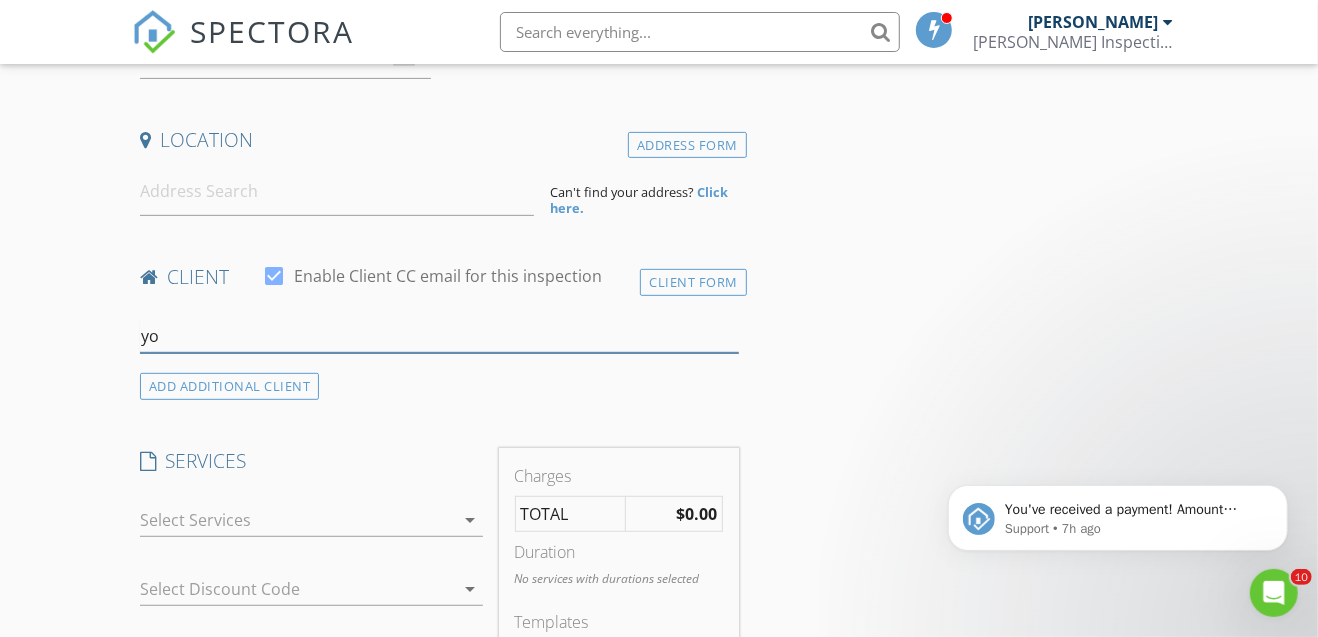 type on "y" 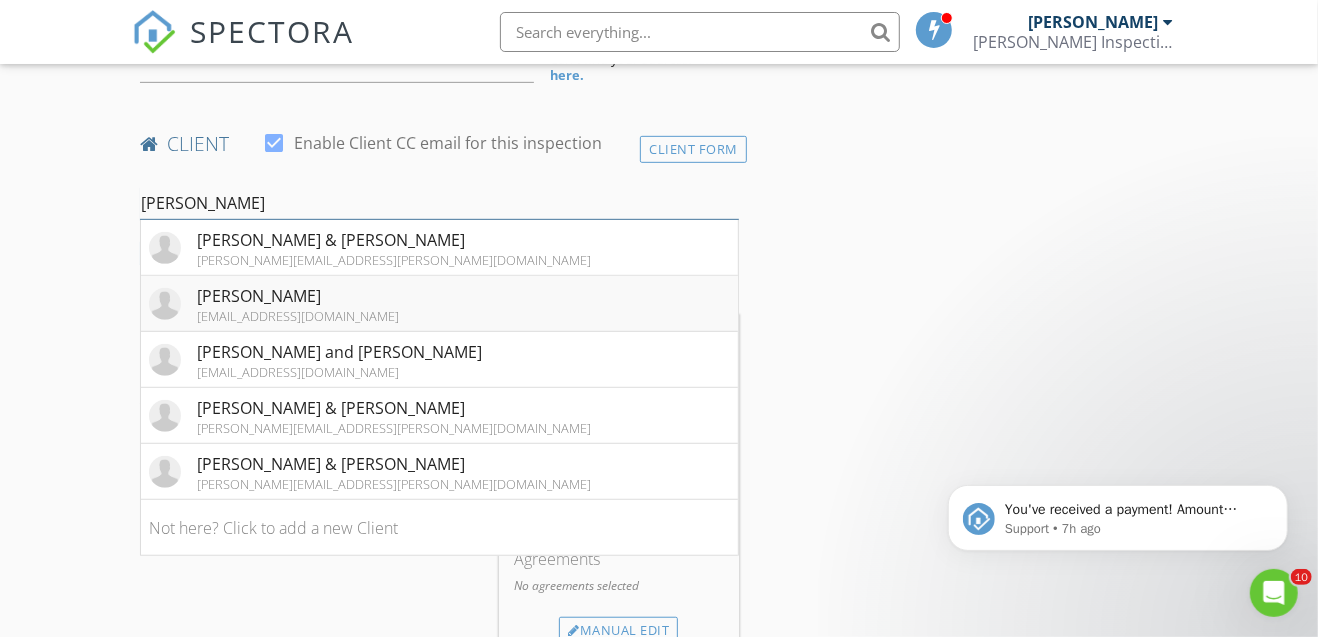 scroll, scrollTop: 533, scrollLeft: 0, axis: vertical 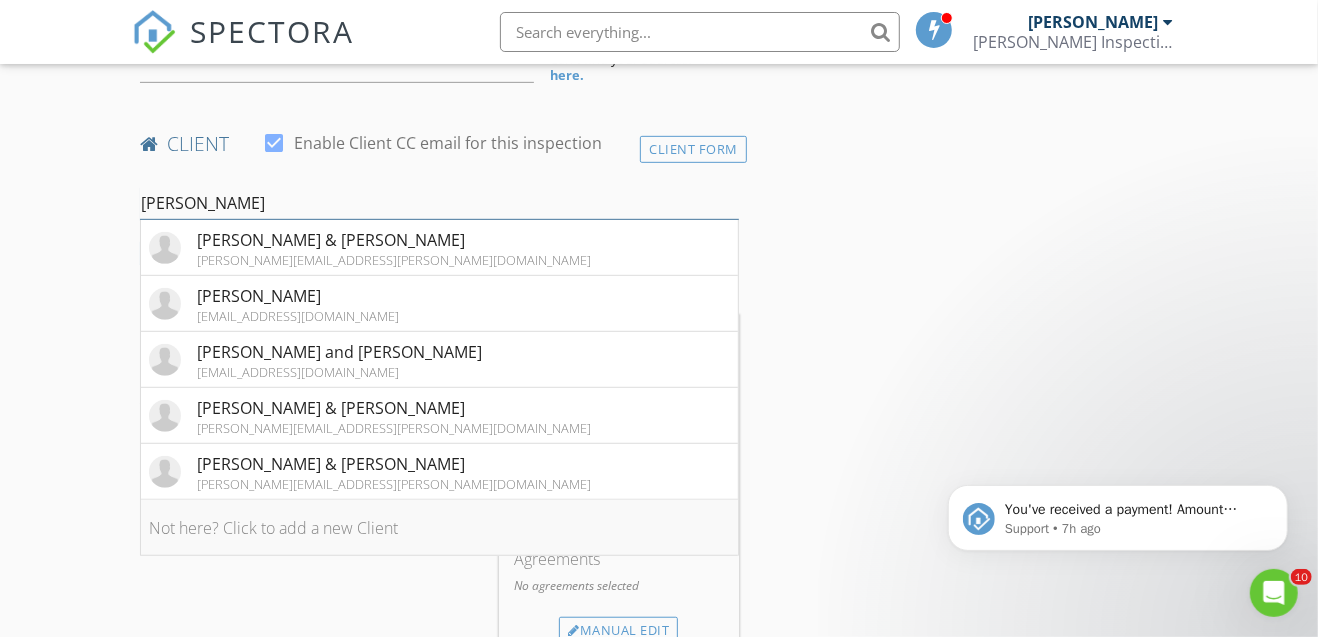 type on "kim" 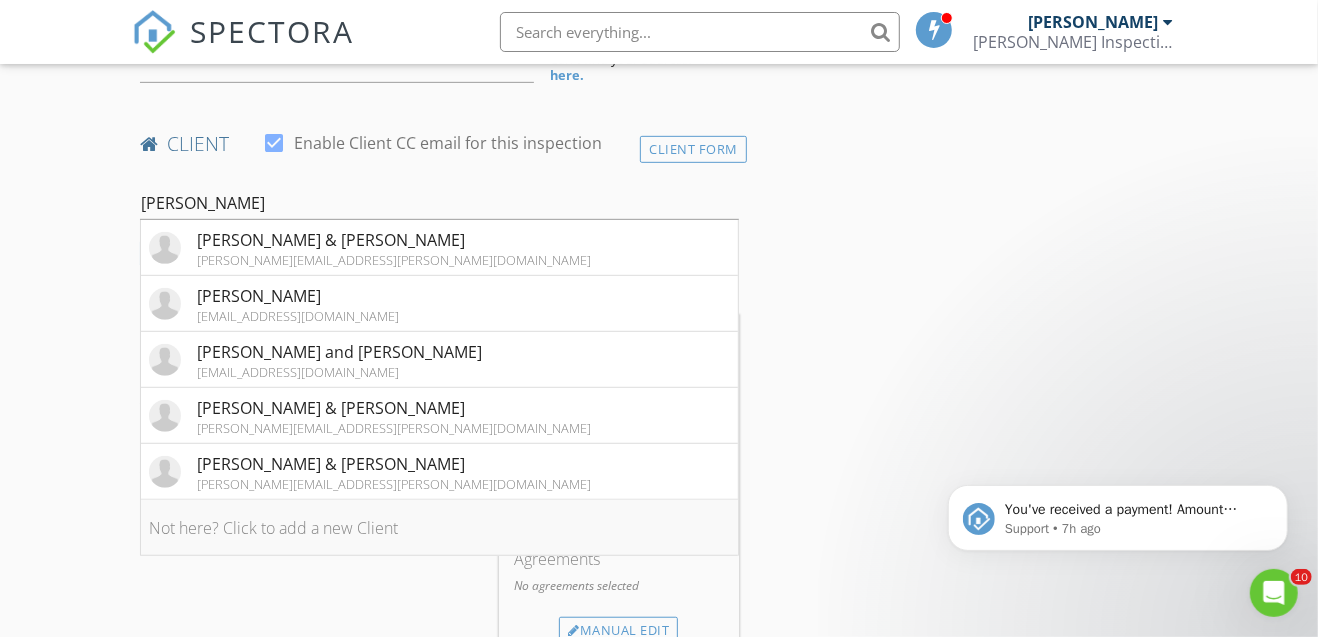 click on "Not here? Click to add a new Client" at bounding box center [439, 528] 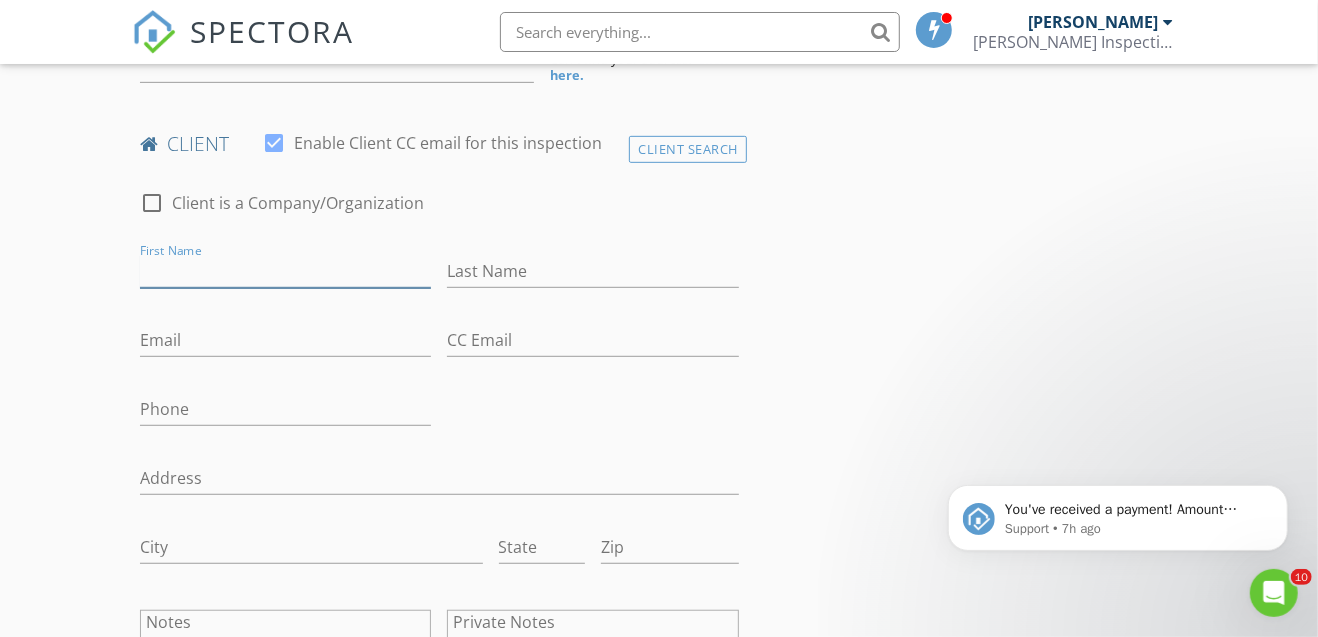 click on "First Name" at bounding box center (286, 271) 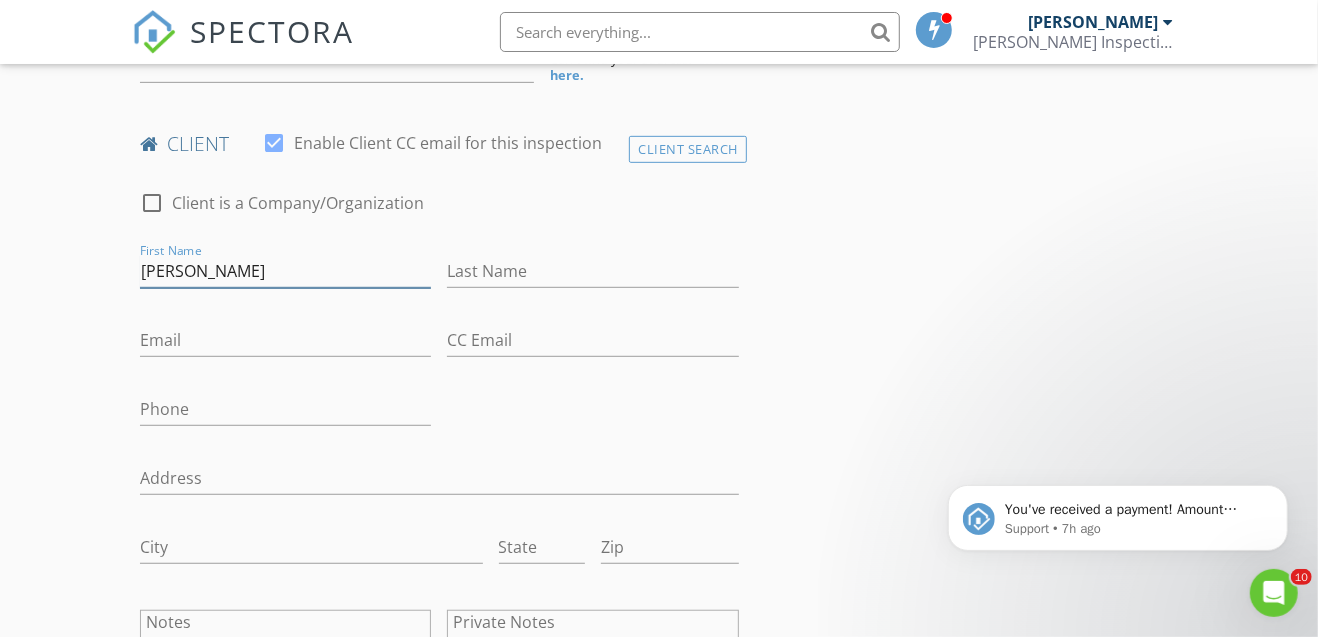 type on "Kim" 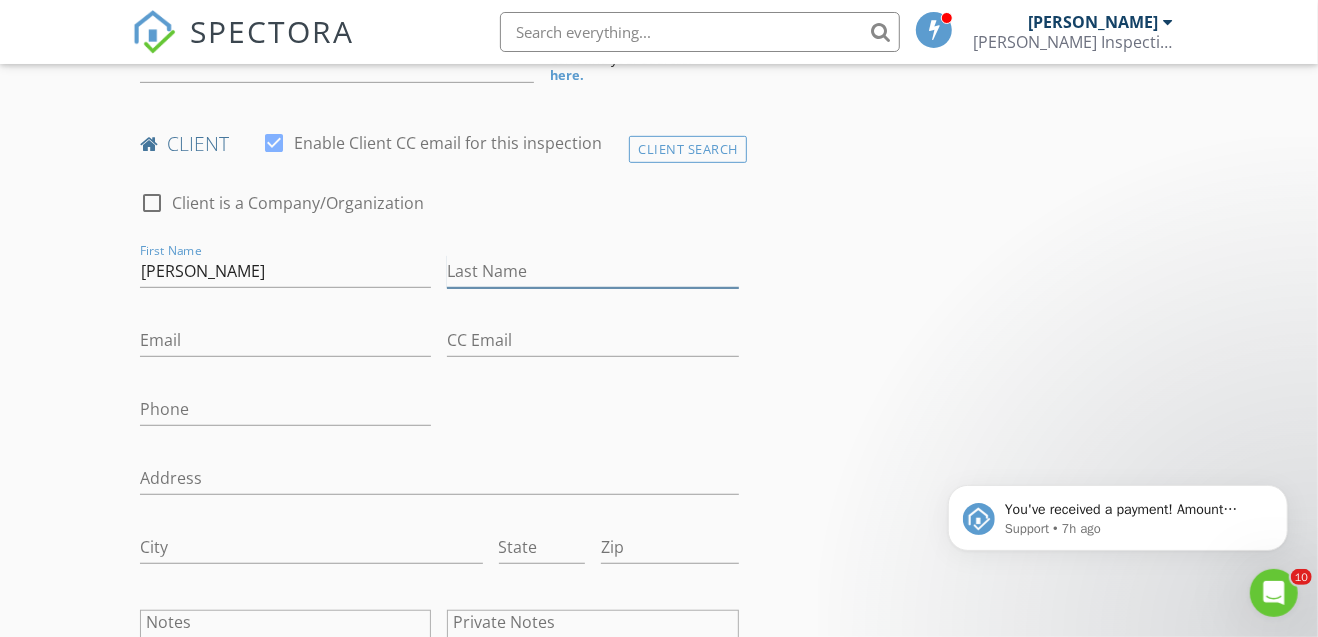 click on "Last Name" at bounding box center (593, 271) 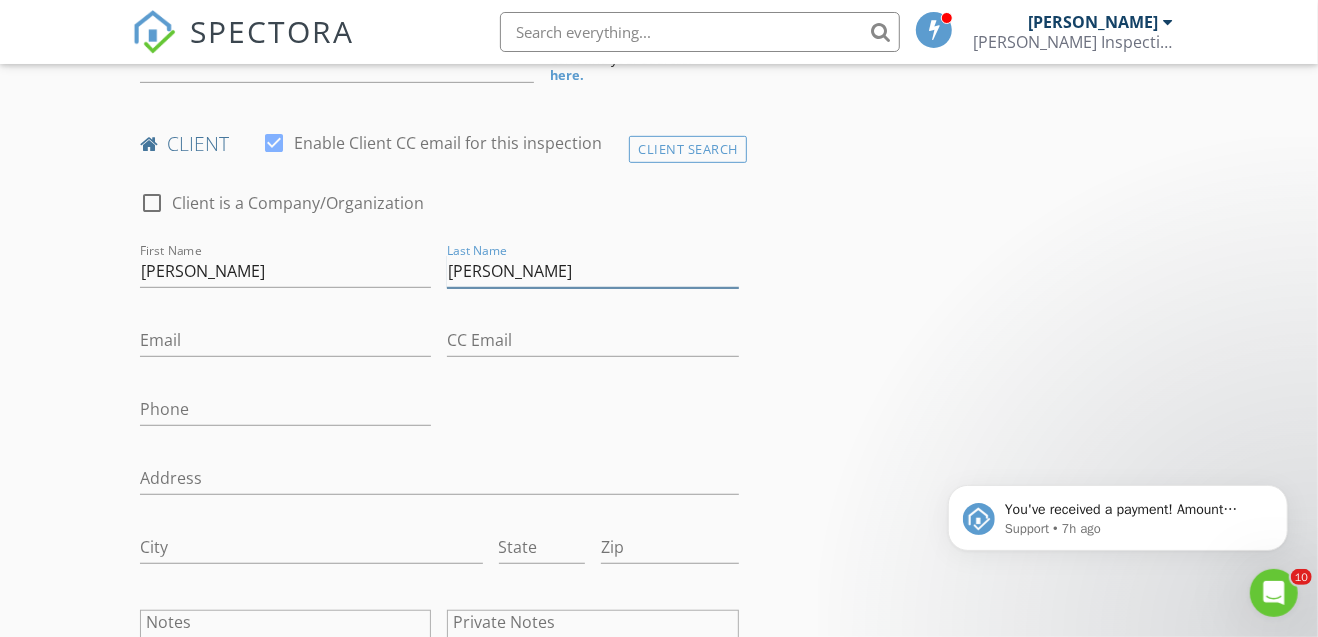 type on "Youngquist" 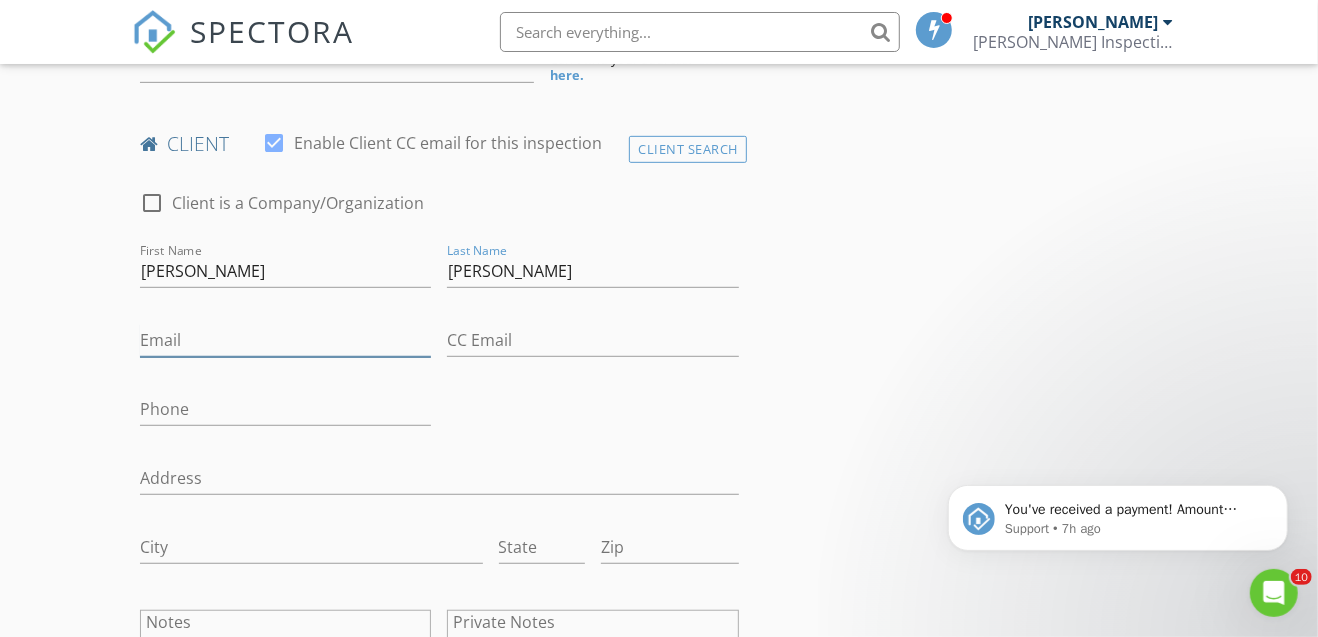 click on "Email" at bounding box center (286, 340) 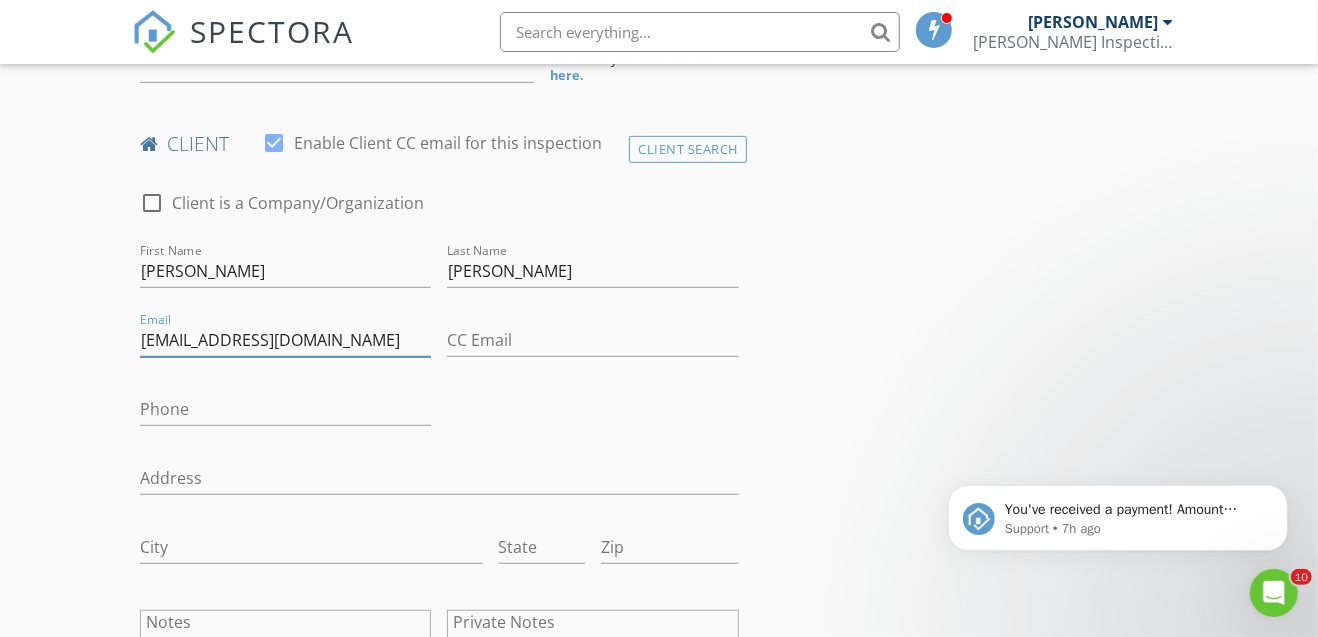 type on "kyoungquist@hamiltonvalley.com" 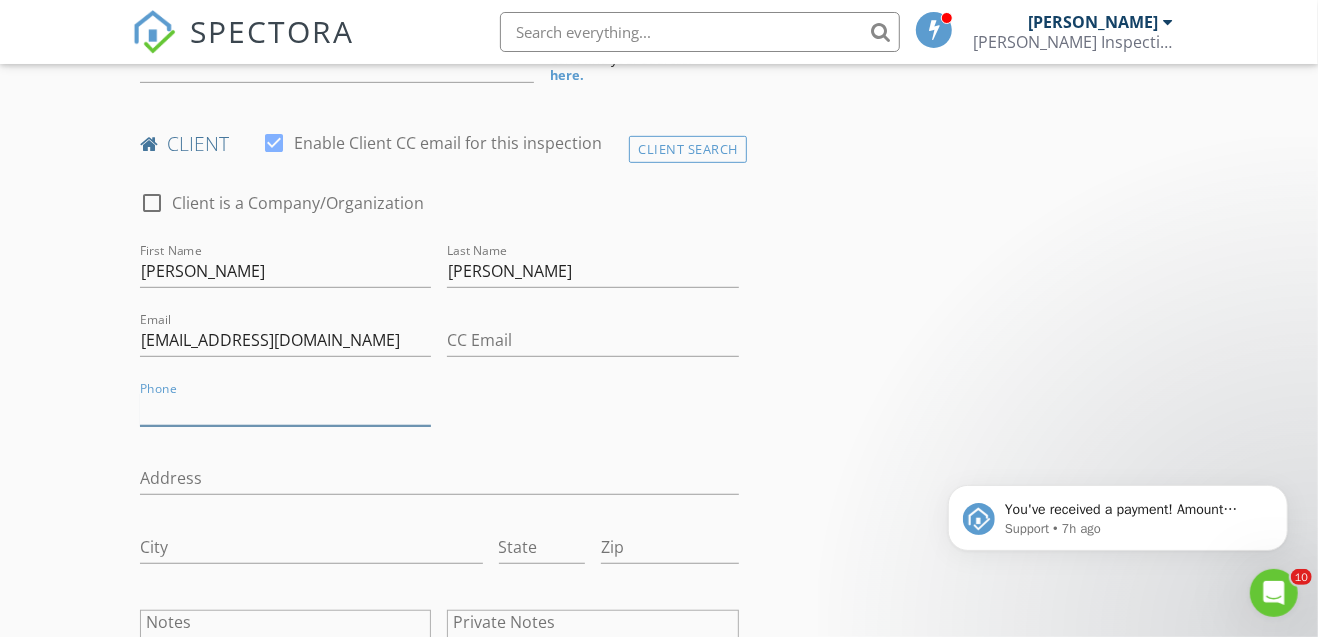 click on "Phone" at bounding box center (286, 409) 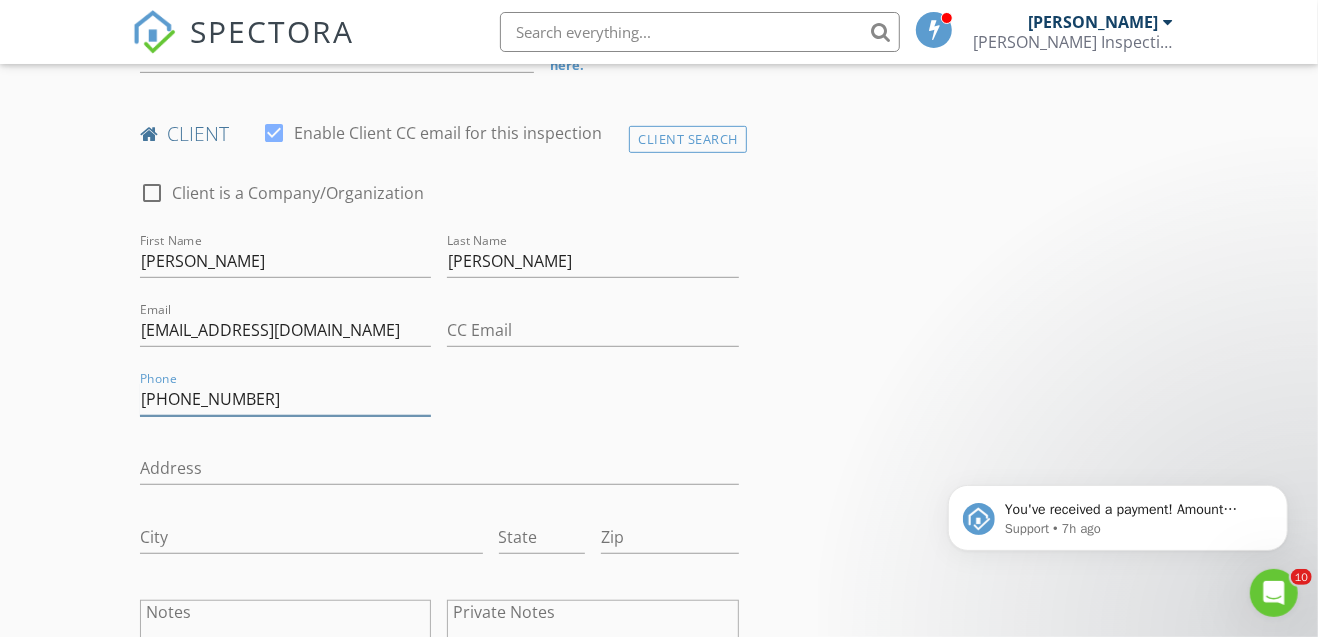 scroll, scrollTop: 400, scrollLeft: 0, axis: vertical 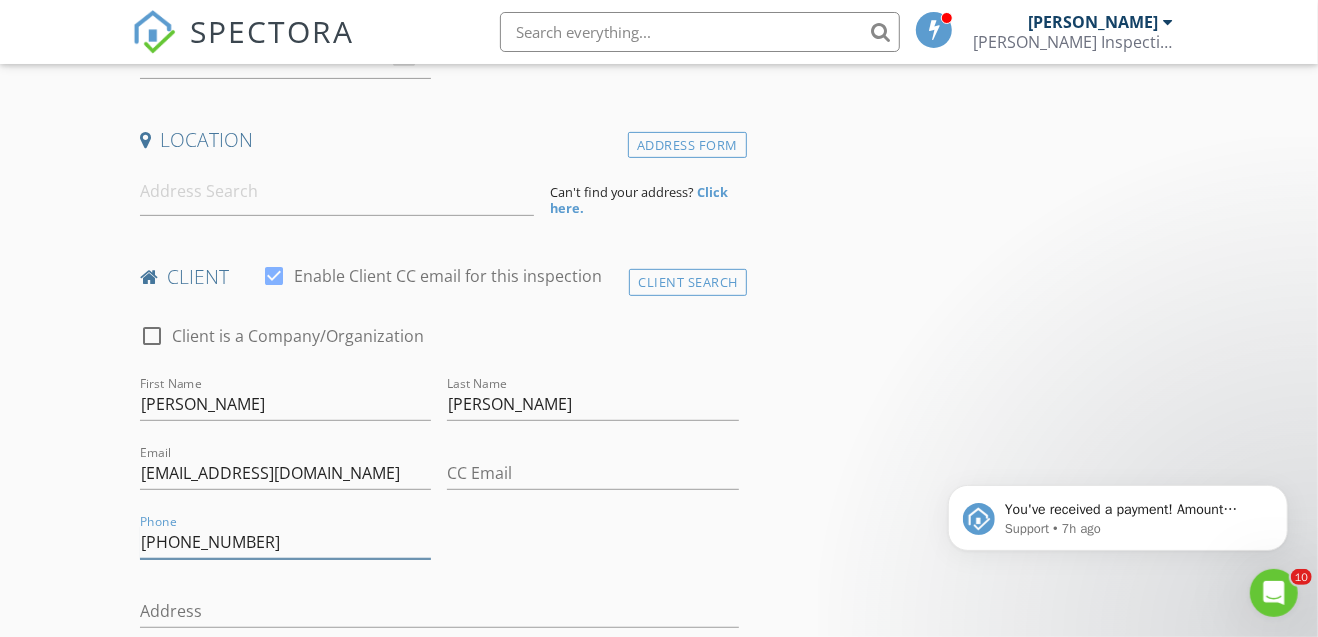 type on "512-203-1840" 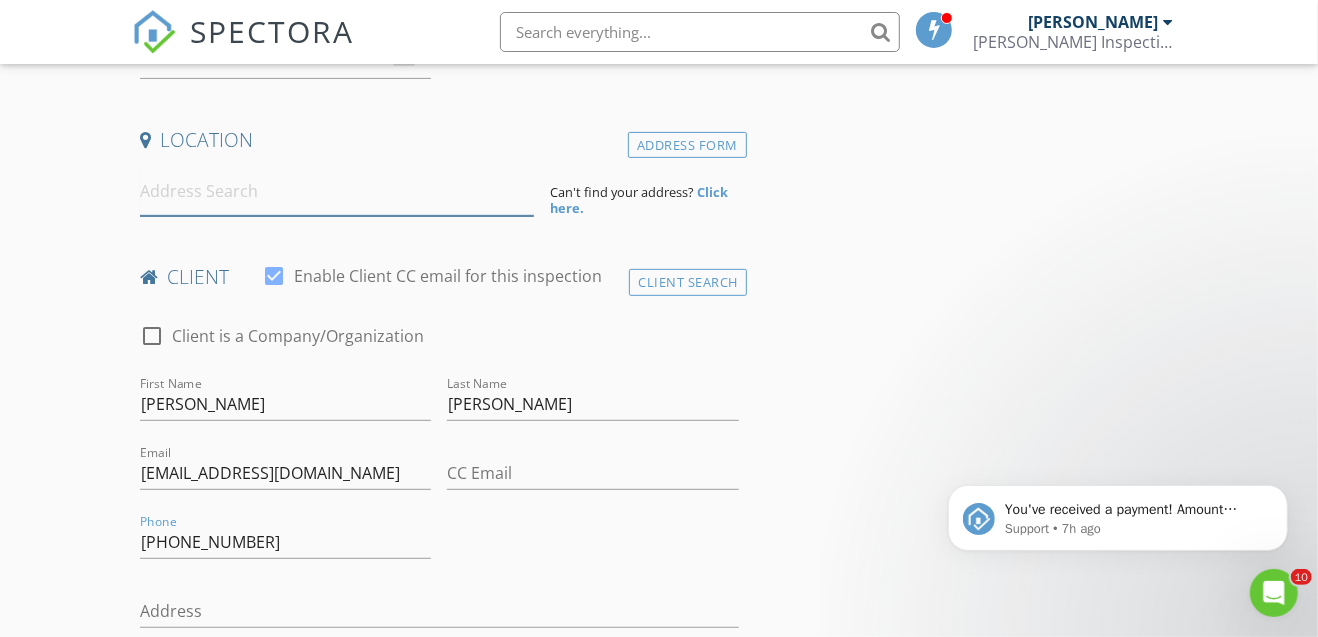 click at bounding box center (337, 191) 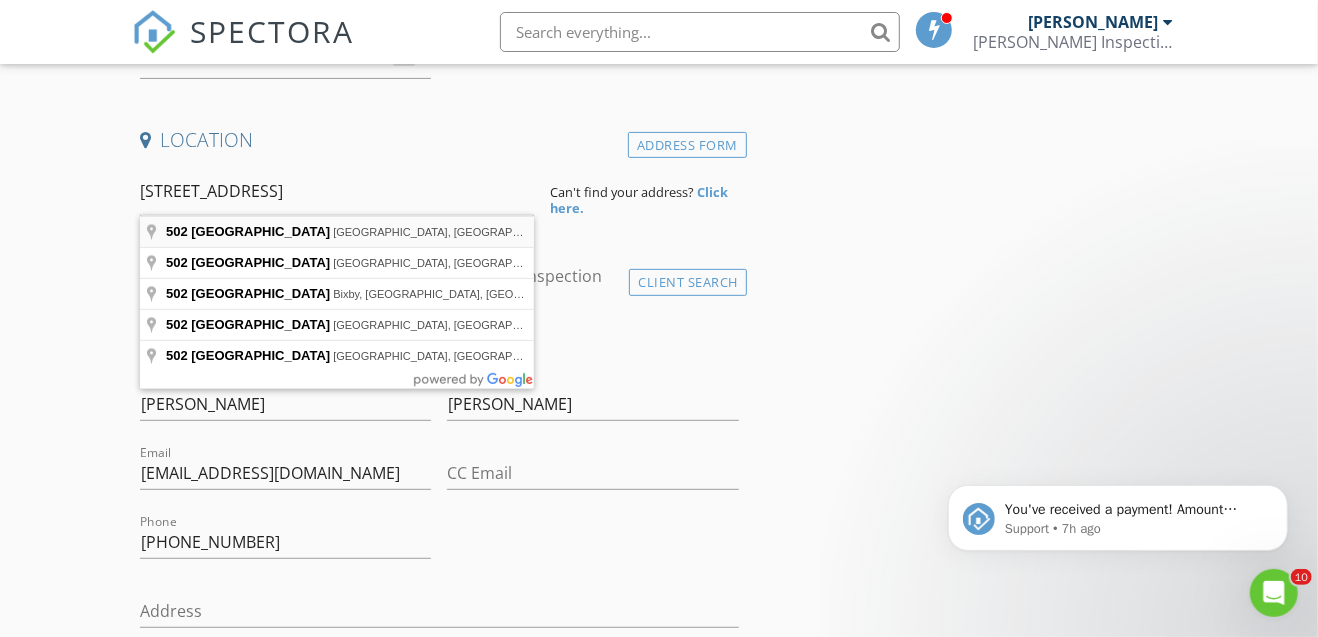type on "502 North River Oaks Drive, Burnet, TX, USA" 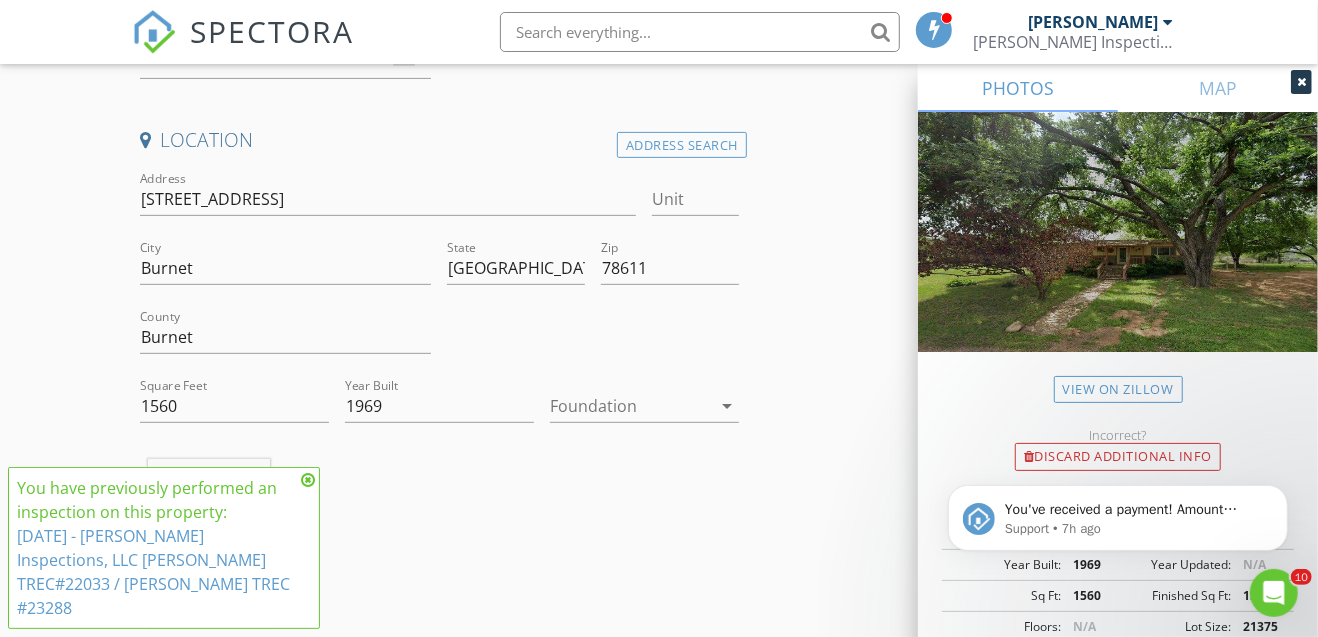 click at bounding box center [308, 480] 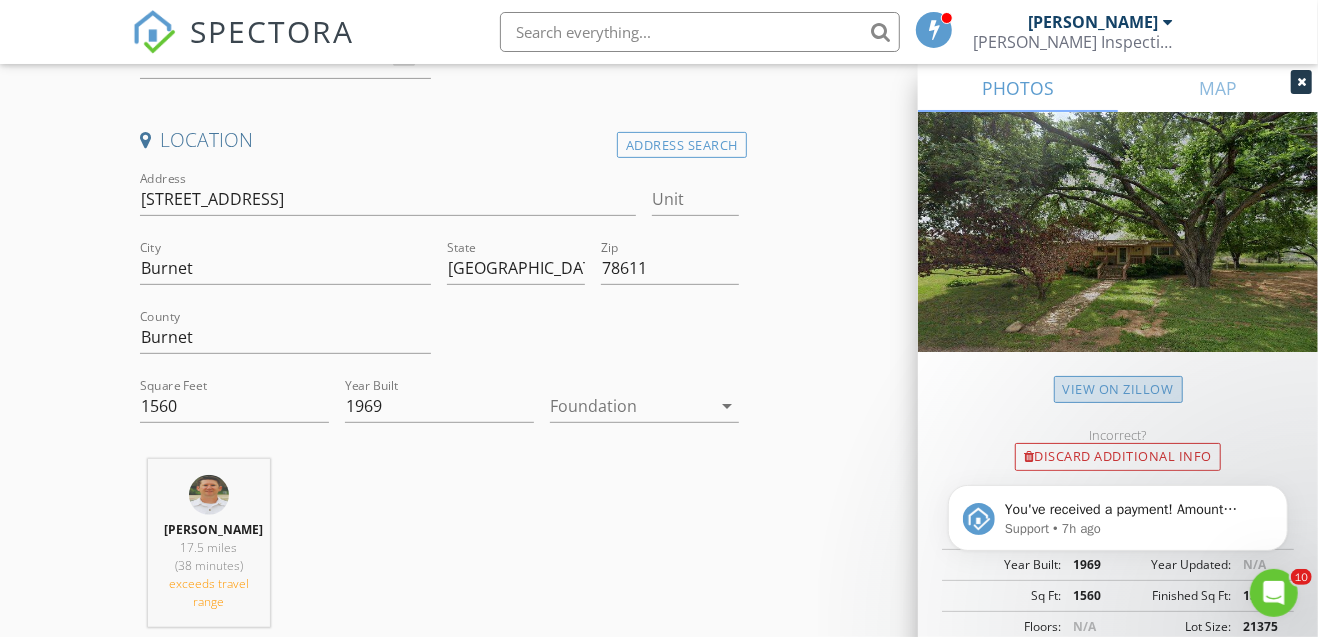 click on "View on Zillow" at bounding box center [1118, 389] 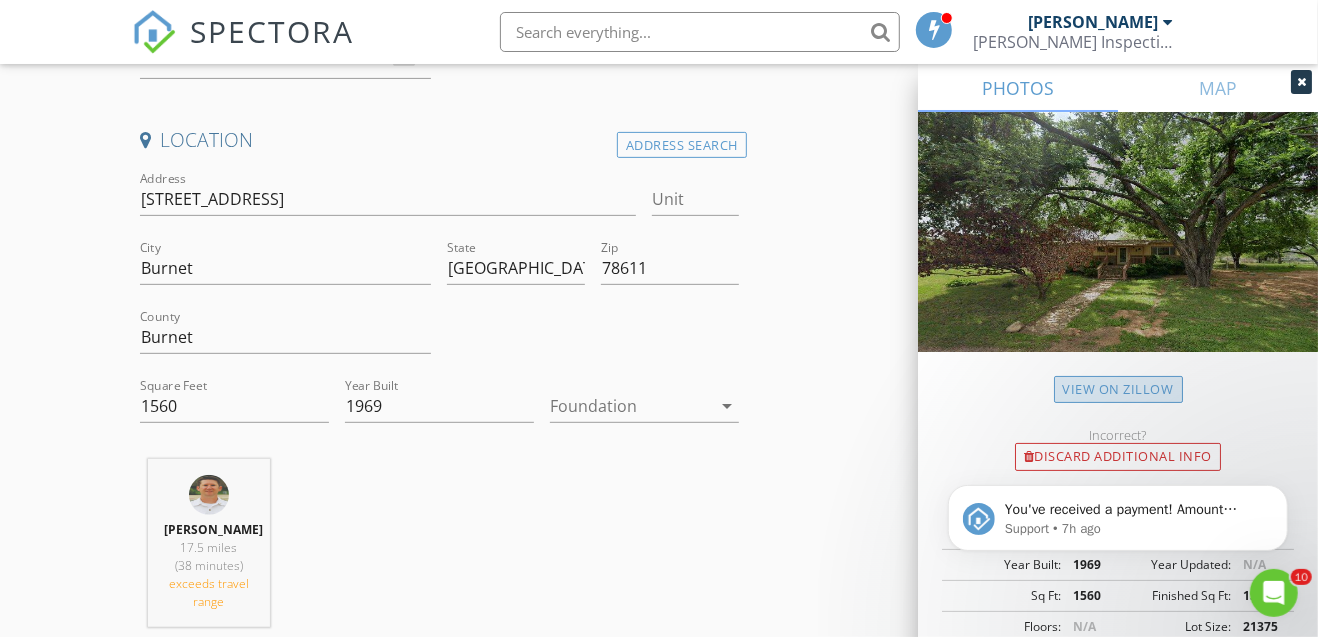 scroll, scrollTop: 599, scrollLeft: 0, axis: vertical 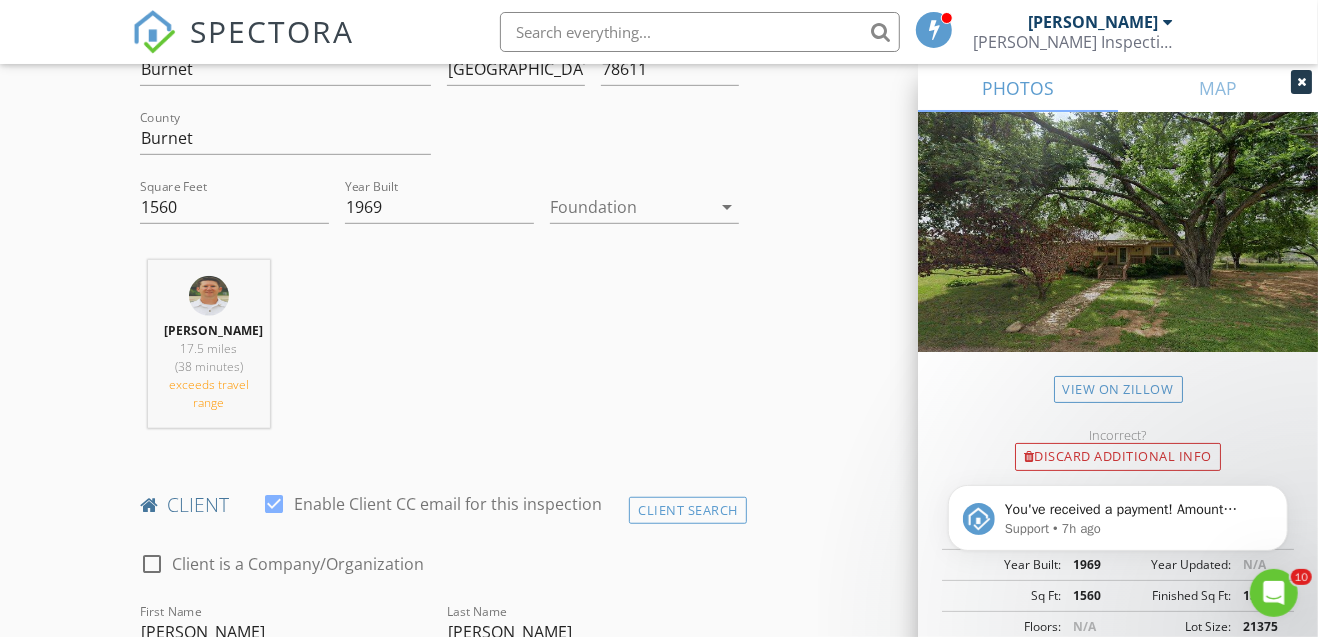 click at bounding box center [630, 207] 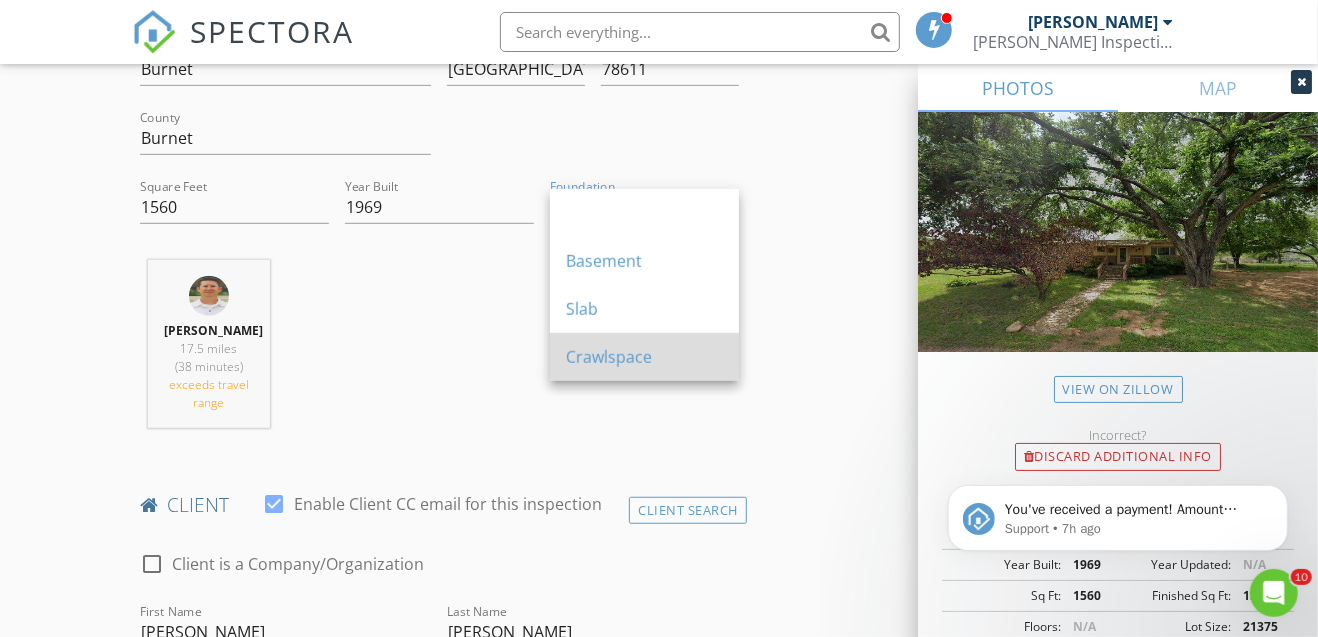 click on "Crawlspace" at bounding box center (644, 357) 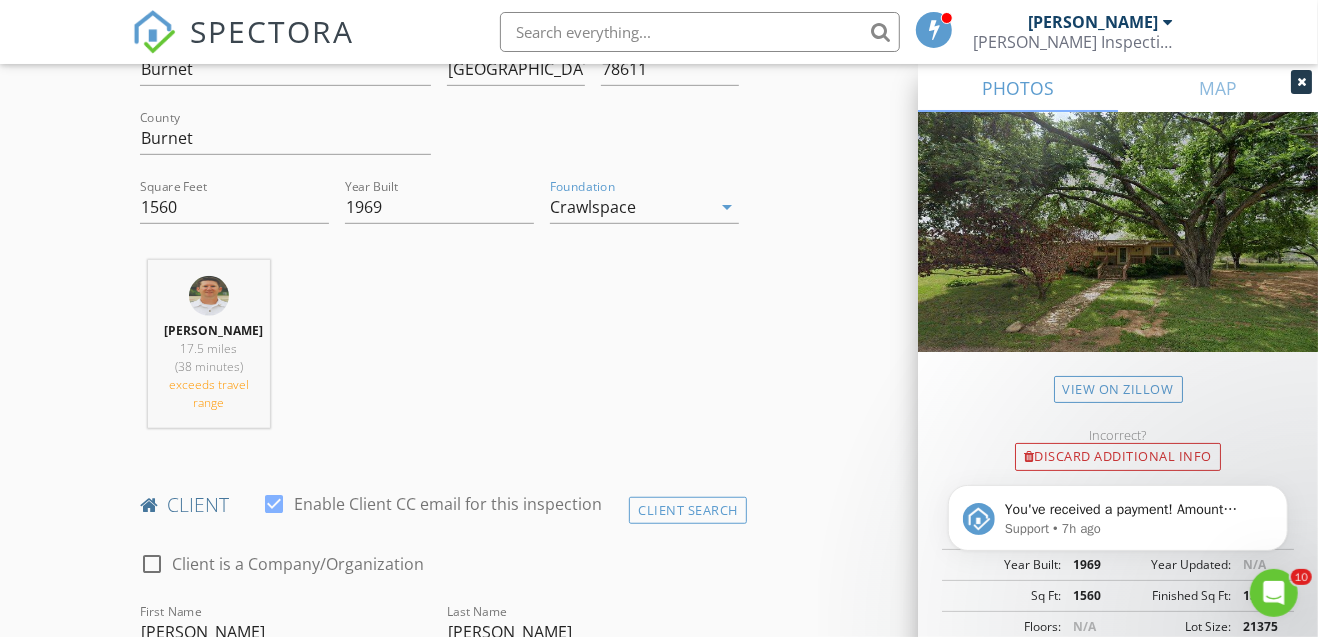 click on "Brandon Smith     17.5 miles     (38 minutes)     exceeds travel range" at bounding box center (439, 352) 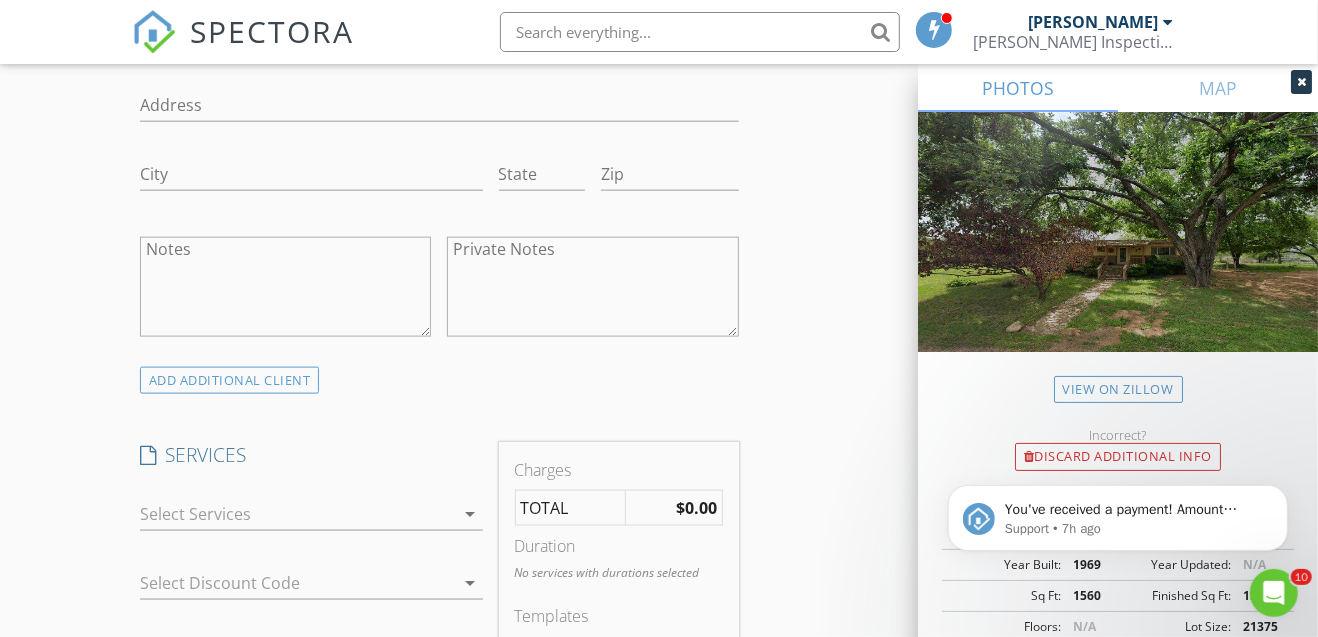 scroll, scrollTop: 1533, scrollLeft: 0, axis: vertical 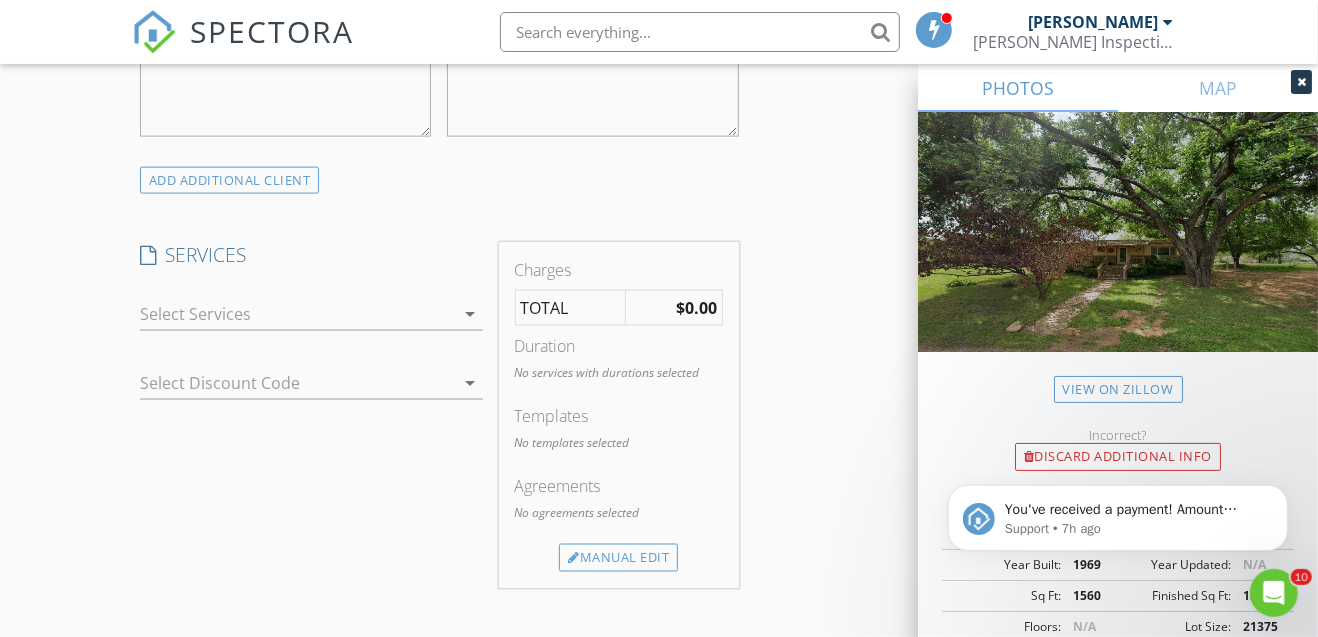 click at bounding box center (297, 314) 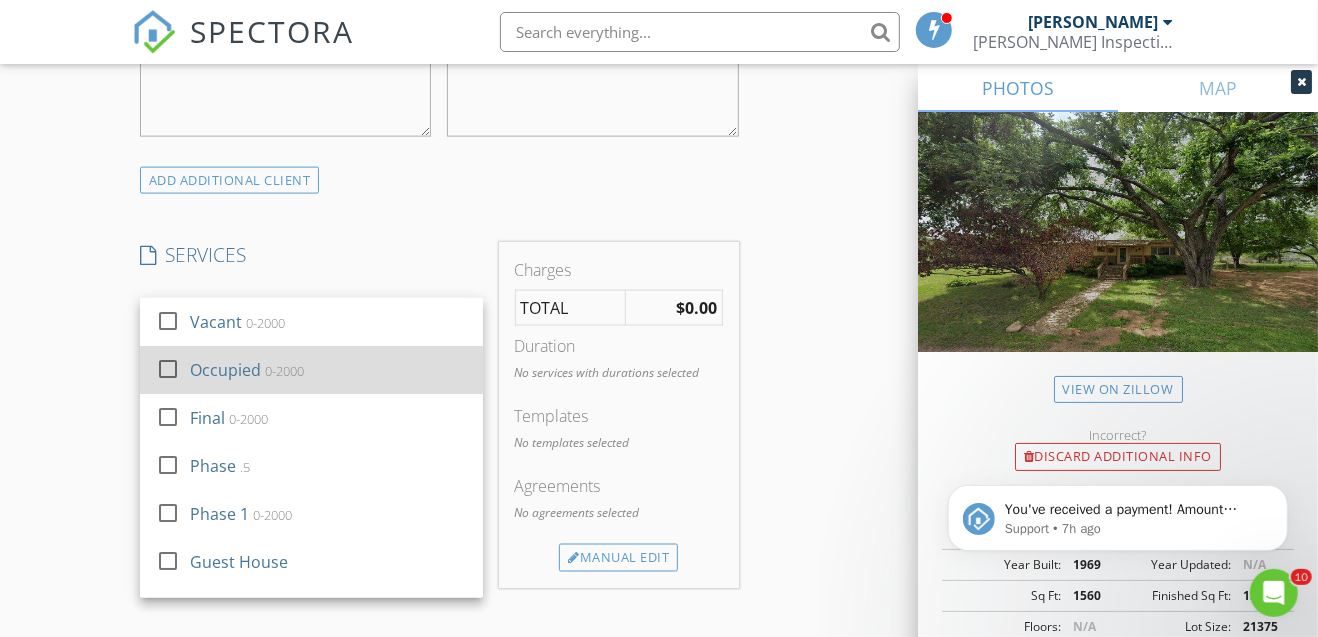 click at bounding box center [168, 369] 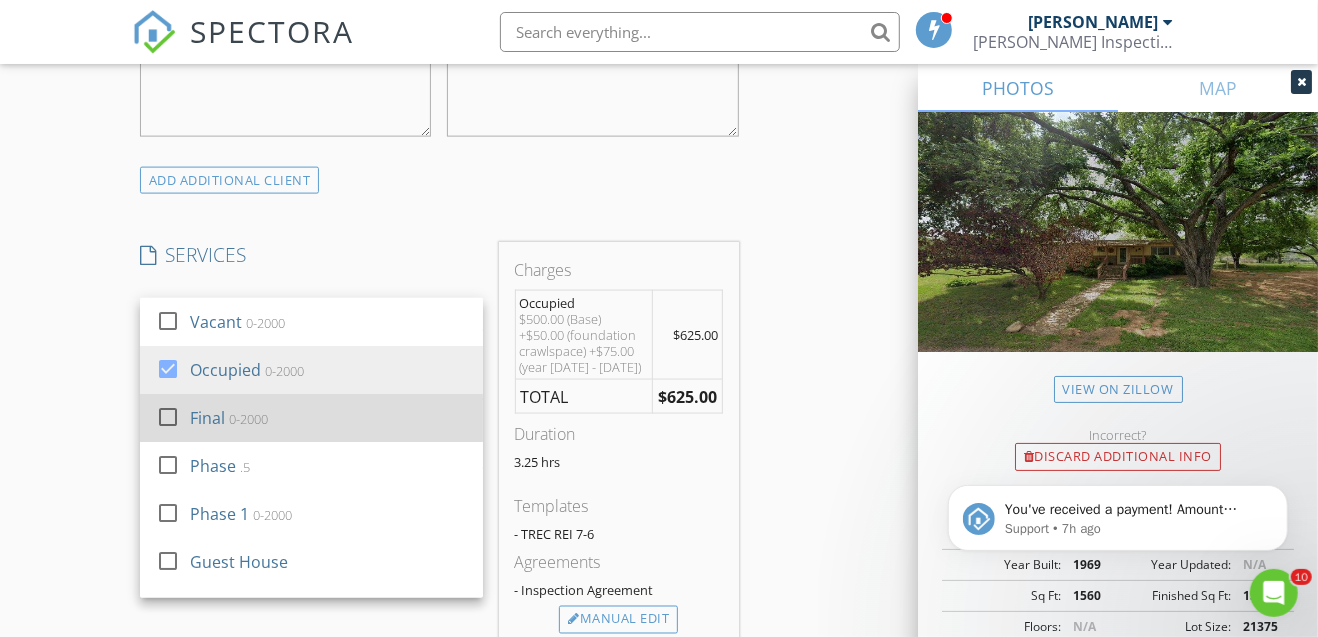 scroll, scrollTop: 84, scrollLeft: 0, axis: vertical 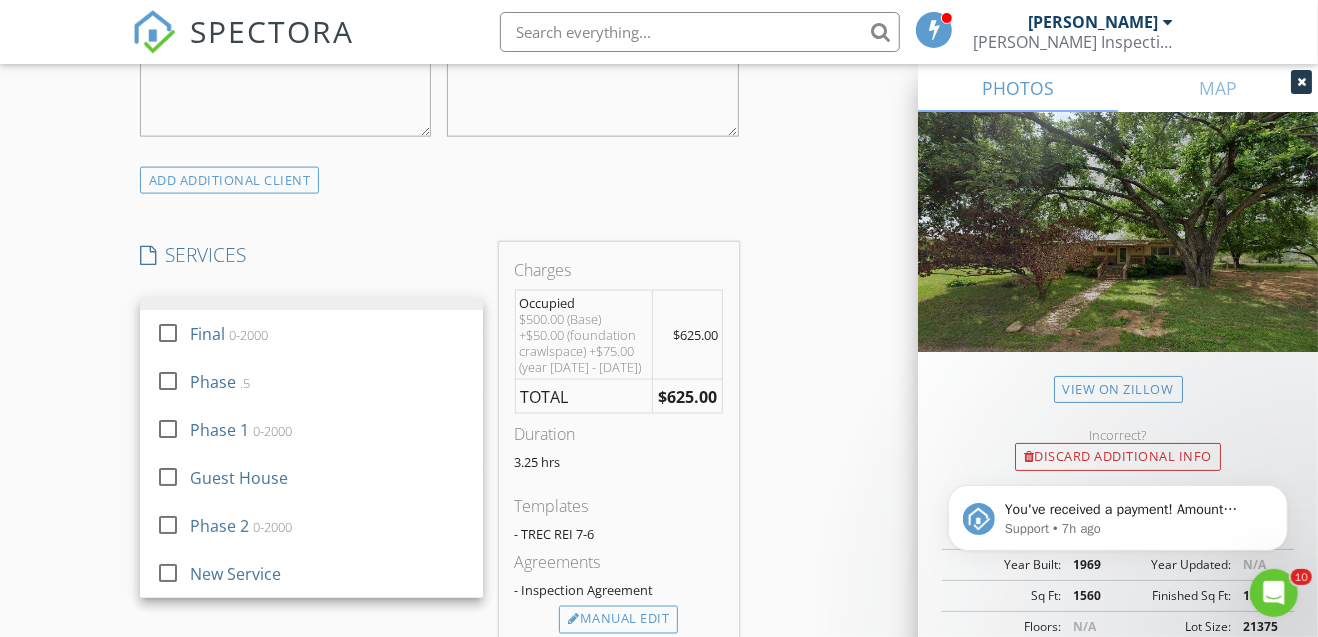 click on "INSPECTOR(S)
check_box   Brandon Smith   PRIMARY   check_box_outline_blank   Dino Maisano     Brandon Smith arrow_drop_down   check_box_outline_blank Brandon Smith specifically requested
Date/Time
07/15/2025 9:30 AM
Location
Address Search       Address 502 N River Oaks Dr   Unit   City Burnet   State TX   Zip 78611   County Burnet     Square Feet 1560   Year Built 1969   Foundation Crawlspace arrow_drop_down     Brandon Smith     17.5 miles     (38 minutes)     exceeds travel range
client
check_box Enable Client CC email for this inspection   Client Search     check_box_outline_blank Client is a Company/Organization     First Name Kim   Last Name Youngquist   Email kyoungquist@hamiltonvalley.com   CC Email   Phone 512-203-1840   Address   City   State   Zip       Notes   Private Notes
ADD ADDITIONAL client" at bounding box center (659, 404) 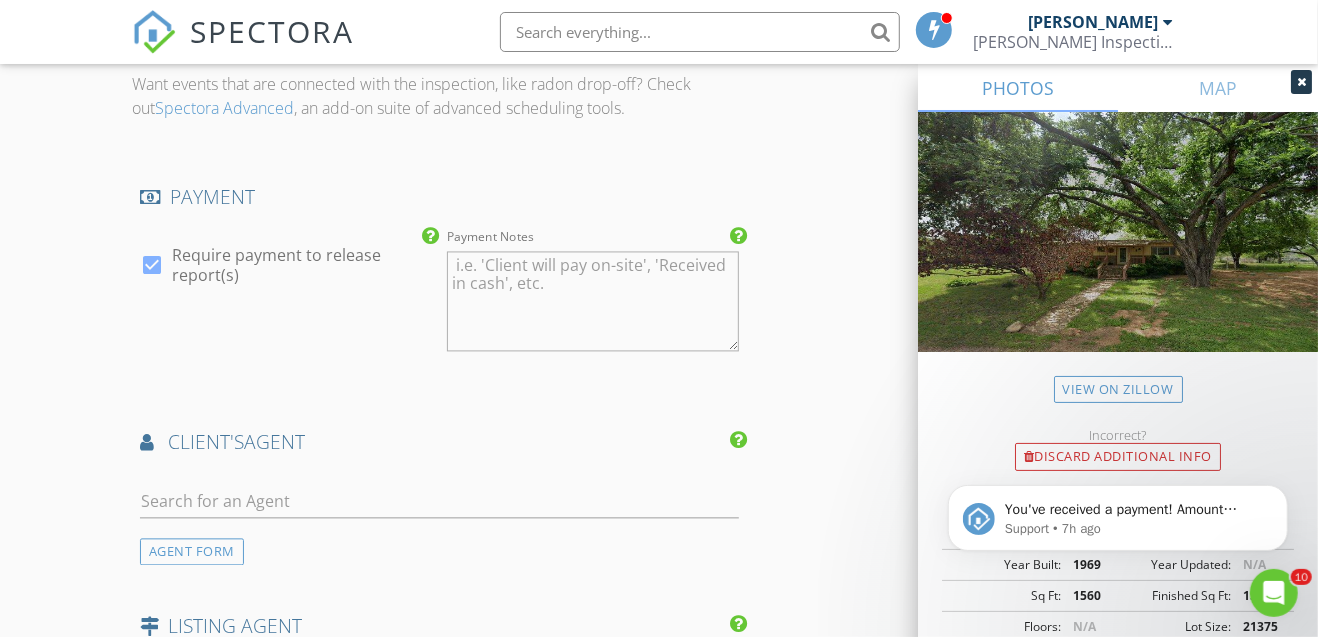 scroll, scrollTop: 2266, scrollLeft: 0, axis: vertical 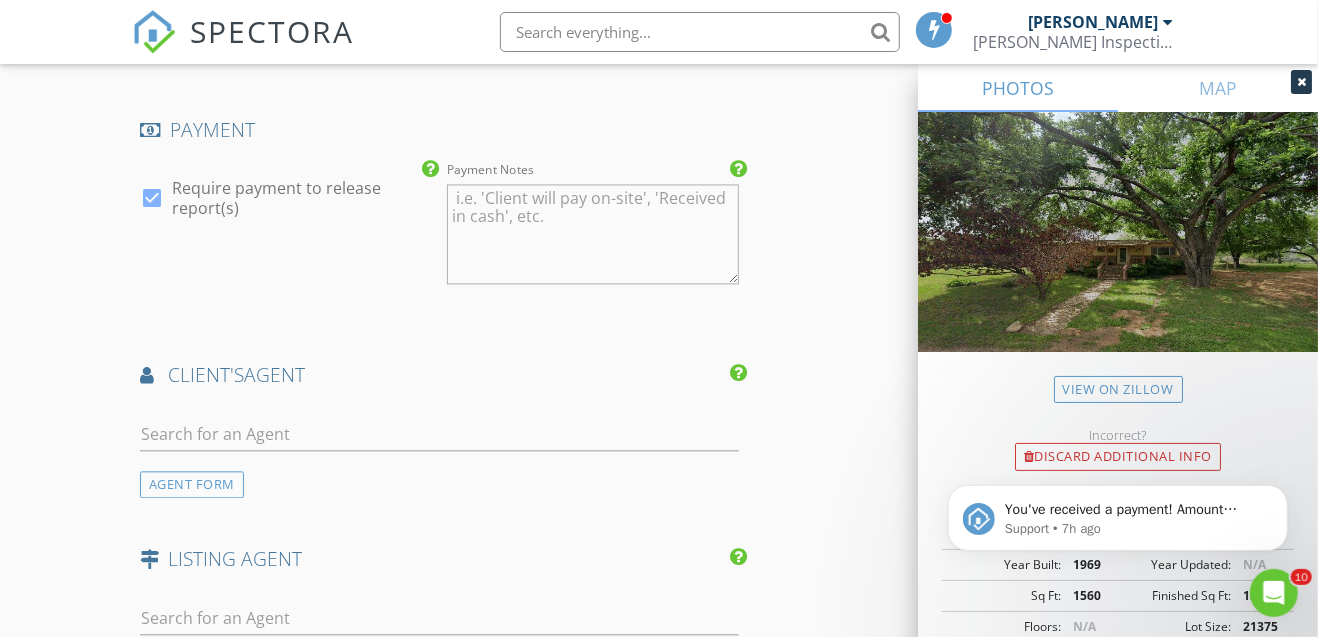 click at bounding box center (439, 438) 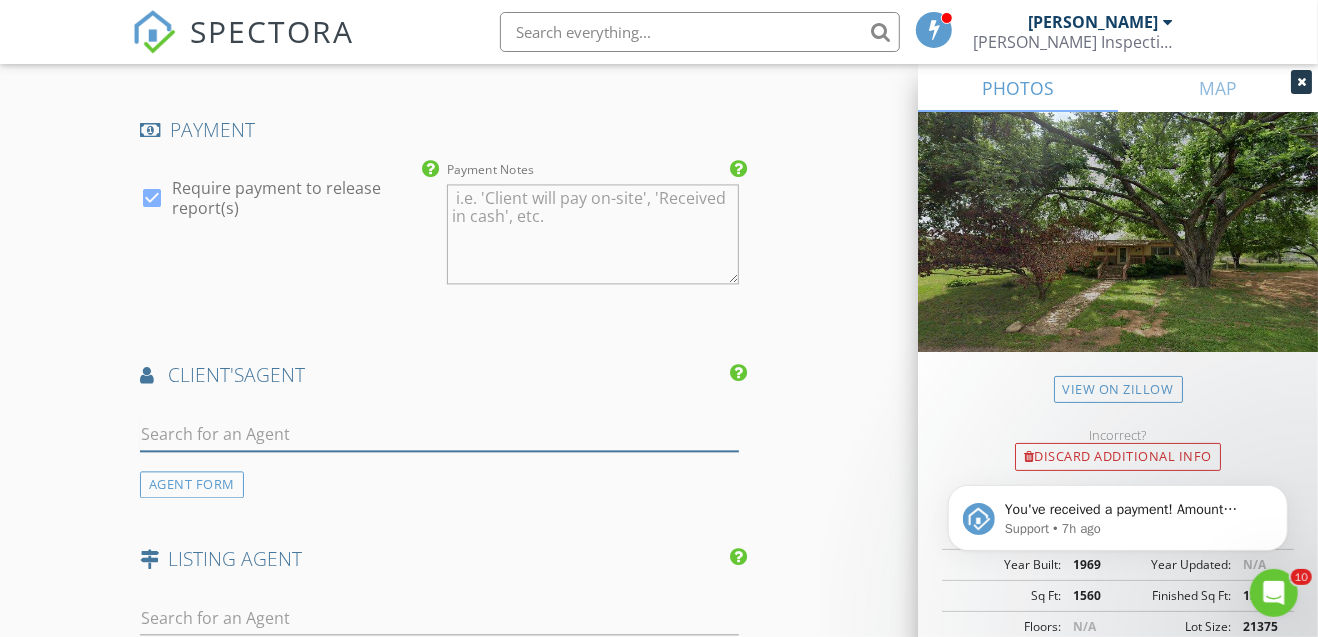 click at bounding box center (439, 434) 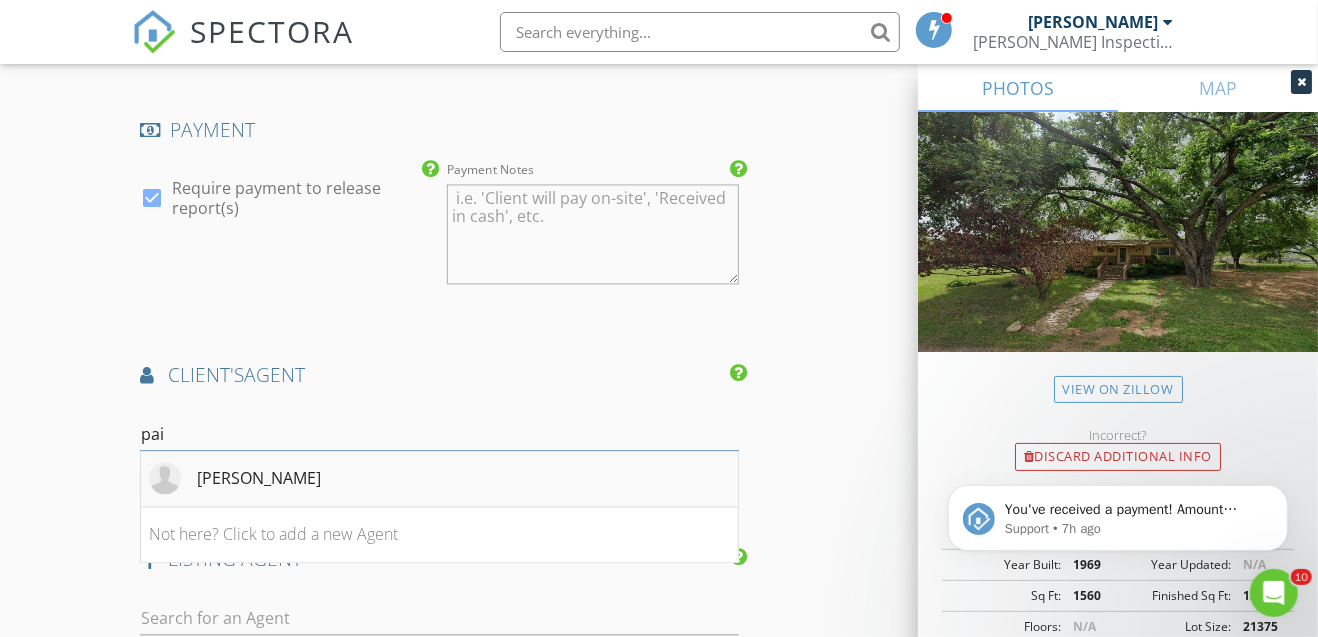 type on "pai" 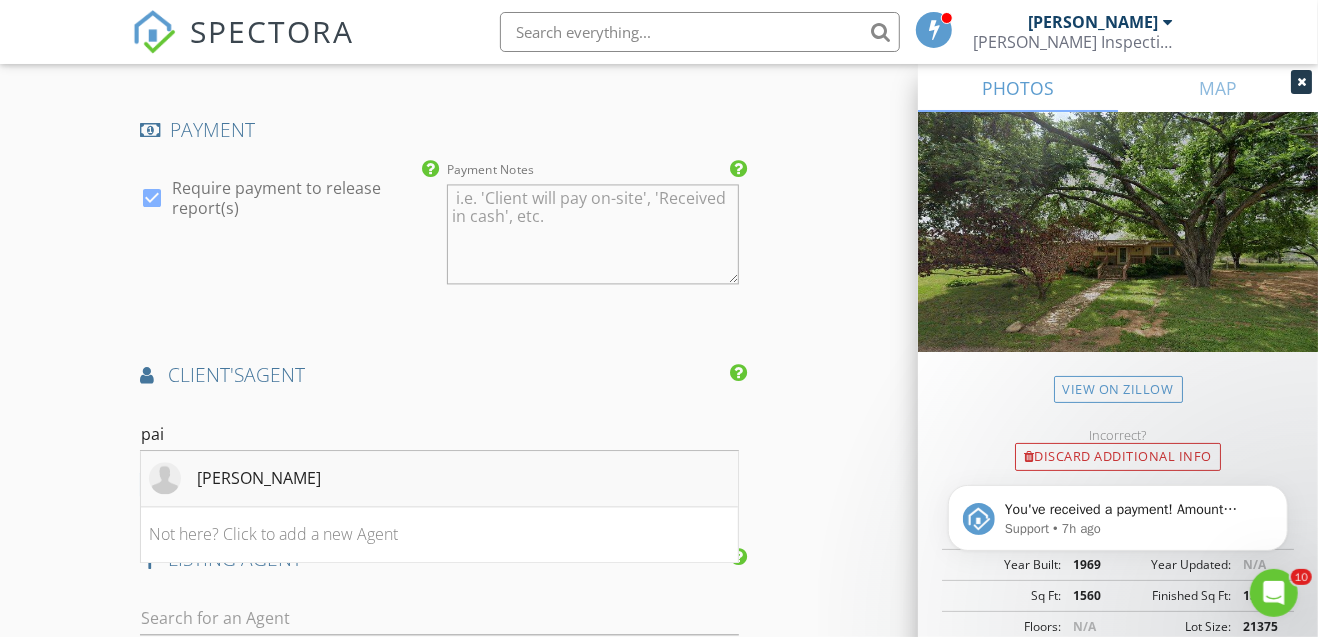 click on "Paige Lewellen" at bounding box center (259, 478) 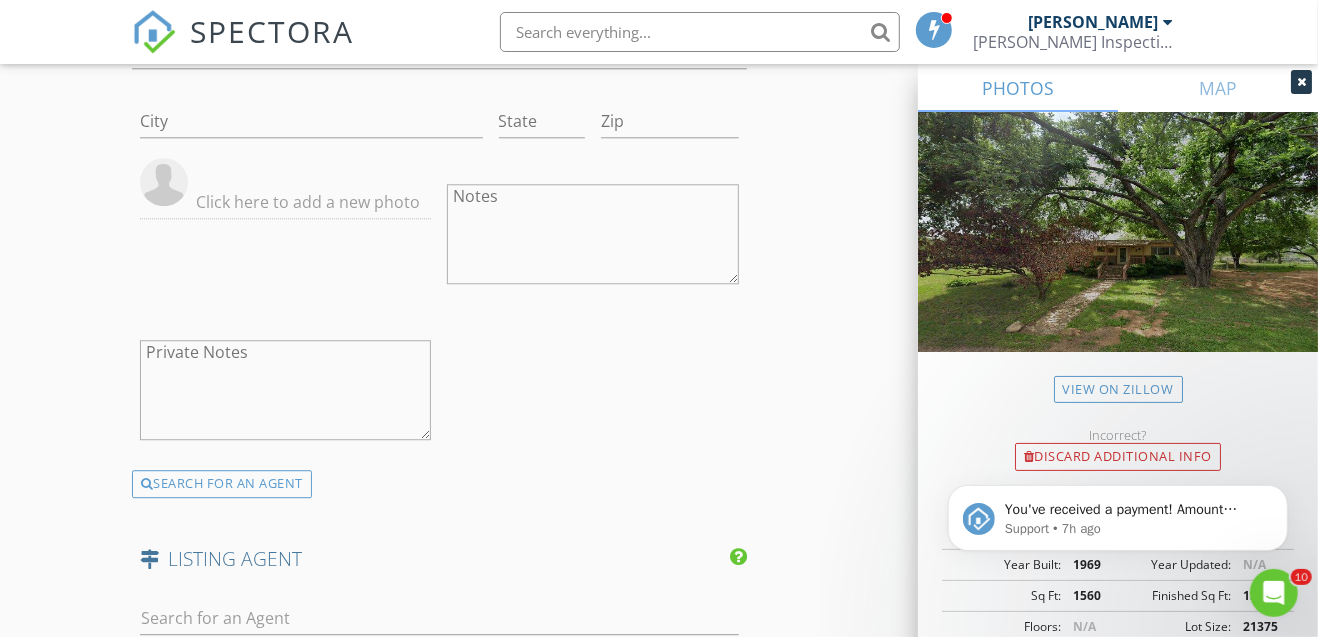 scroll, scrollTop: 2999, scrollLeft: 0, axis: vertical 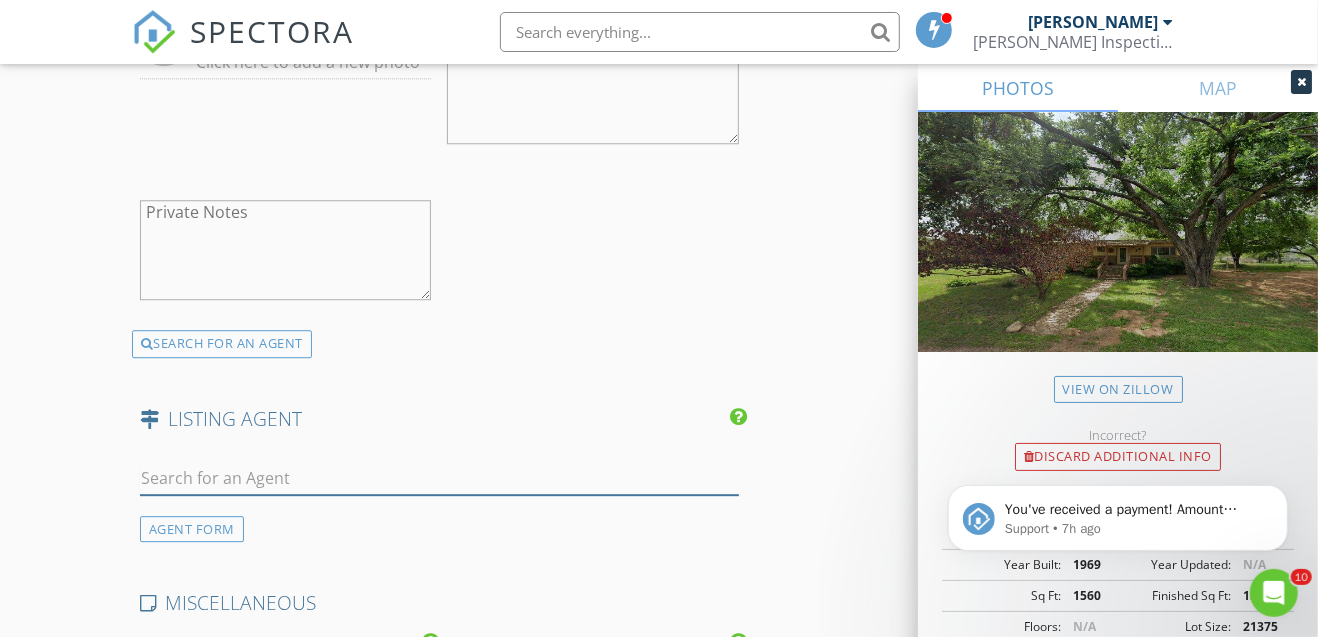 click at bounding box center [439, 478] 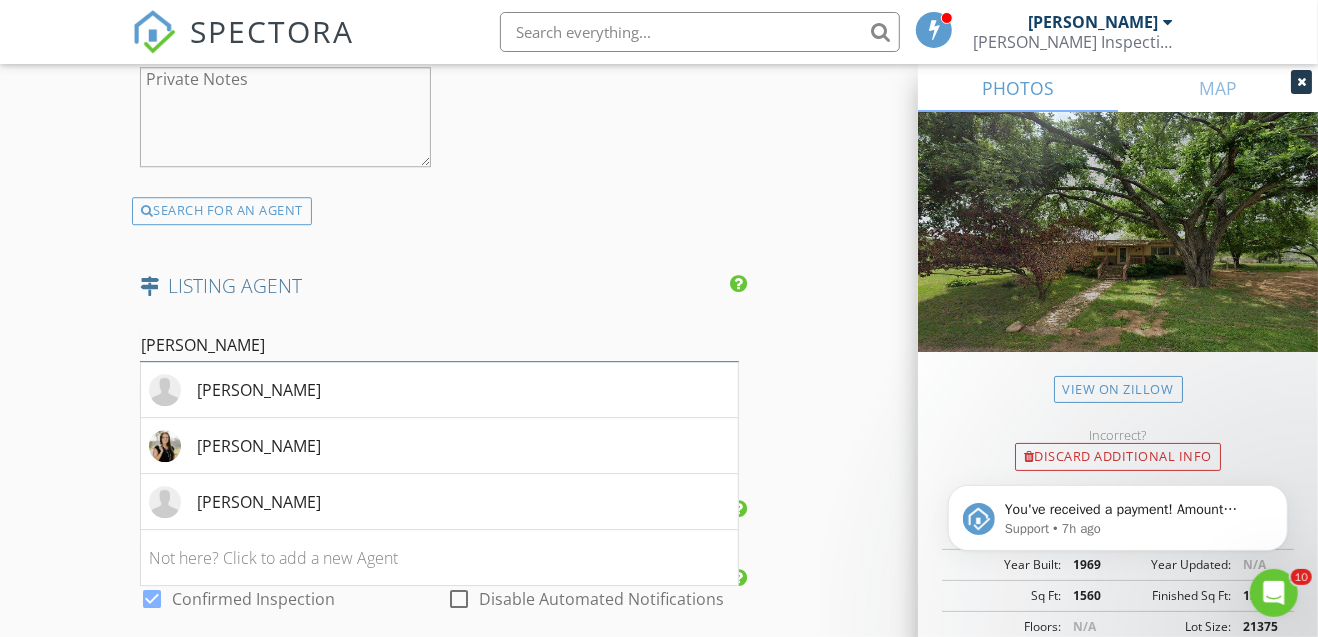 scroll, scrollTop: 3133, scrollLeft: 0, axis: vertical 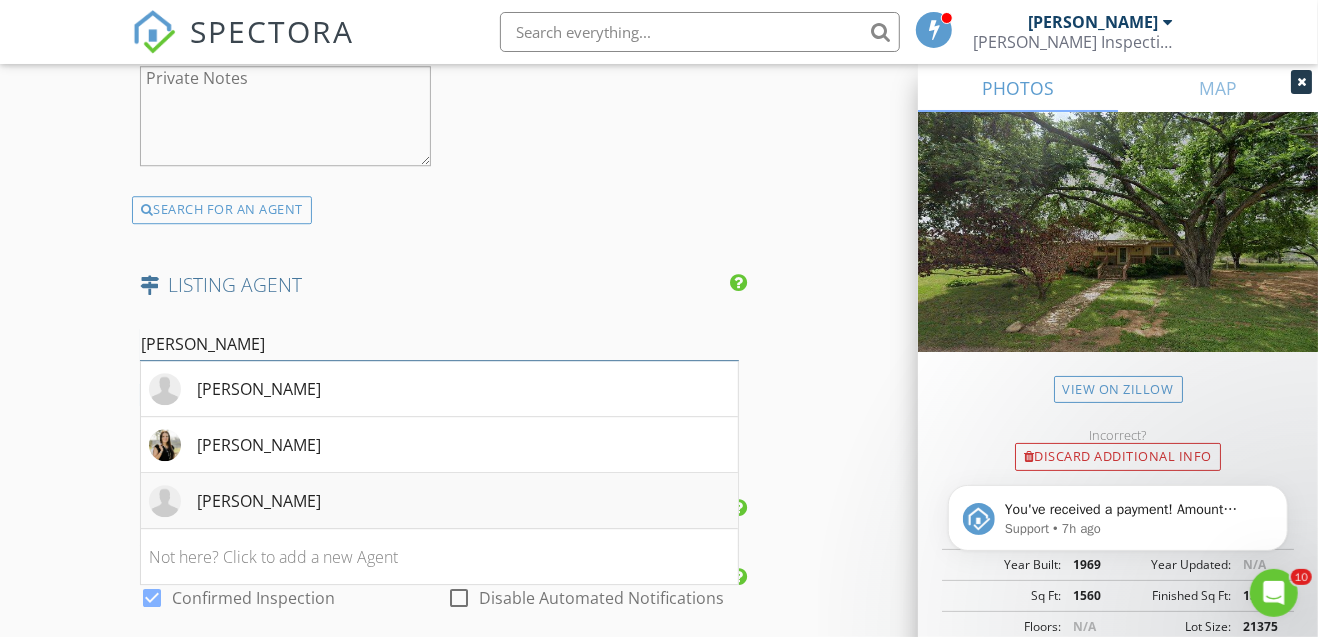 type on "kati" 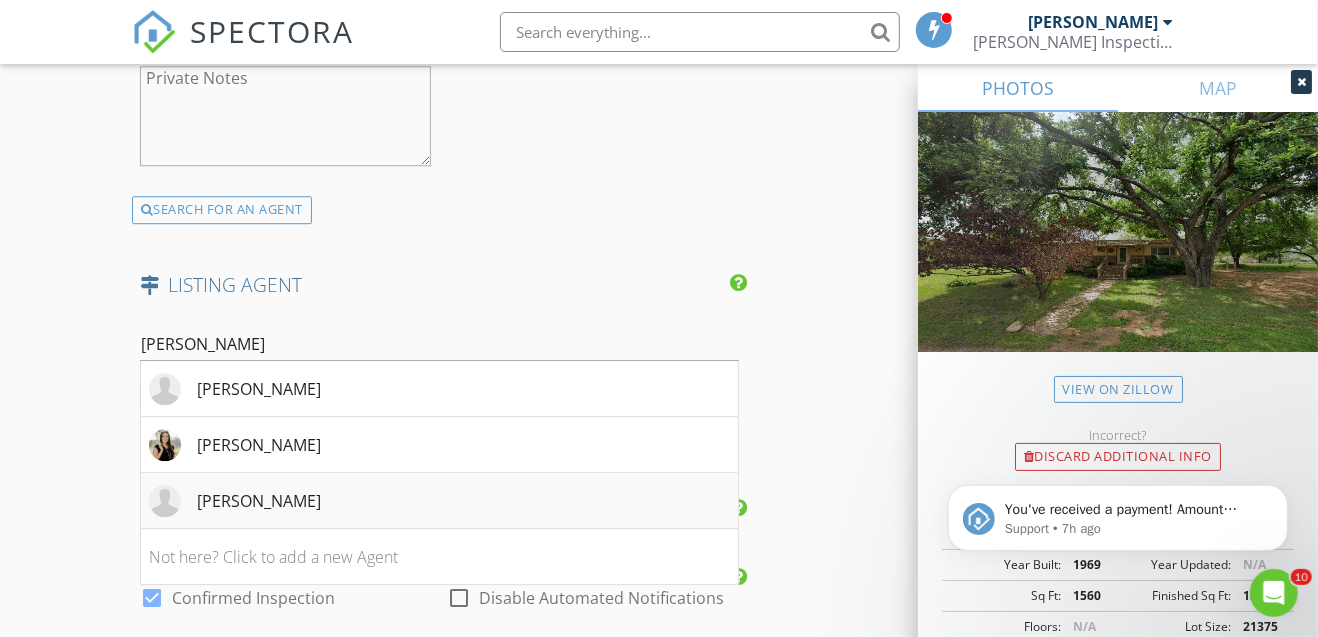 click on "Katie Simon" at bounding box center (439, 501) 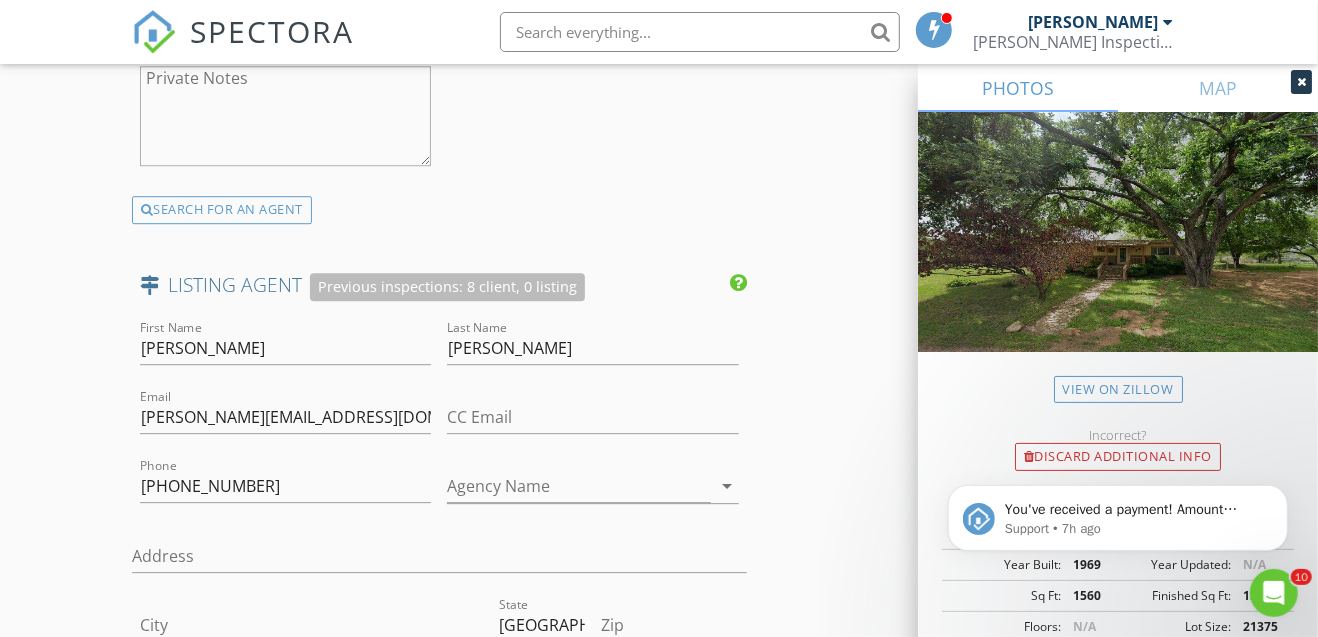 click on "INSPECTOR(S)
check_box   Brandon Smith   PRIMARY   check_box_outline_blank   Dino Maisano     Brandon Smith arrow_drop_down   check_box_outline_blank Brandon Smith specifically requested
Date/Time
07/15/2025 9:30 AM
Location
Address Search       Address 502 N River Oaks Dr   Unit   City Burnet   State TX   Zip 78611   County Burnet     Square Feet 1560   Year Built 1969   Foundation Crawlspace arrow_drop_down     Brandon Smith     17.5 miles     (38 minutes)     exceeds travel range
client
check_box Enable Client CC email for this inspection   Client Search     check_box_outline_blank Client is a Company/Organization     First Name Kim   Last Name Youngquist   Email kyoungquist@hamiltonvalley.com   CC Email   Phone 512-203-1840   Address   City   State   Zip       Notes   Private Notes
ADD ADDITIONAL client" at bounding box center [659, -603] 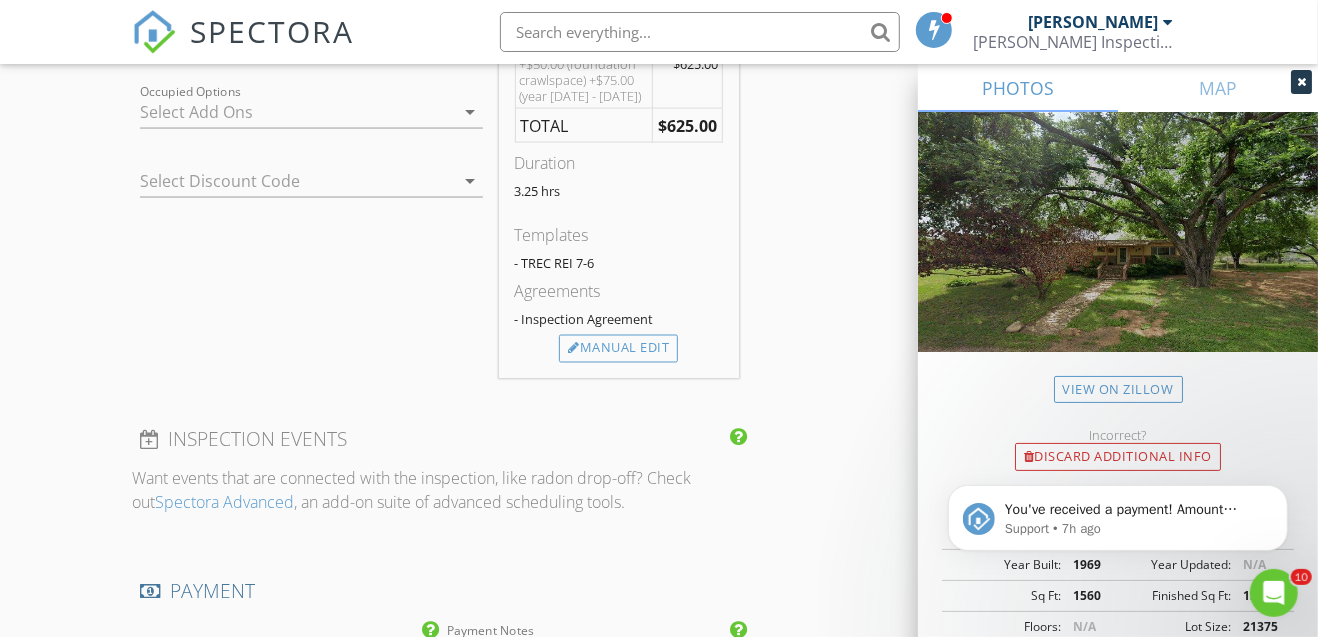 scroll, scrollTop: 1627, scrollLeft: 0, axis: vertical 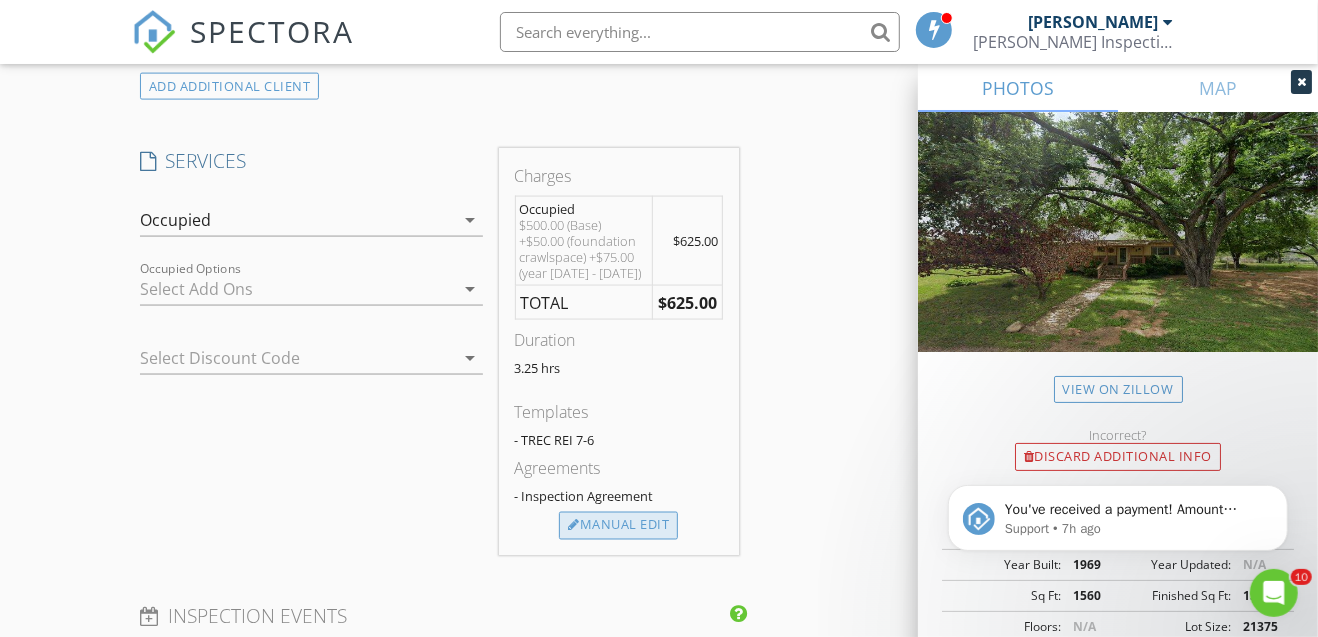 click on "Manual Edit" at bounding box center (618, 526) 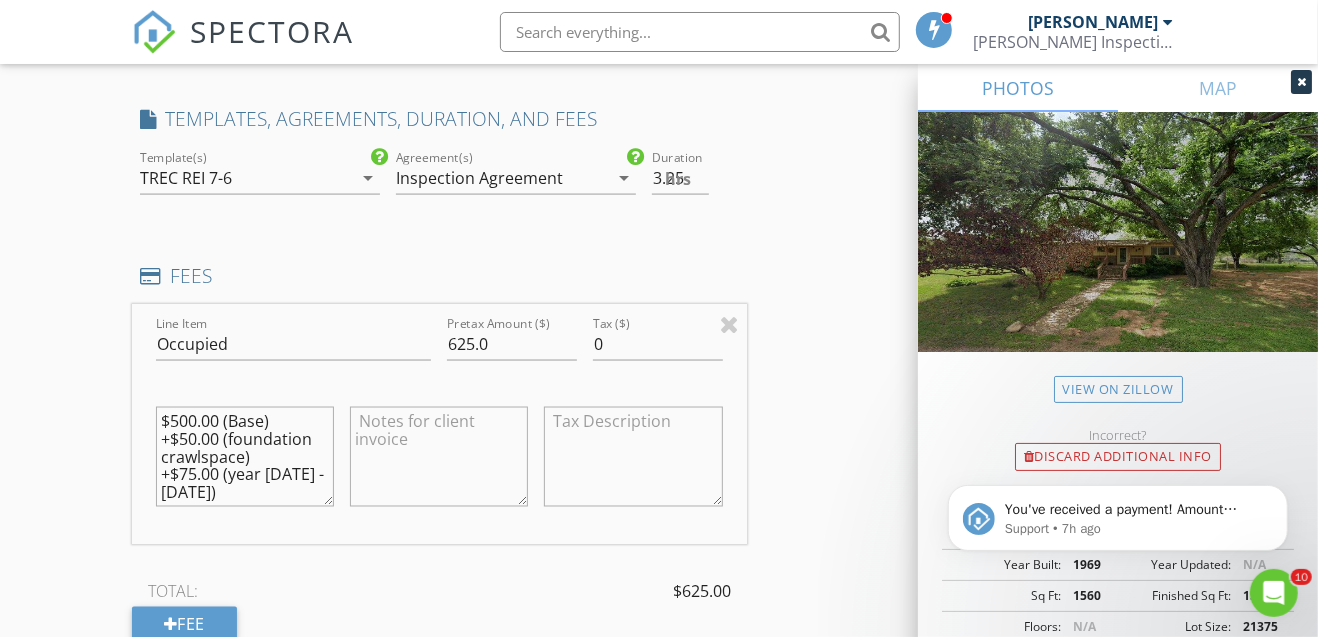 scroll, scrollTop: 1693, scrollLeft: 0, axis: vertical 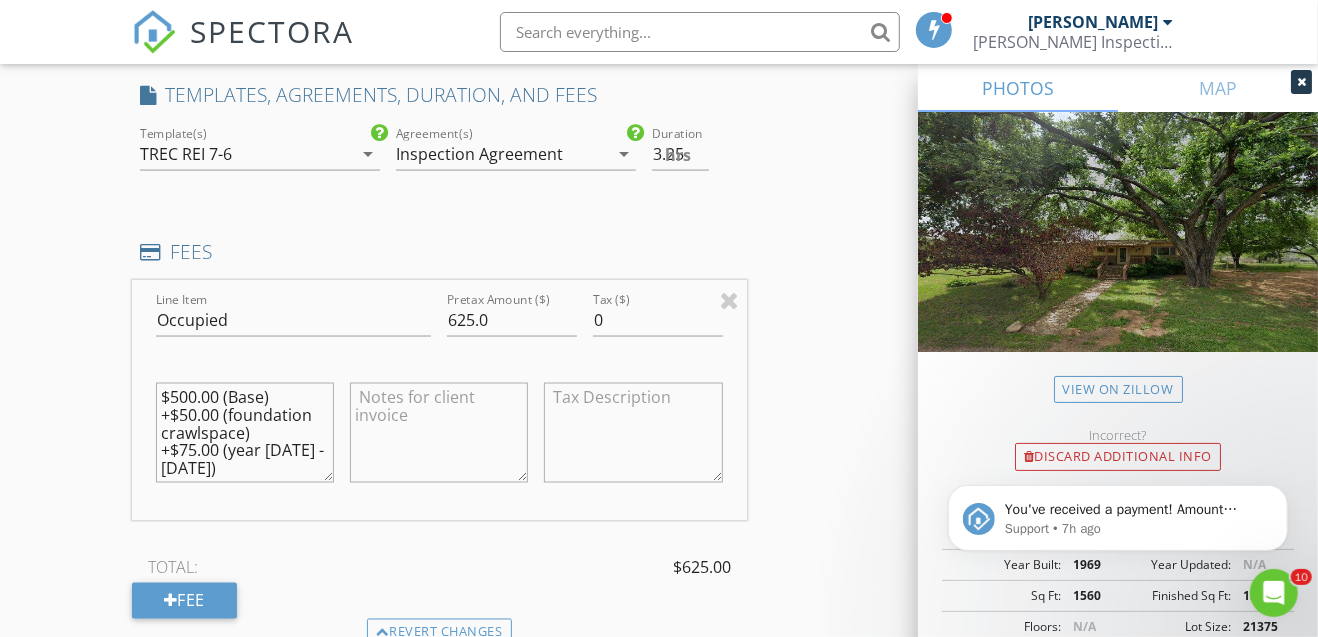 drag, startPoint x: 160, startPoint y: 444, endPoint x: 318, endPoint y: 465, distance: 159.38947 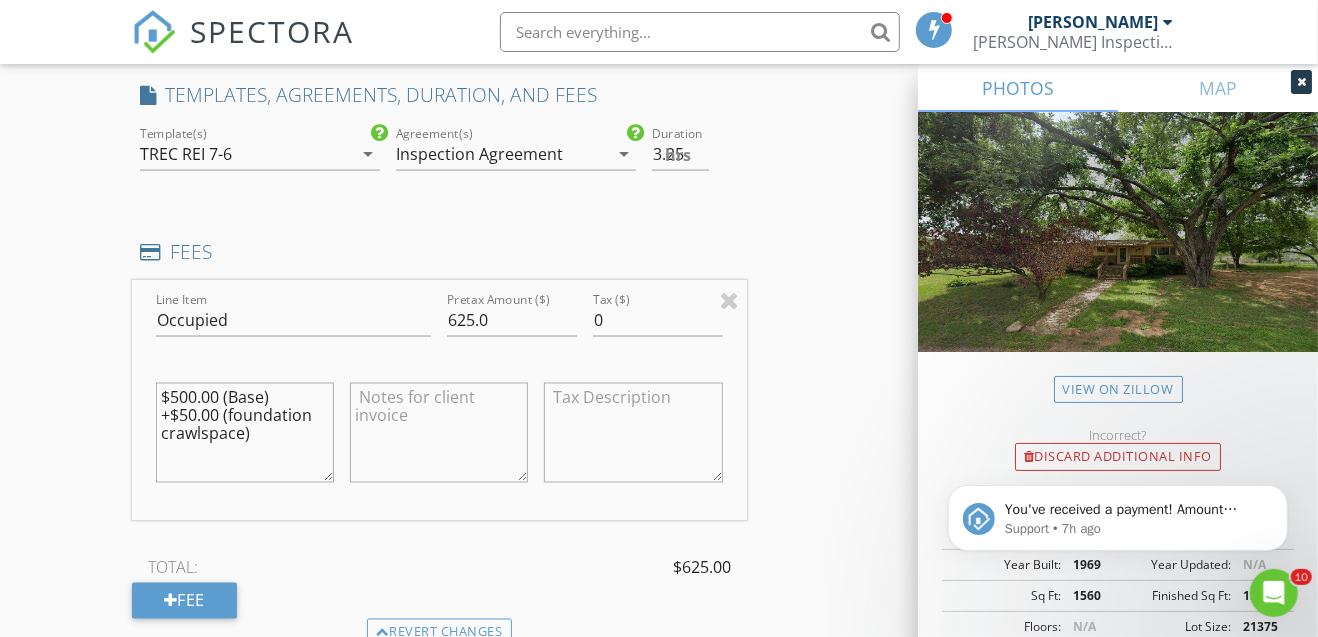 type on "$500.00 (Base)
+$50.00 (foundation crawlspace)" 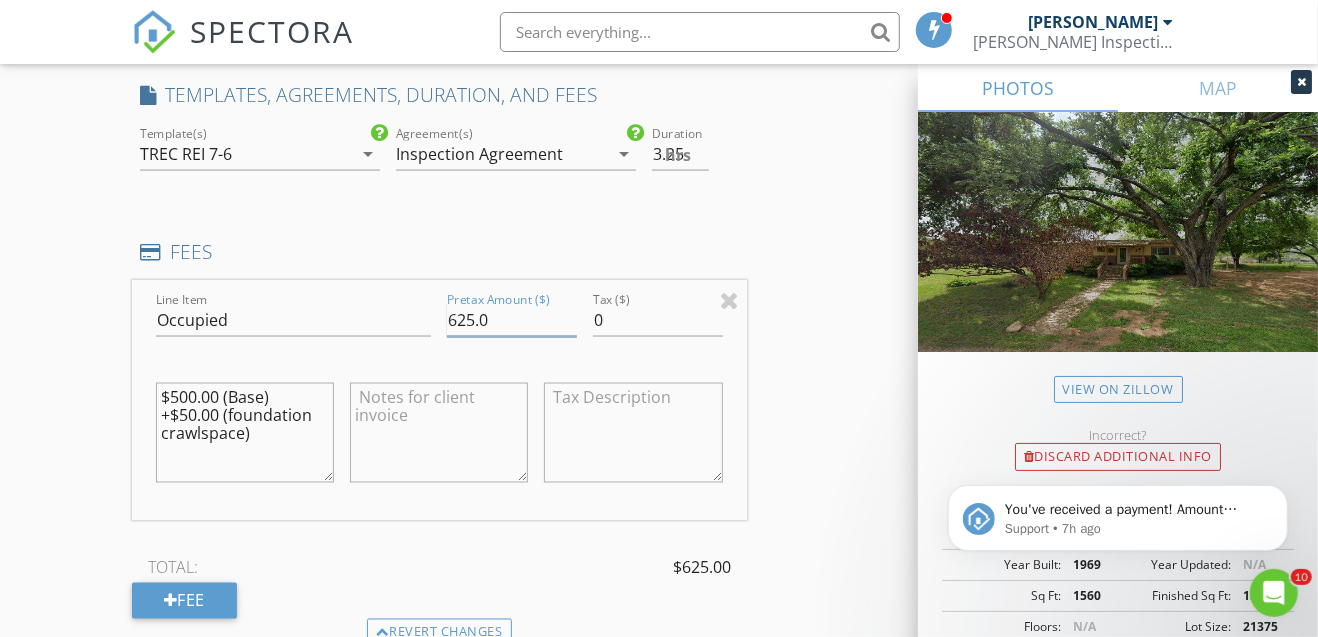 drag, startPoint x: 475, startPoint y: 313, endPoint x: 447, endPoint y: 315, distance: 28.071337 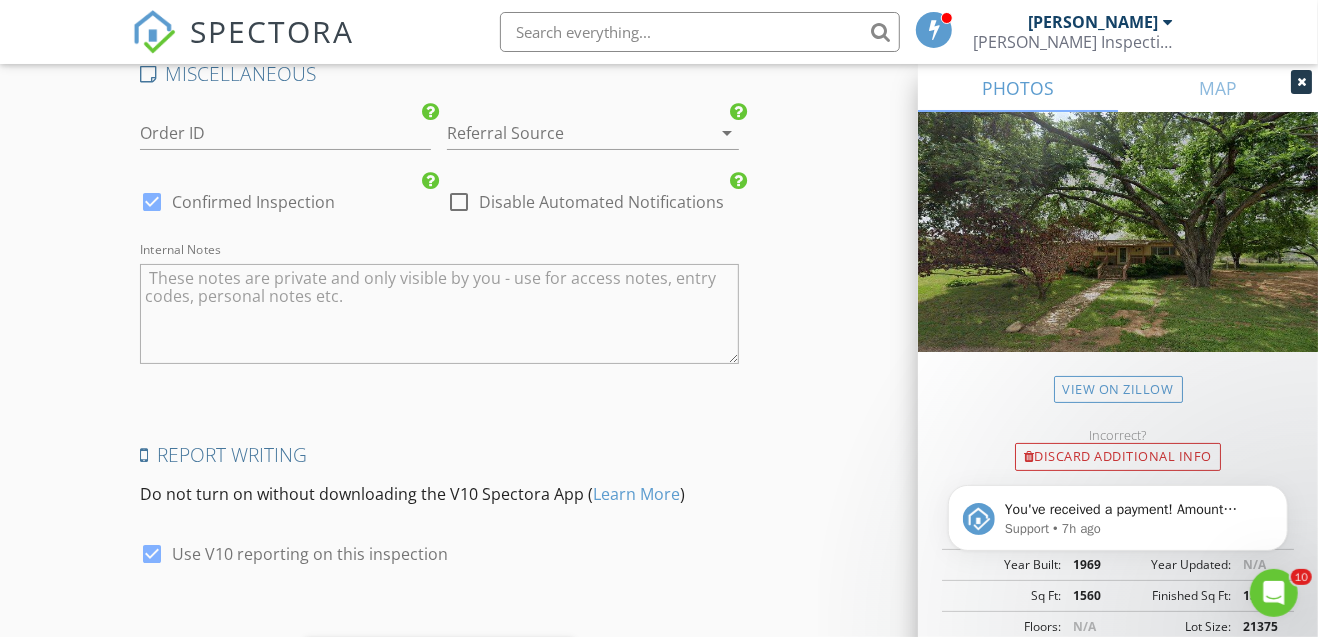 scroll, scrollTop: 4383, scrollLeft: 0, axis: vertical 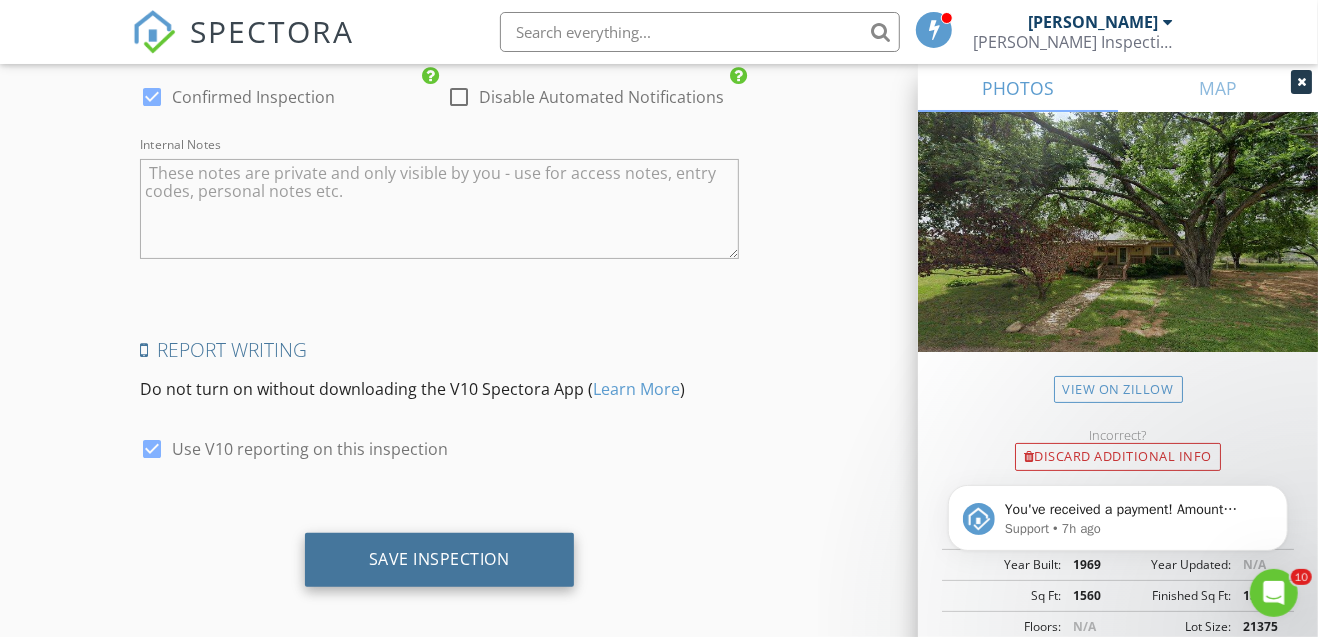 type on "550.0" 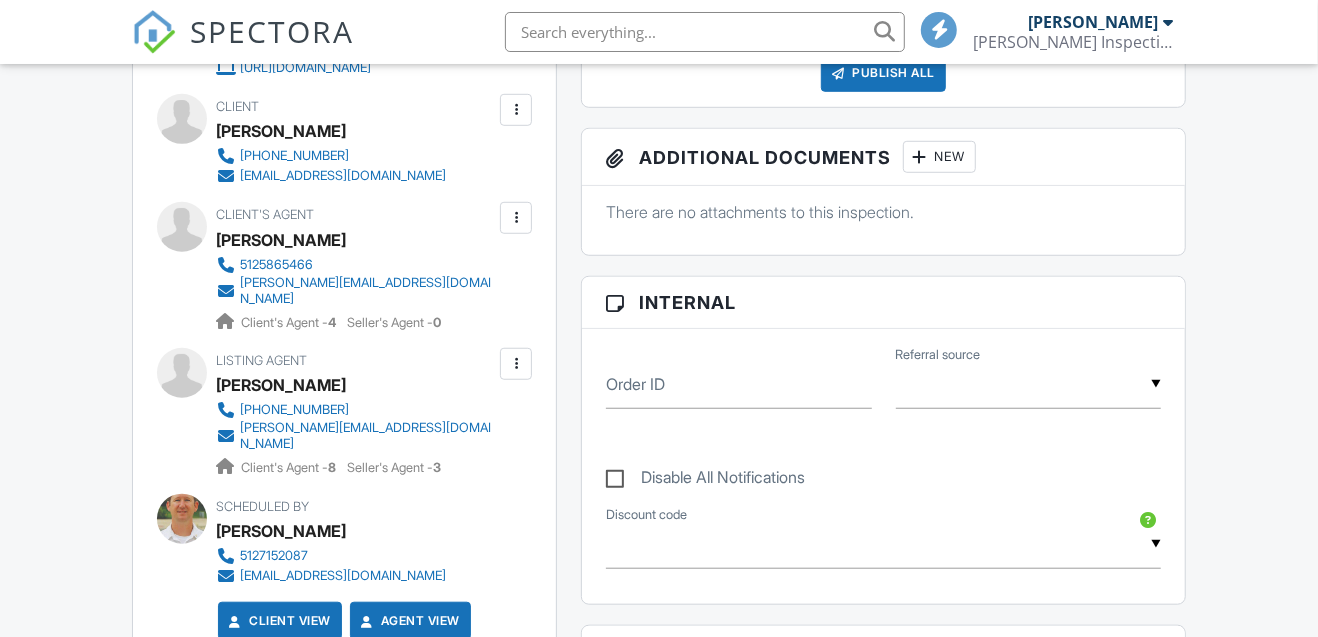 scroll, scrollTop: 851, scrollLeft: 0, axis: vertical 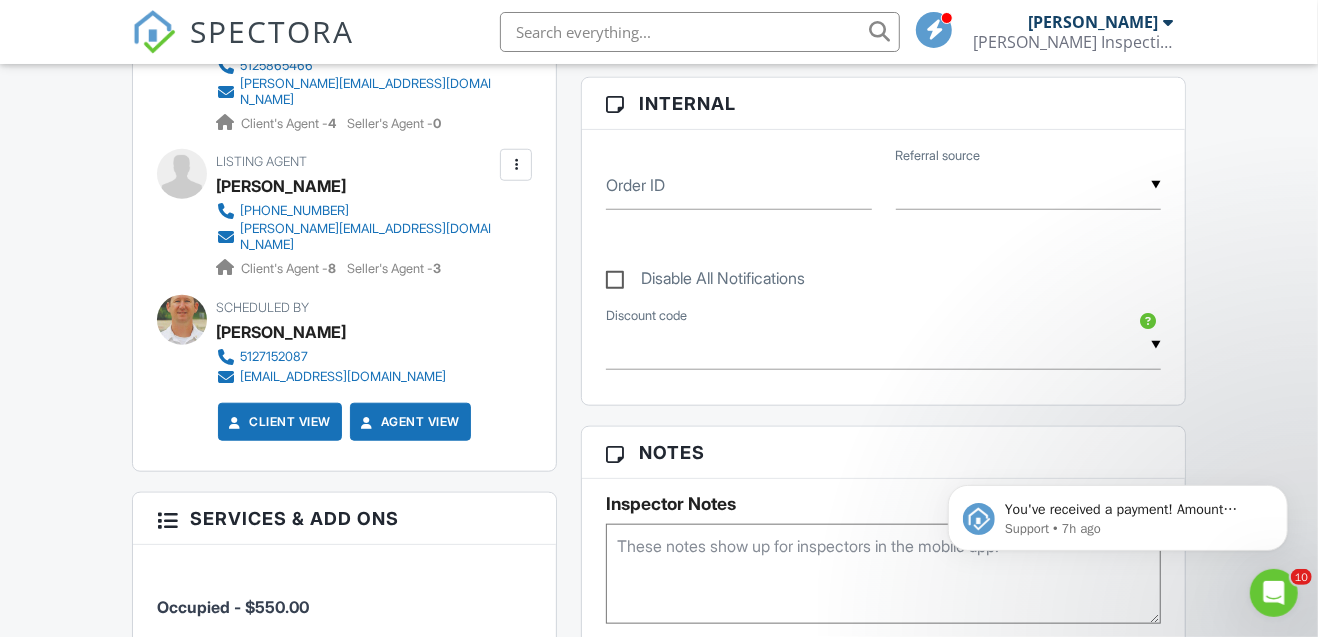 click at bounding box center [516, 165] 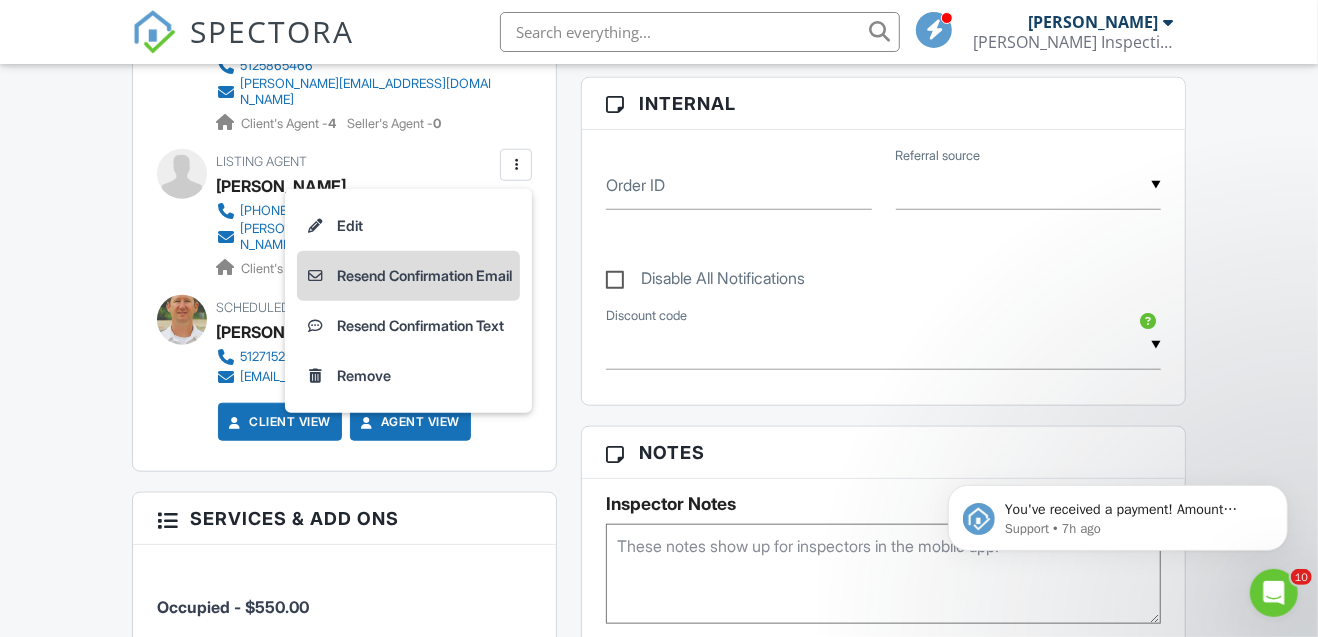click on "Resend Confirmation Email" at bounding box center (408, 276) 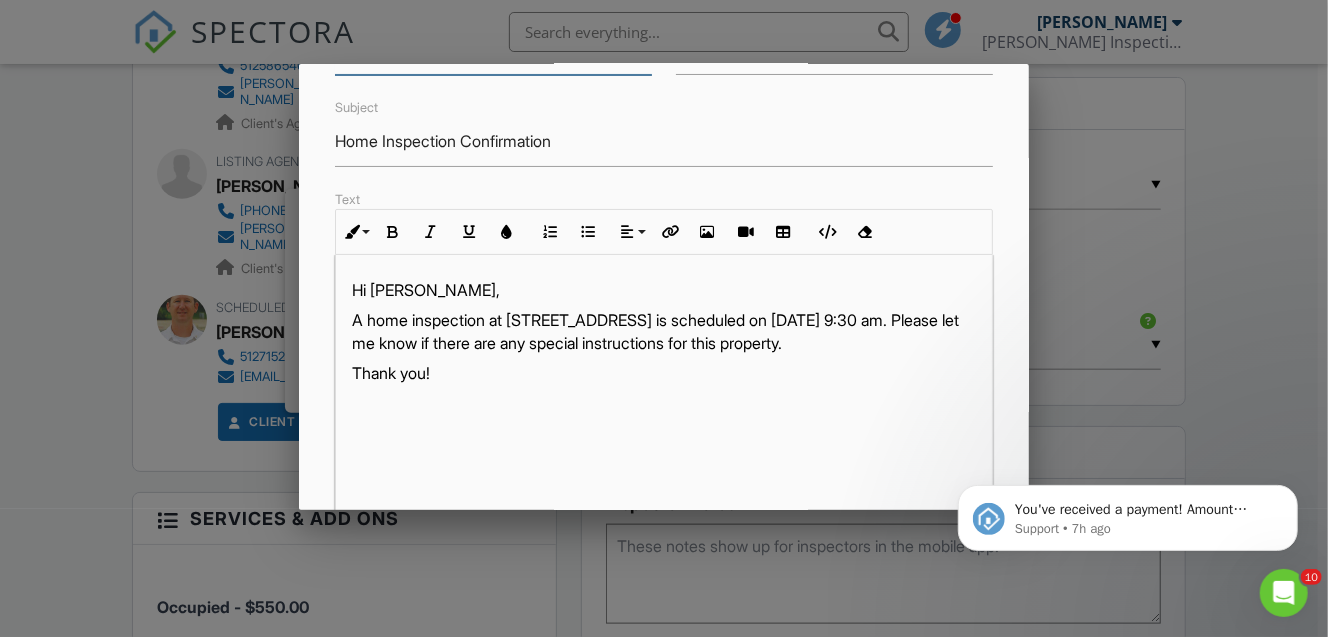 scroll, scrollTop: 333, scrollLeft: 0, axis: vertical 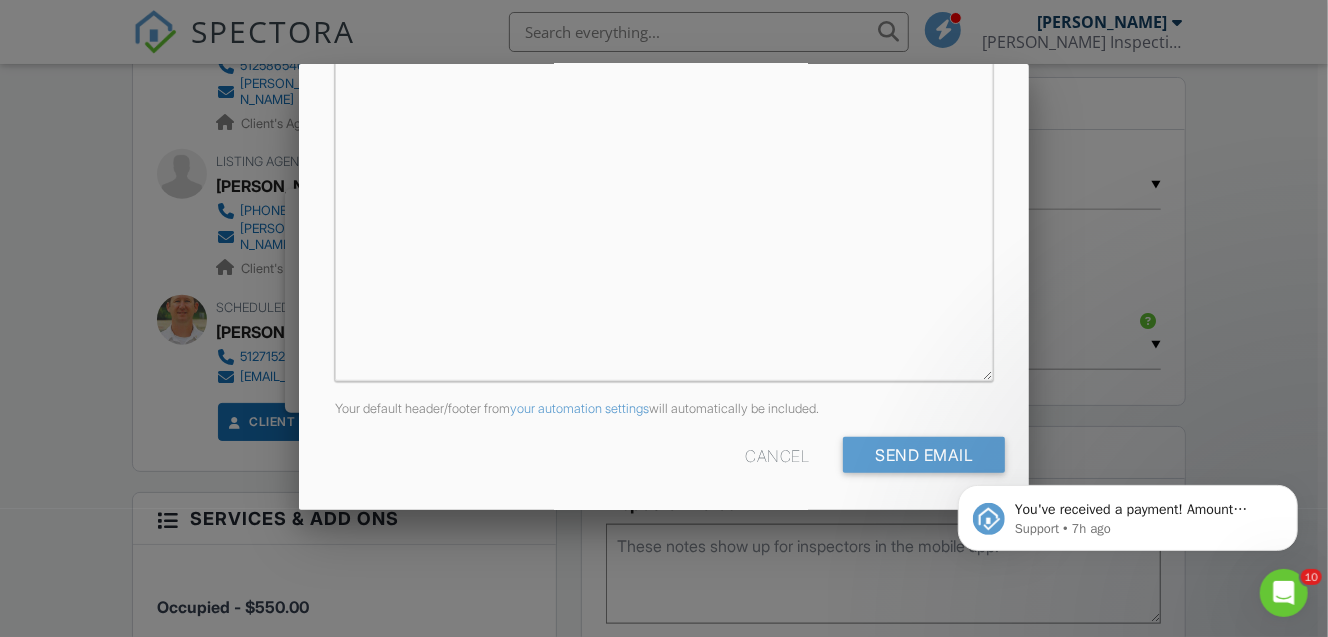 click on "You've received a payment!  Amount  $500.00  Fee  $0.00  Net  $500.00  Transaction #  pi_3RjQJZK7snlDGpRF1dg4cQpx  Inspection  745 Co Rd 131, Marble Falls, TX 78654 Payouts to your bank or debit card occur on a daily basis. Each payment usually takes two business days to process. You can view your pending payout amount here. If you have any questions reach out on our chat bubble at app.spectora.com. Support • 7h ago" 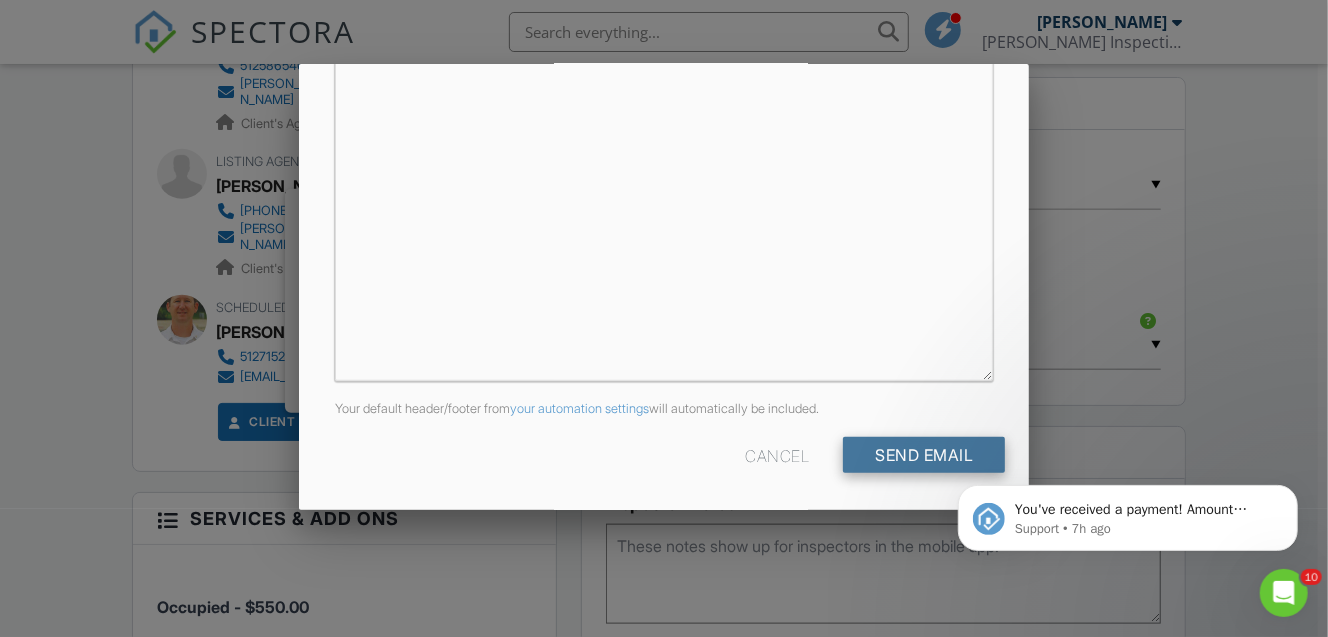 click on "Send Email" at bounding box center [924, 455] 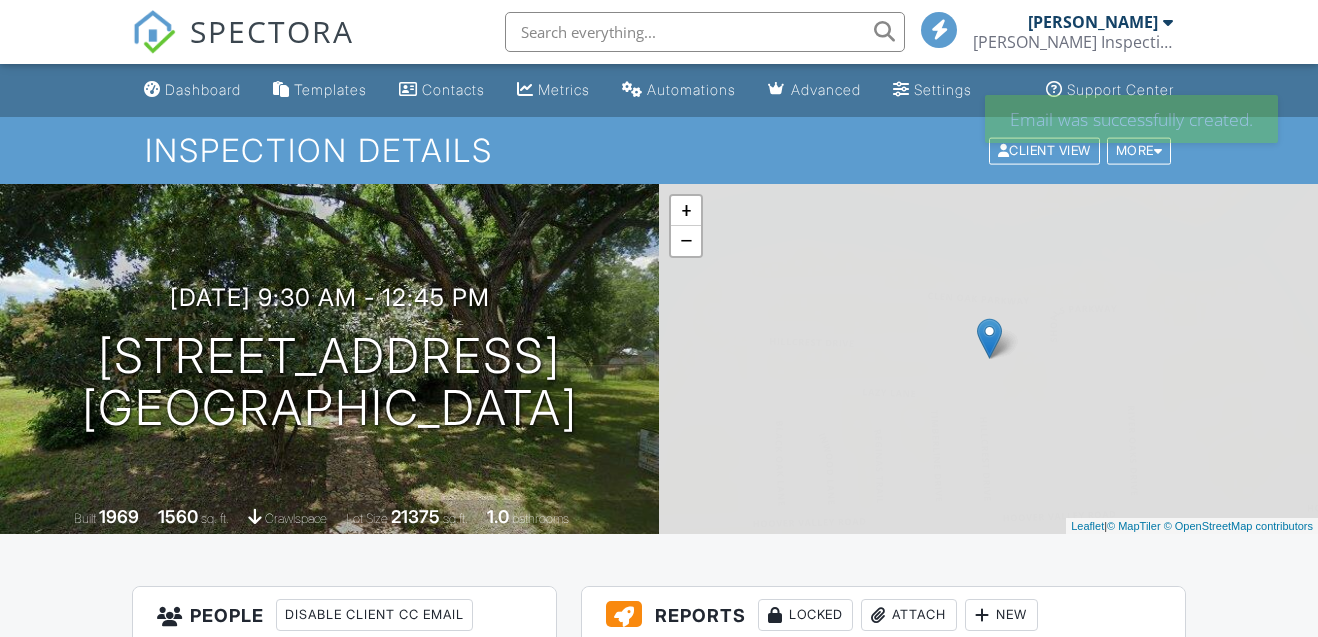 scroll, scrollTop: 0, scrollLeft: 0, axis: both 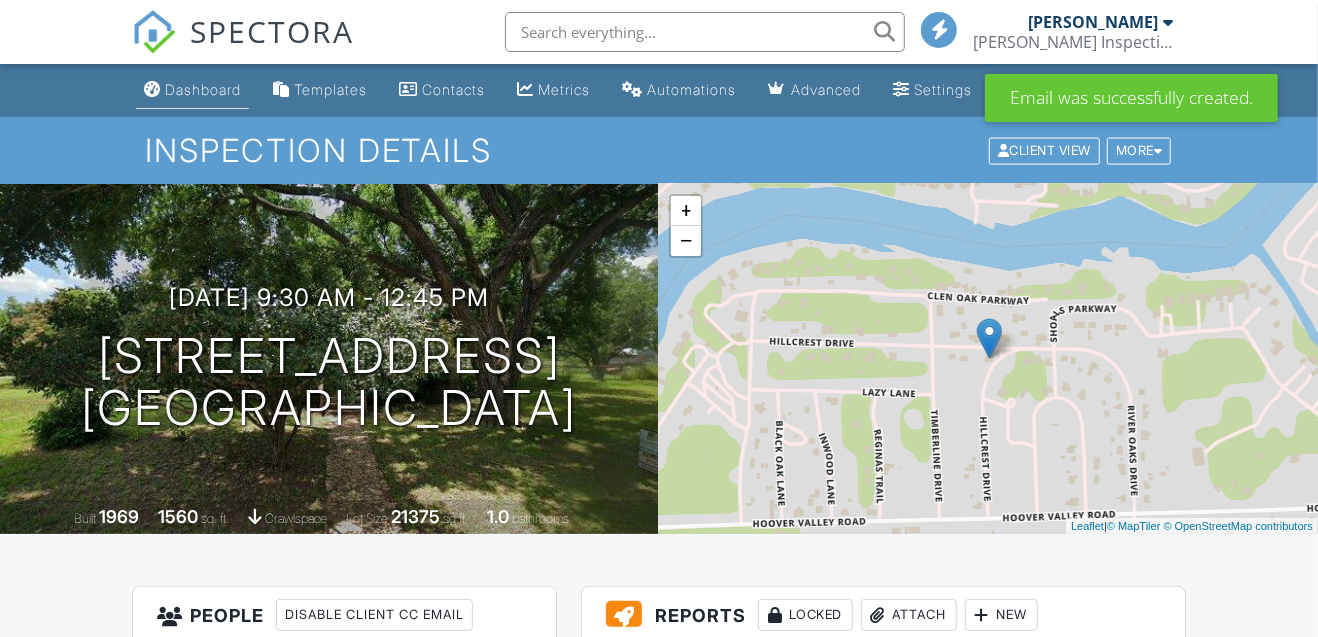 click on "Dashboard" at bounding box center [203, 89] 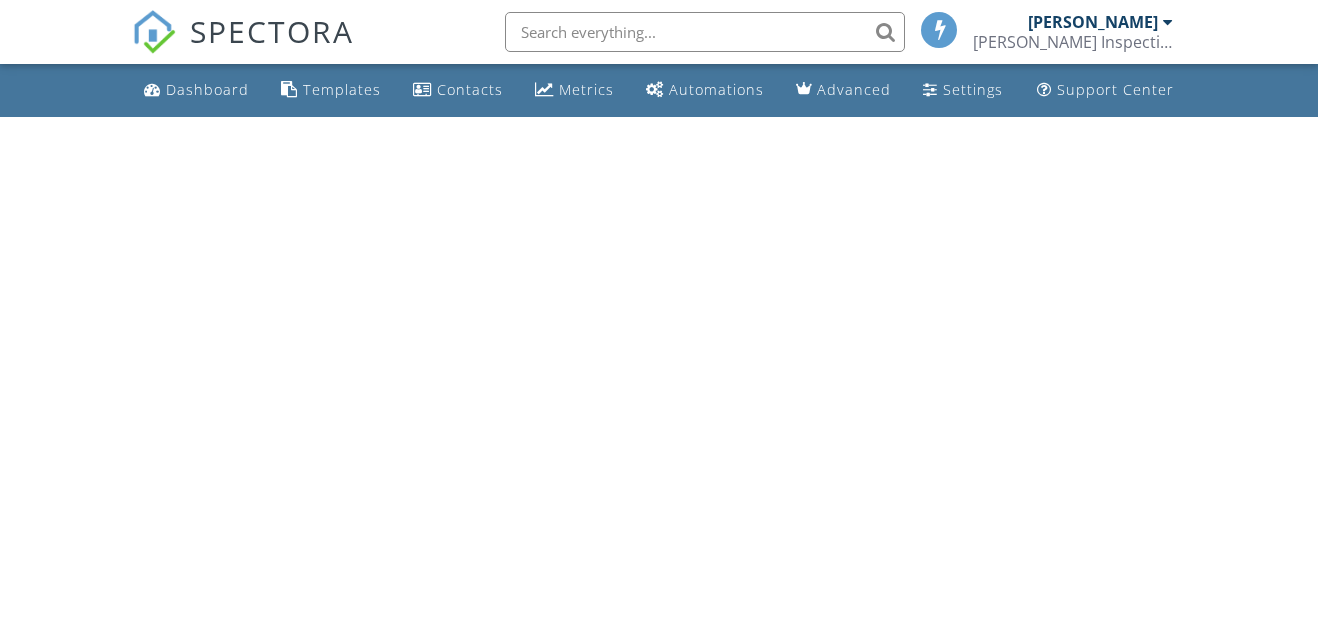 scroll, scrollTop: 0, scrollLeft: 0, axis: both 